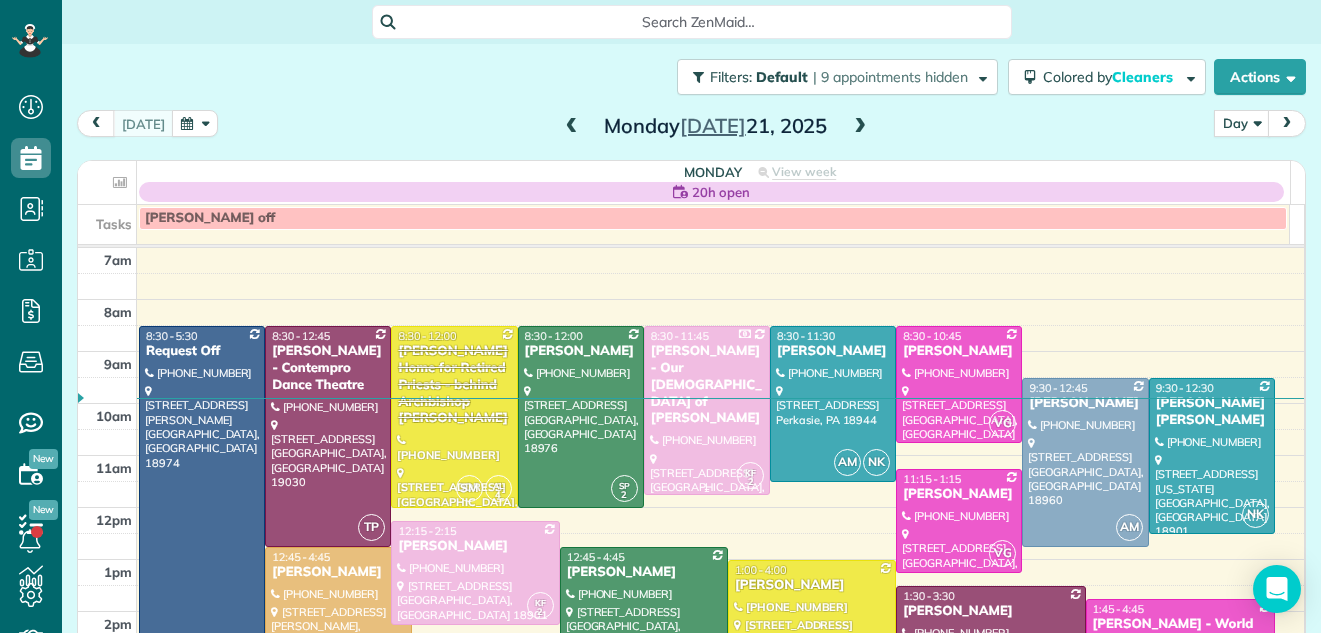 scroll, scrollTop: 0, scrollLeft: 0, axis: both 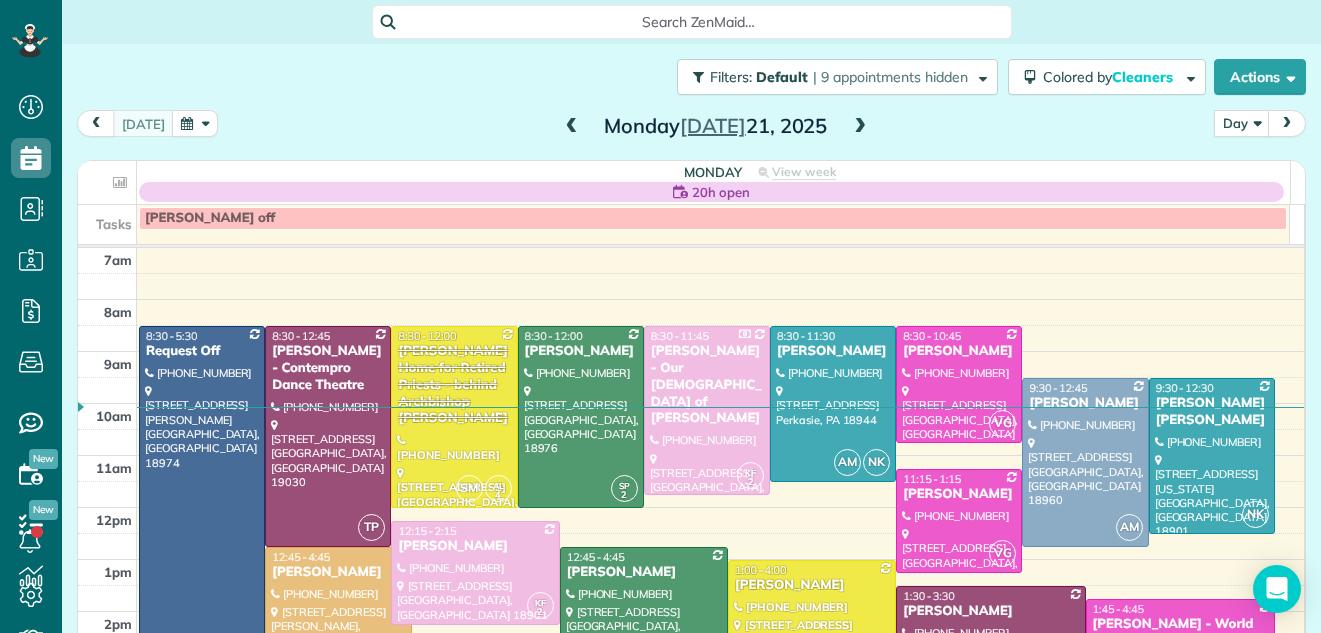 click at bounding box center [860, 127] 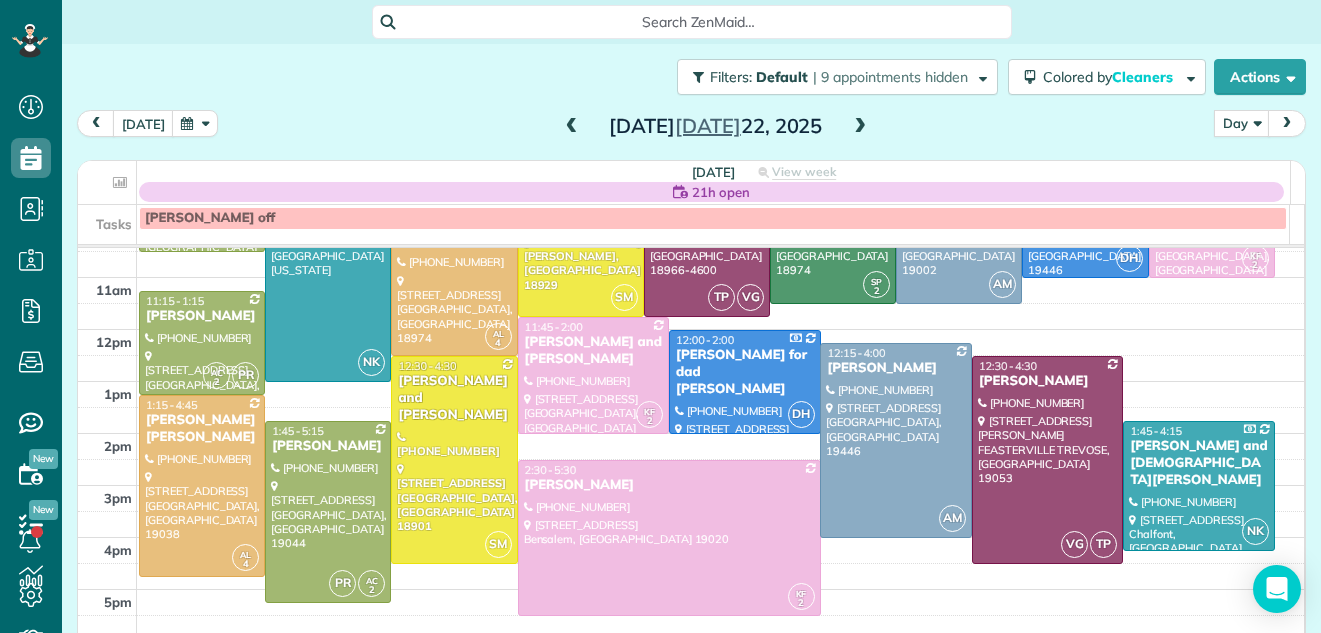 scroll, scrollTop: 211, scrollLeft: 0, axis: vertical 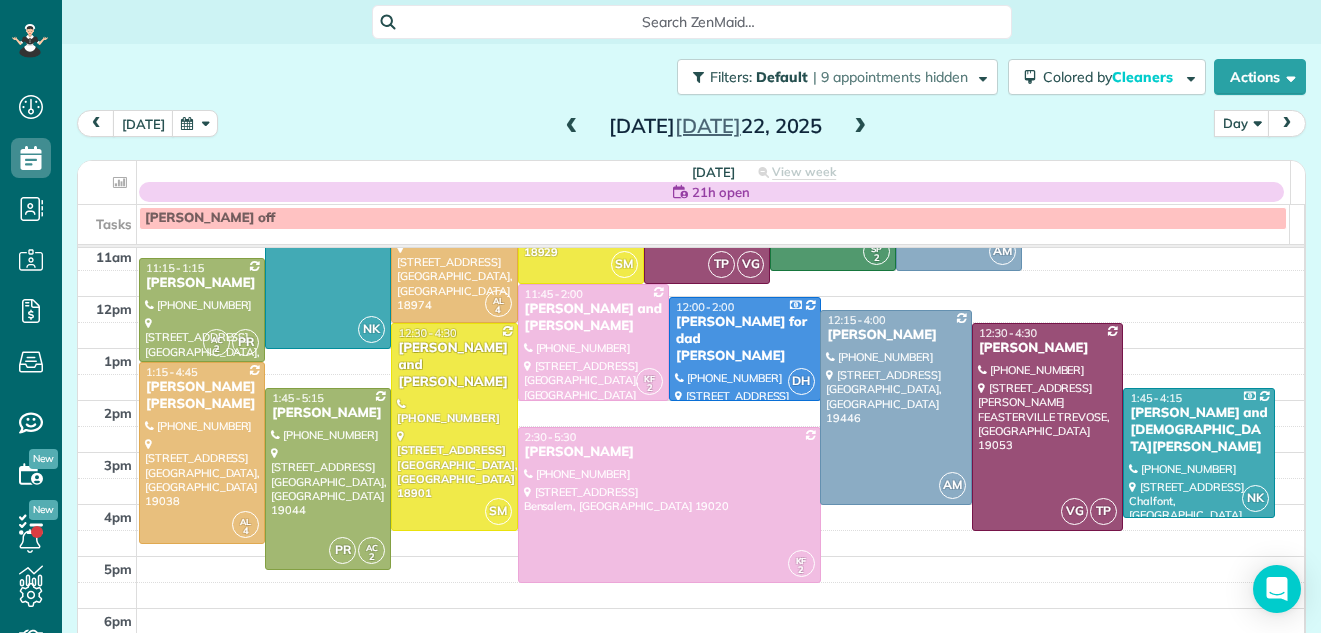 click at bounding box center (860, 127) 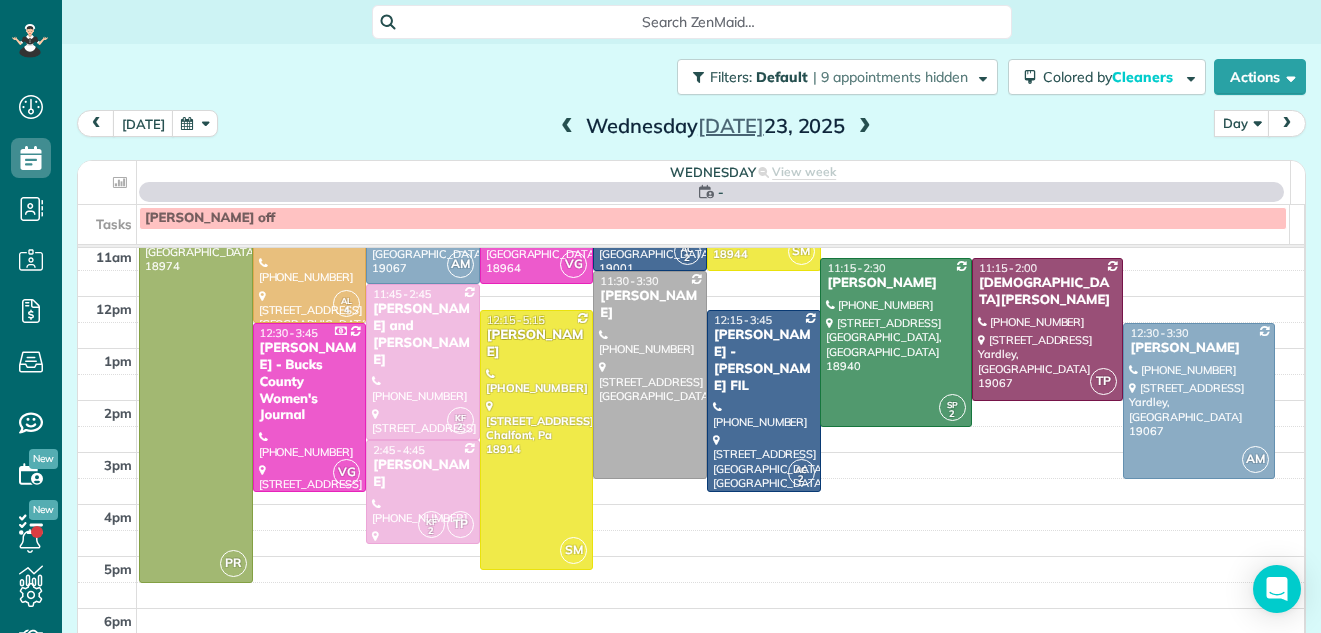 scroll, scrollTop: 0, scrollLeft: 0, axis: both 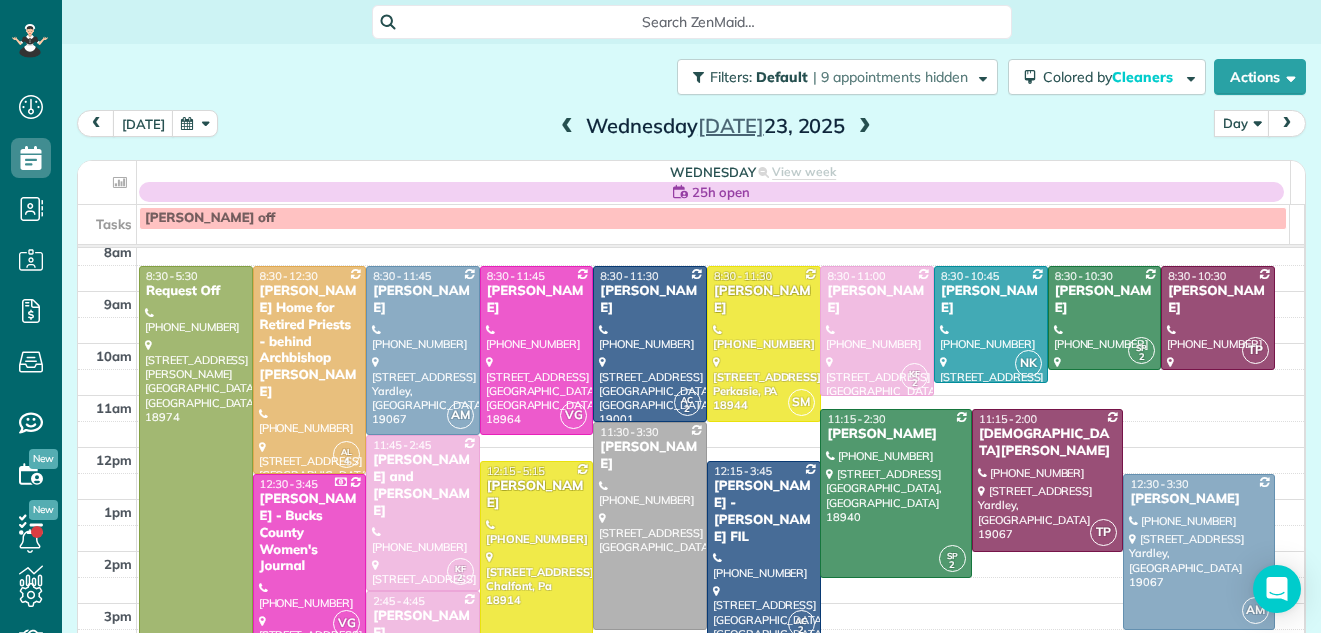 click at bounding box center [865, 127] 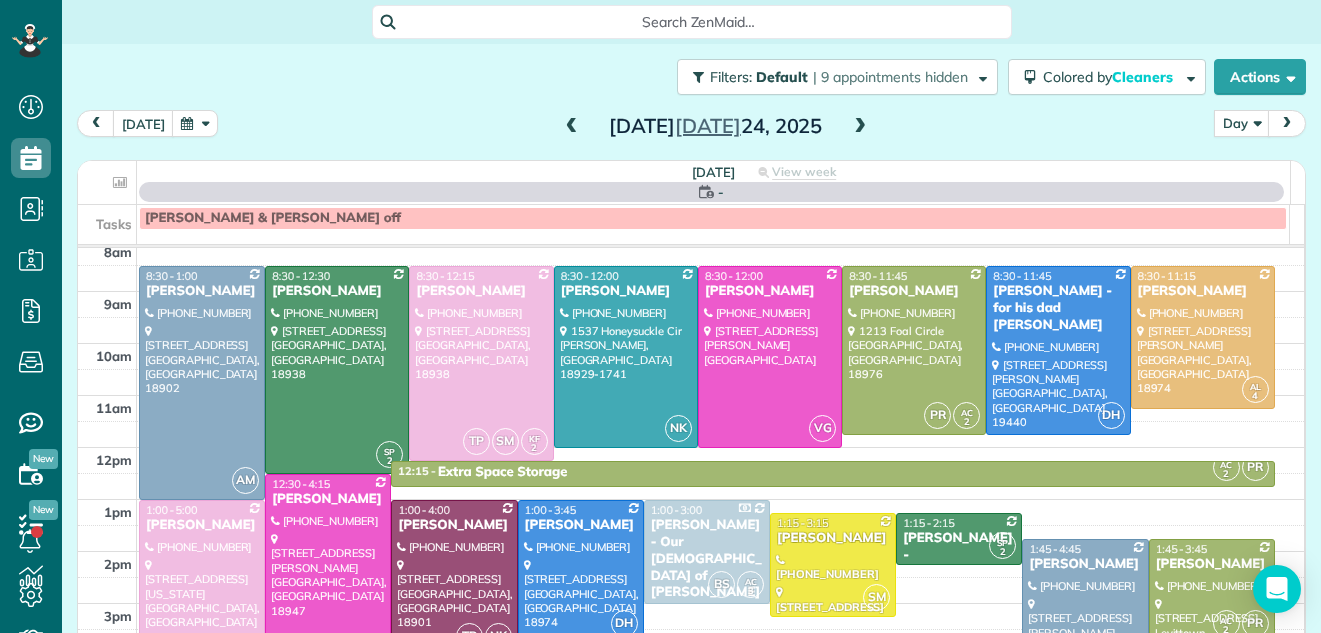 scroll, scrollTop: 0, scrollLeft: 0, axis: both 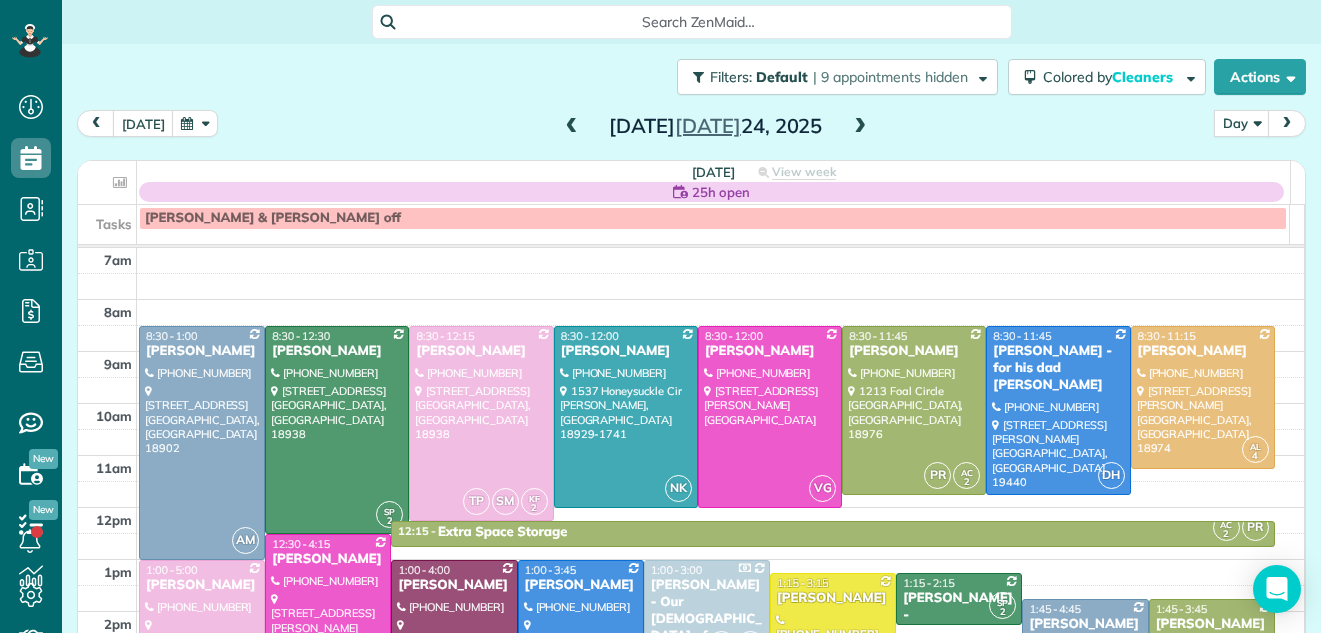 click at bounding box center (572, 127) 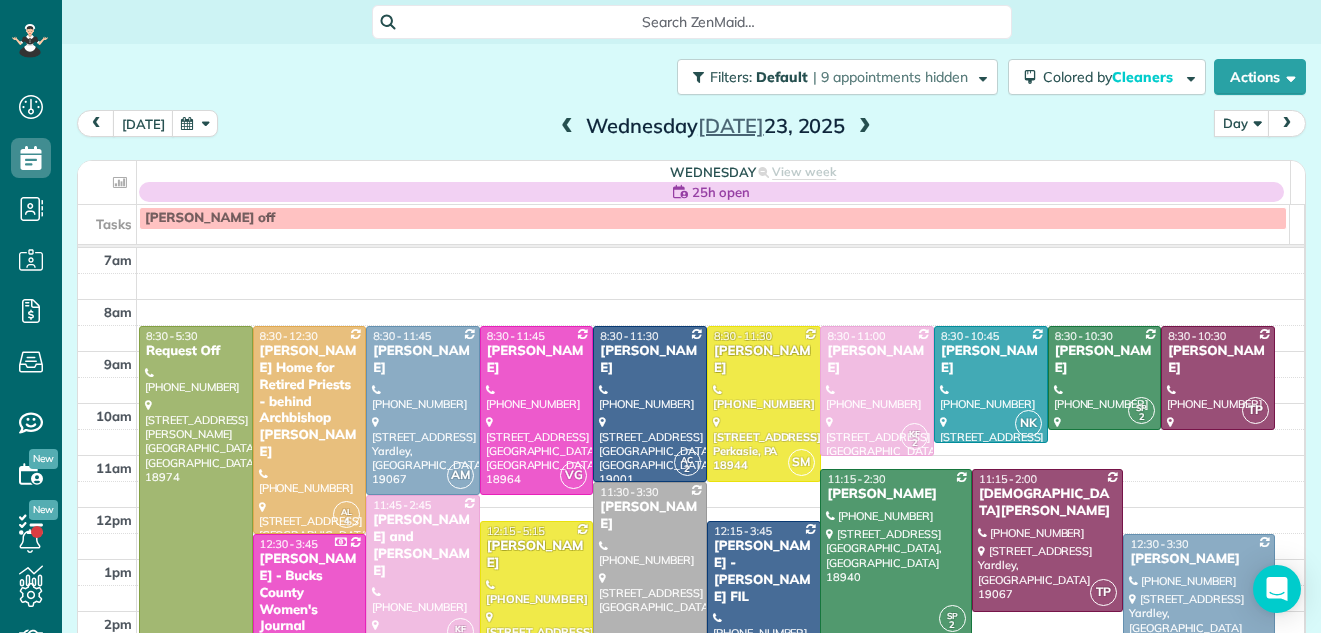 click at bounding box center (567, 127) 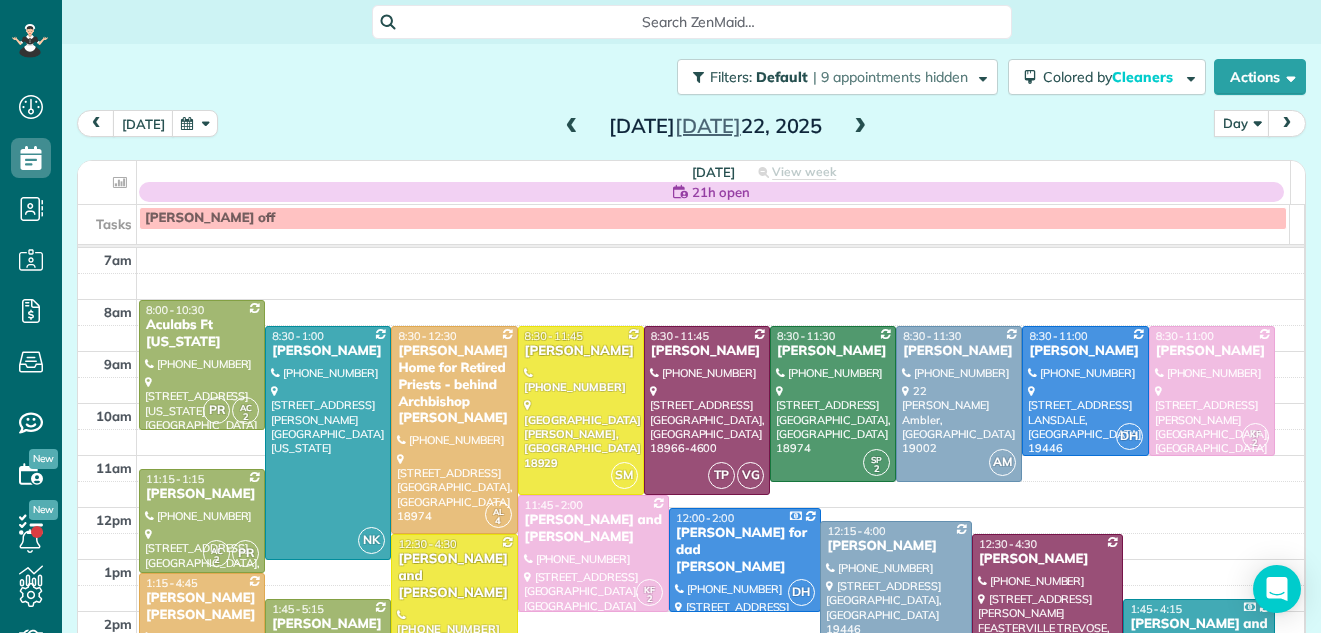 click at bounding box center (572, 127) 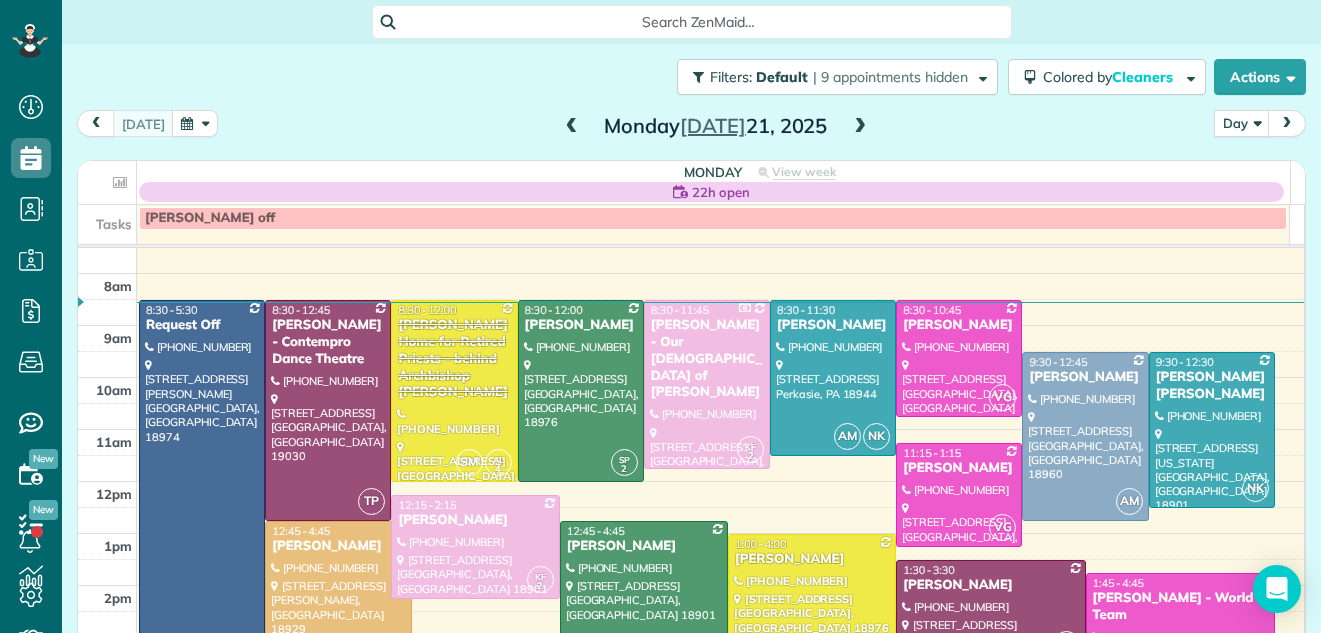 scroll, scrollTop: 0, scrollLeft: 0, axis: both 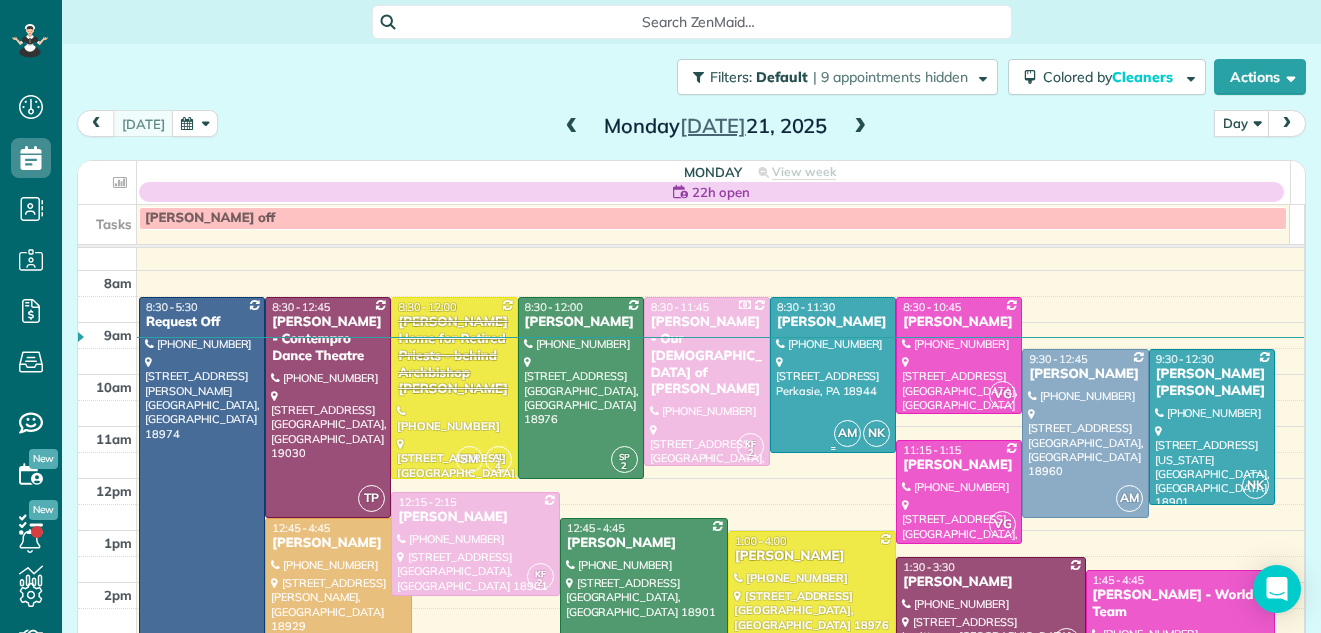 click at bounding box center [833, 375] 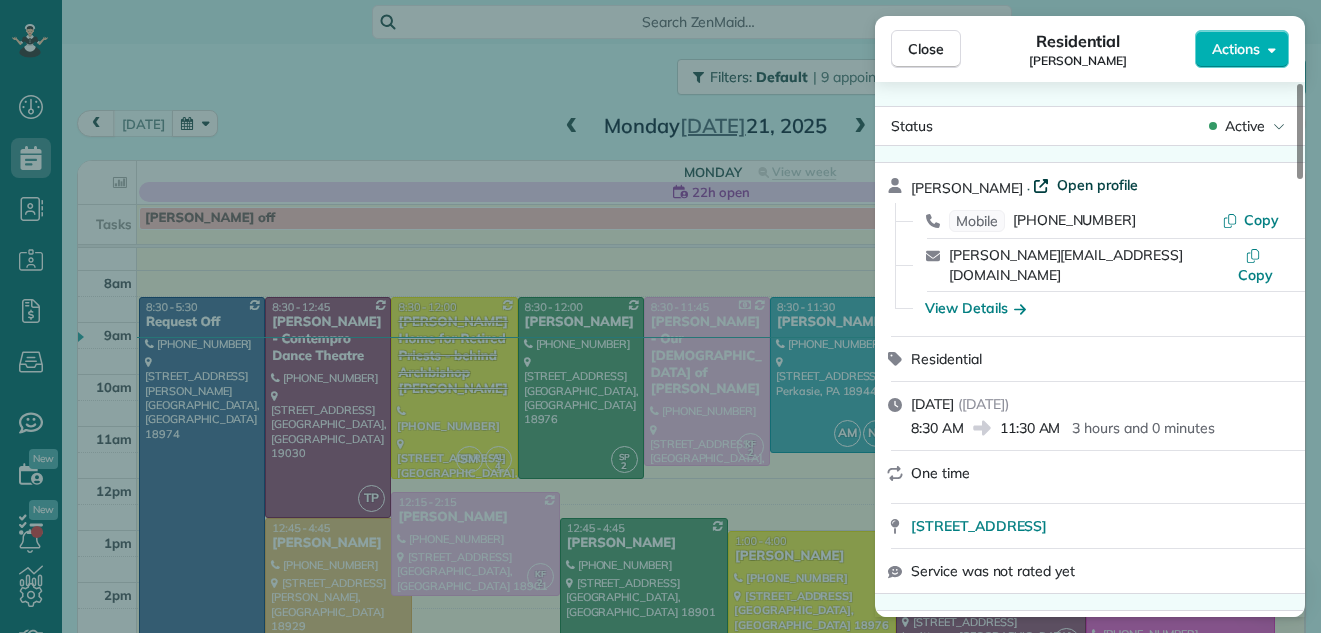 click on "Open profile" at bounding box center (1097, 185) 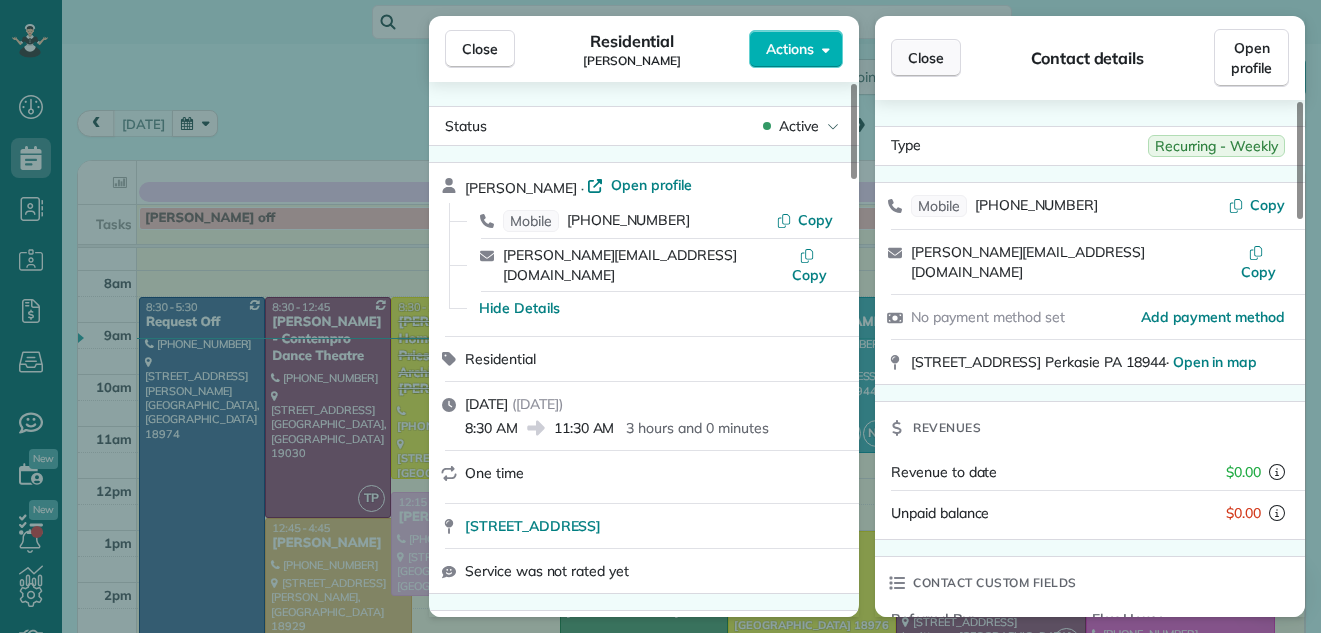 click on "Close" at bounding box center [926, 58] 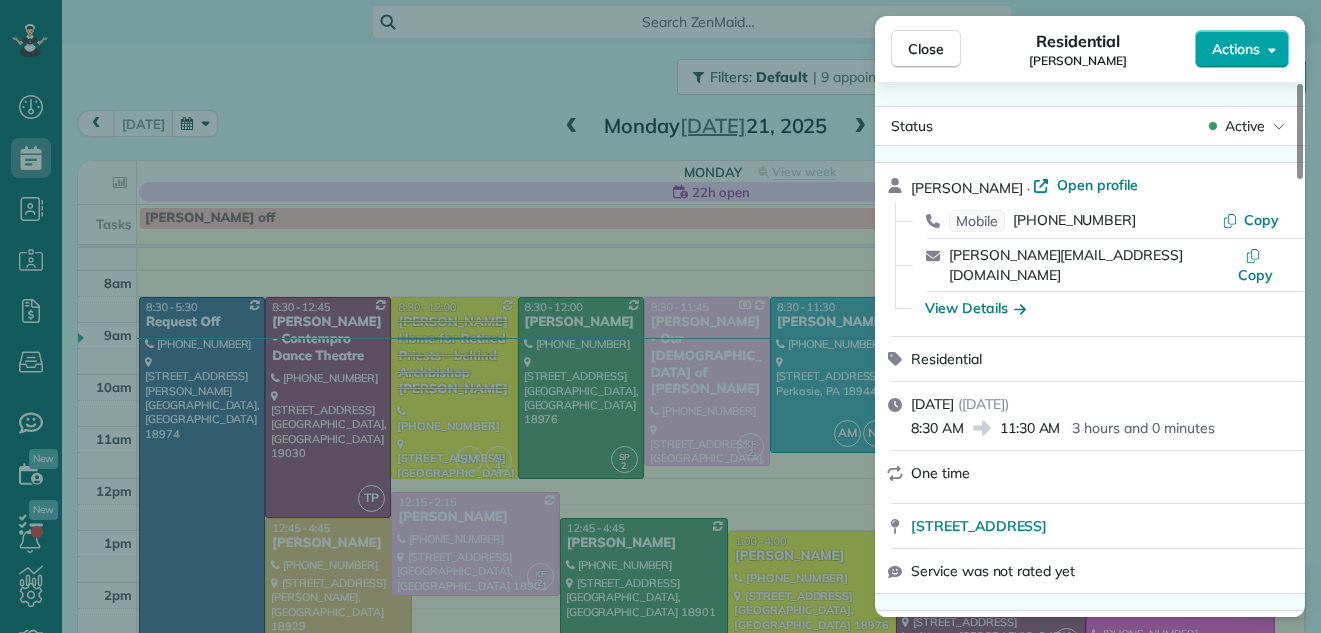 click on "Actions" at bounding box center (1236, 49) 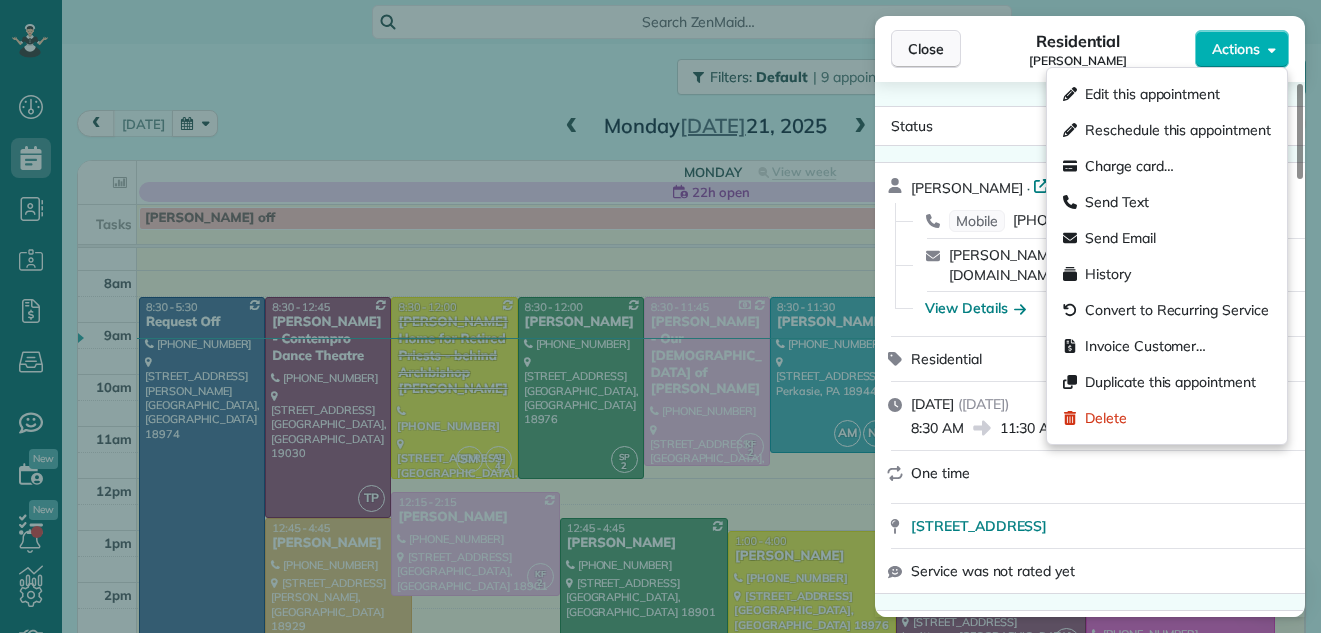 click on "Close" at bounding box center [926, 49] 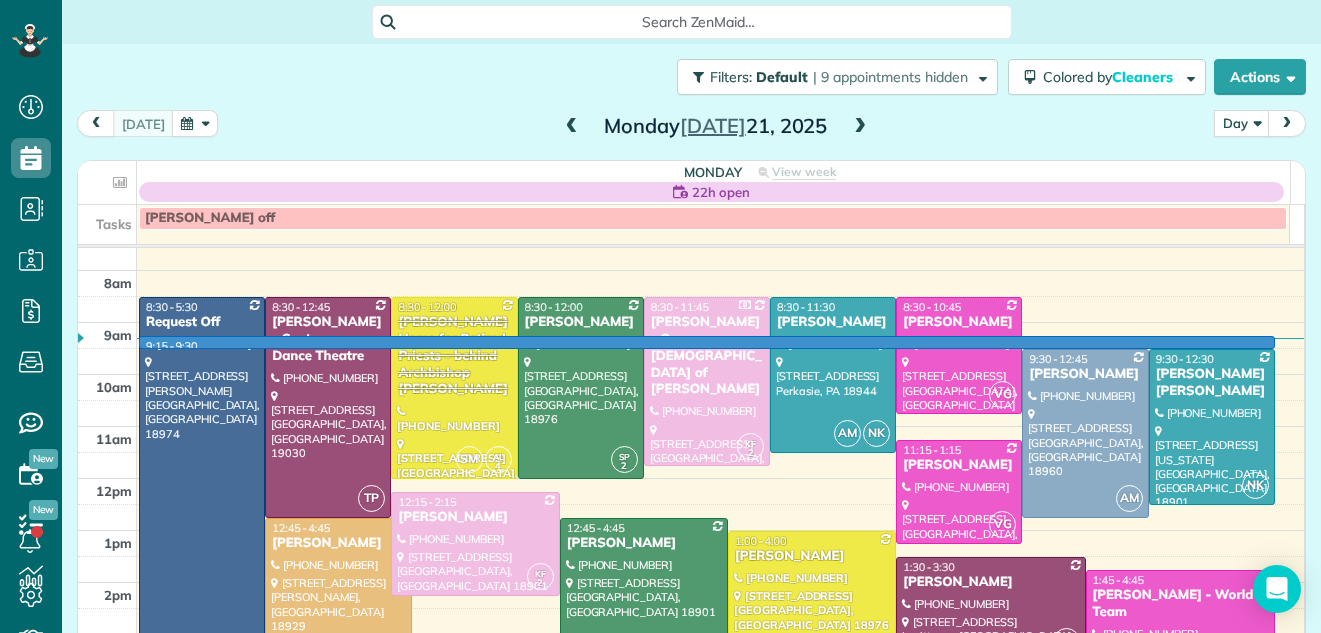 click on "9:15 - 9:30 AC 2 8:30 - 5:30 Request Off (215) 370-7993 1560 Russett Drive Warminster, PA 18974 TP 8:30 - 12:45 Susan McGire - Contempro Dance Theatre (267) 994-8292 612 Lincoln Highway Fairless Hills, PA 19030 SM AL 4 8:30 - 12:00 Regina Coeli Home for Retired Priests - behind Archbishop Wood (610) 586-8535 685 York Road Warminster, PA 18974 SP 2 8:30 - 12:00 Alaina Johnston (848) 702-7171 1500 Laurel Cir Warrington, PA 18976 KF 2 8:30 - 11:45 Anthony Mantellino - Our Lady of Guadalupe (267) 247-5374 5194 Cold Spring Creamery Road Doylestown, PA ? AM NK 8:30 - 11:30 Krista Park (267) 221-3384 1213 West Park Avenue Perkasie, PA 18944 VG 8:30 - 10:45 Autumn Ciliberto (267) 614-8173 317 Jasper Court Warrington, PA 18976 AM 9:30 - 12:45 Lynn Kershaw (610) 883-2448 127 Carillon Hill Ln Sellersville, PA 18960 NK 9:30 - 12:30 Mary Kate Kohler (267) 372-0530 17 Washington Square Doylestown, PA 18901 VG 11:15 - 1:15 JoFran Garson (215) 588-1399 1103 Manchester Court Warrington, PA, PA 18976 KF 2 12:15 - 2:15 AL 4 SP" at bounding box center (720, 219) 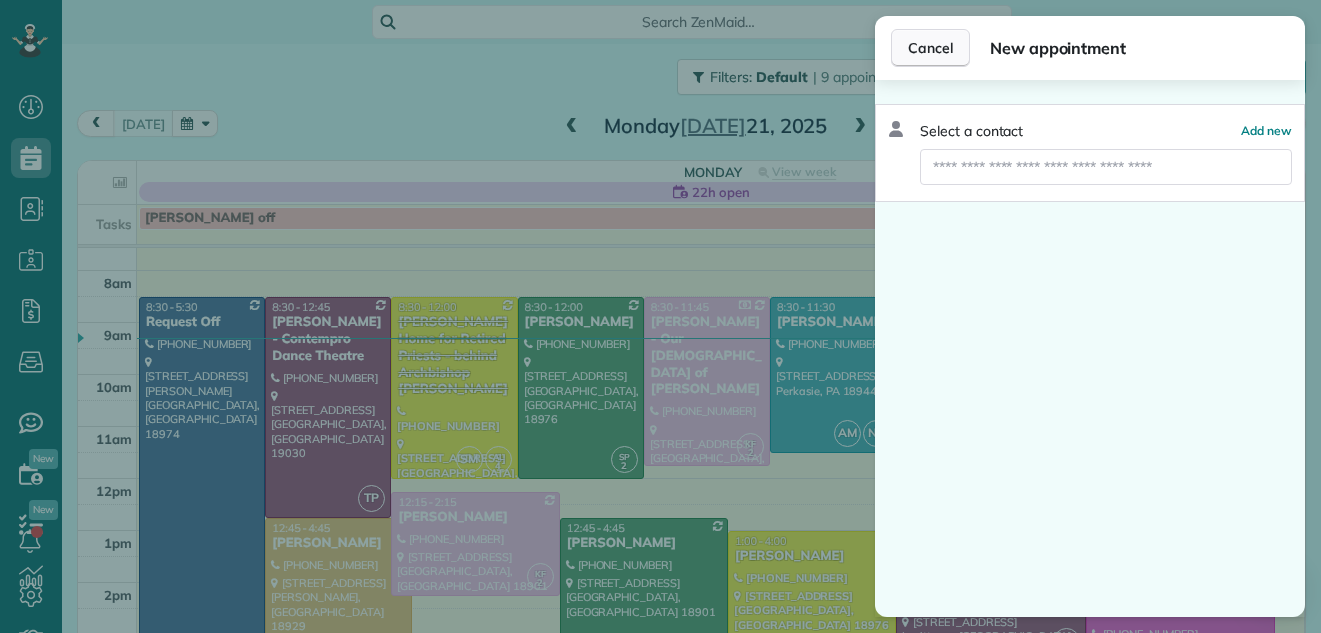click on "Cancel" at bounding box center (930, 48) 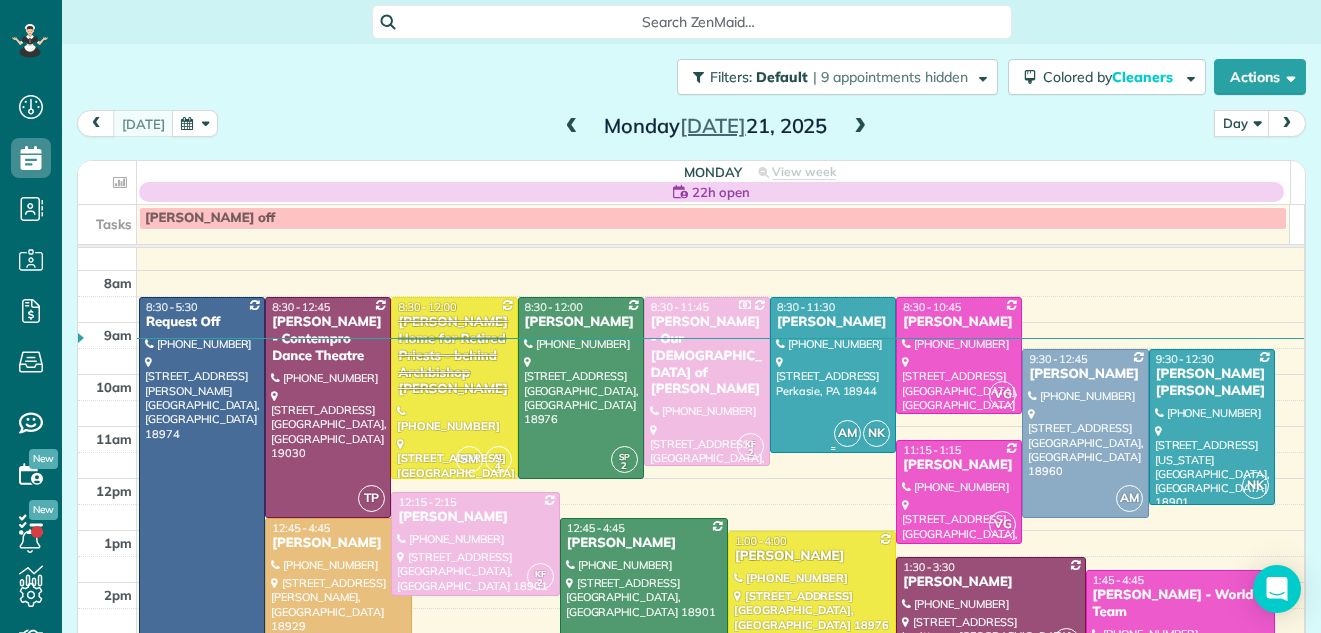click on "Krista Park" at bounding box center (833, 322) 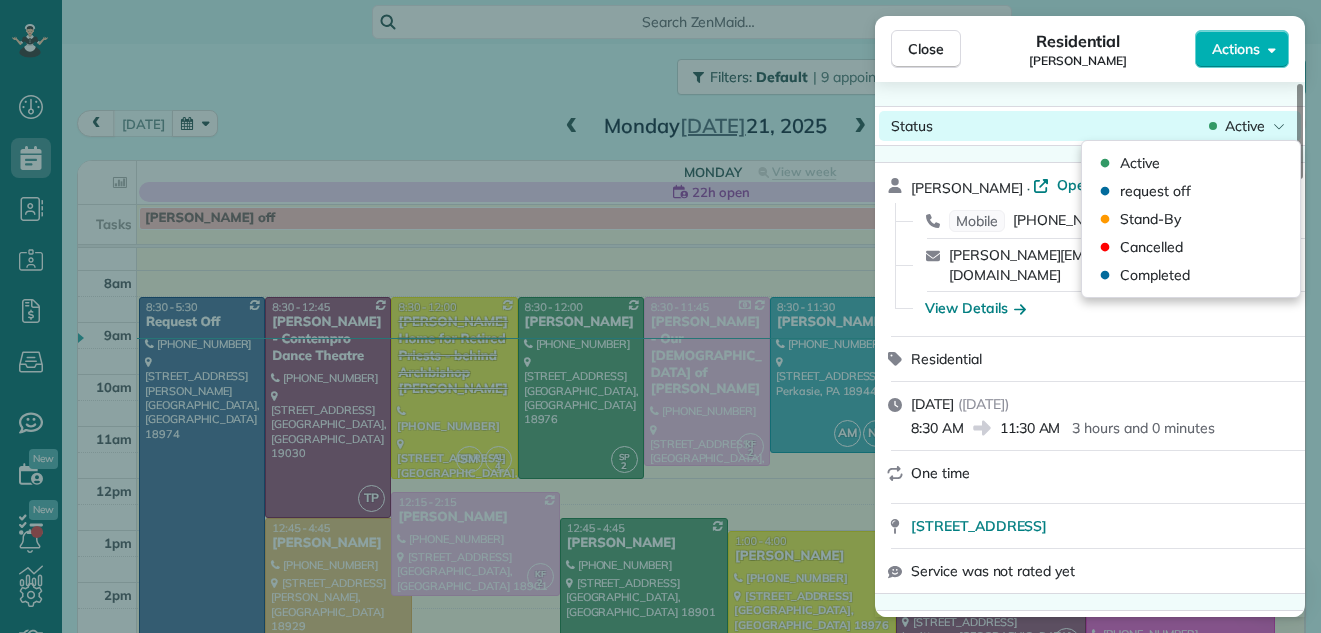 click on "Active" at bounding box center [1245, 126] 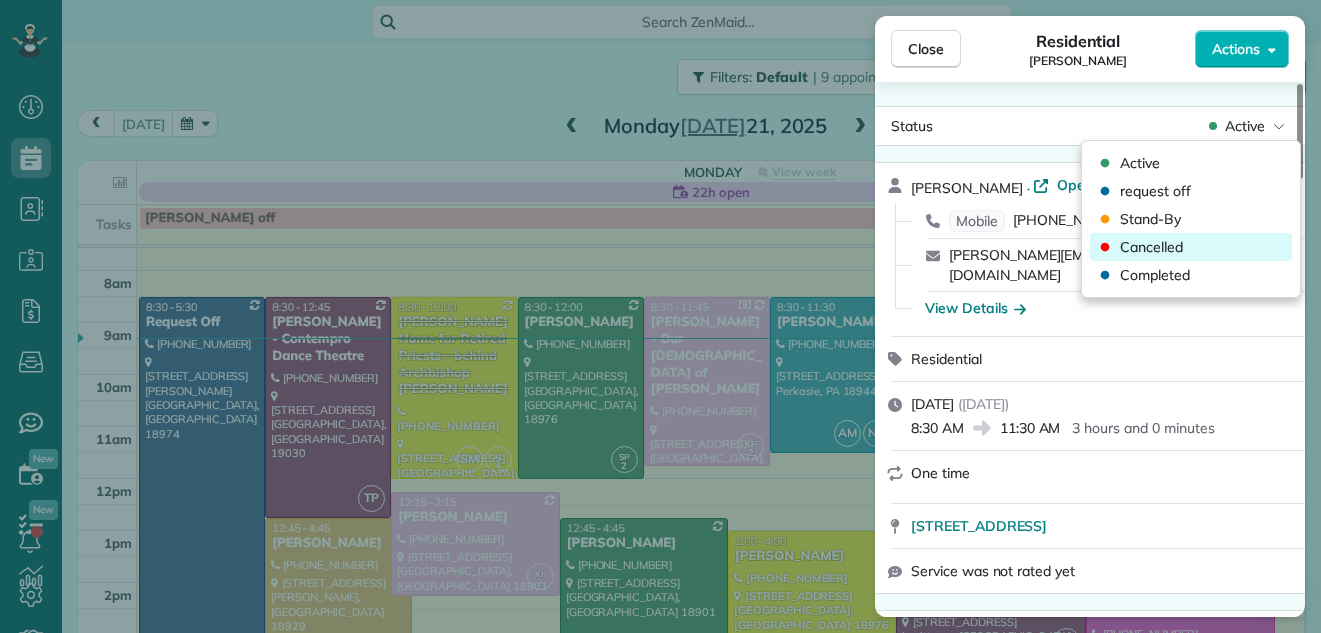 click on "Cancelled" at bounding box center (1151, 247) 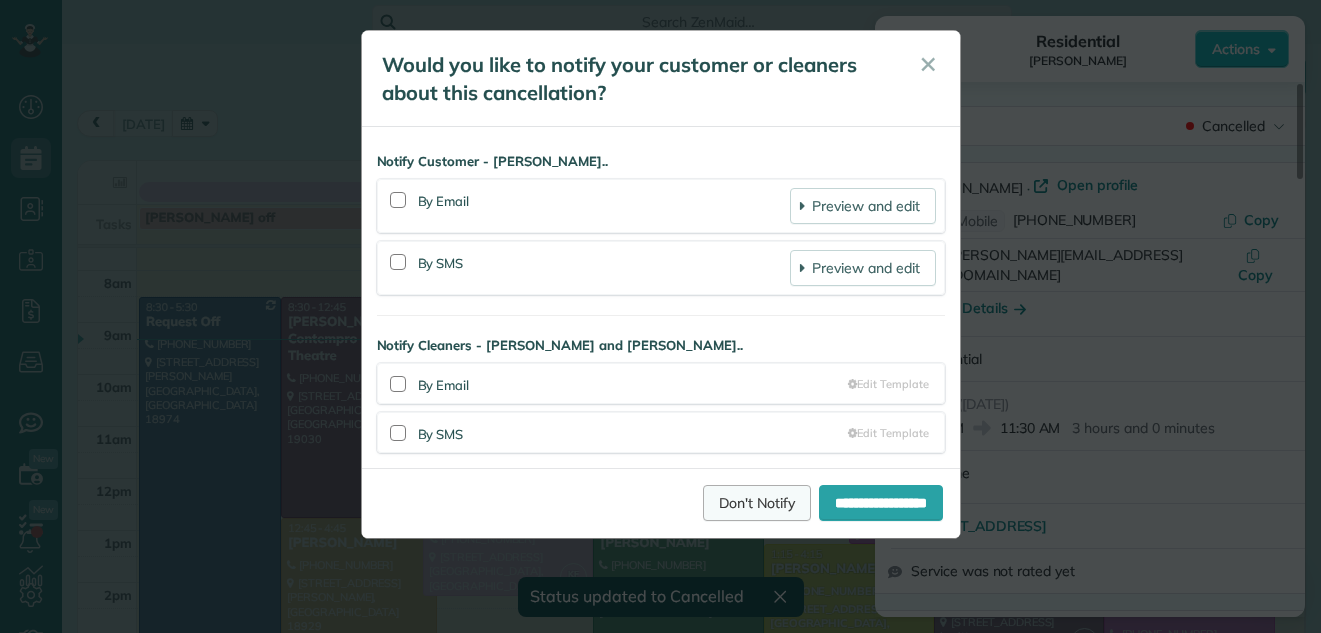 click on "Don't Notify" at bounding box center (757, 503) 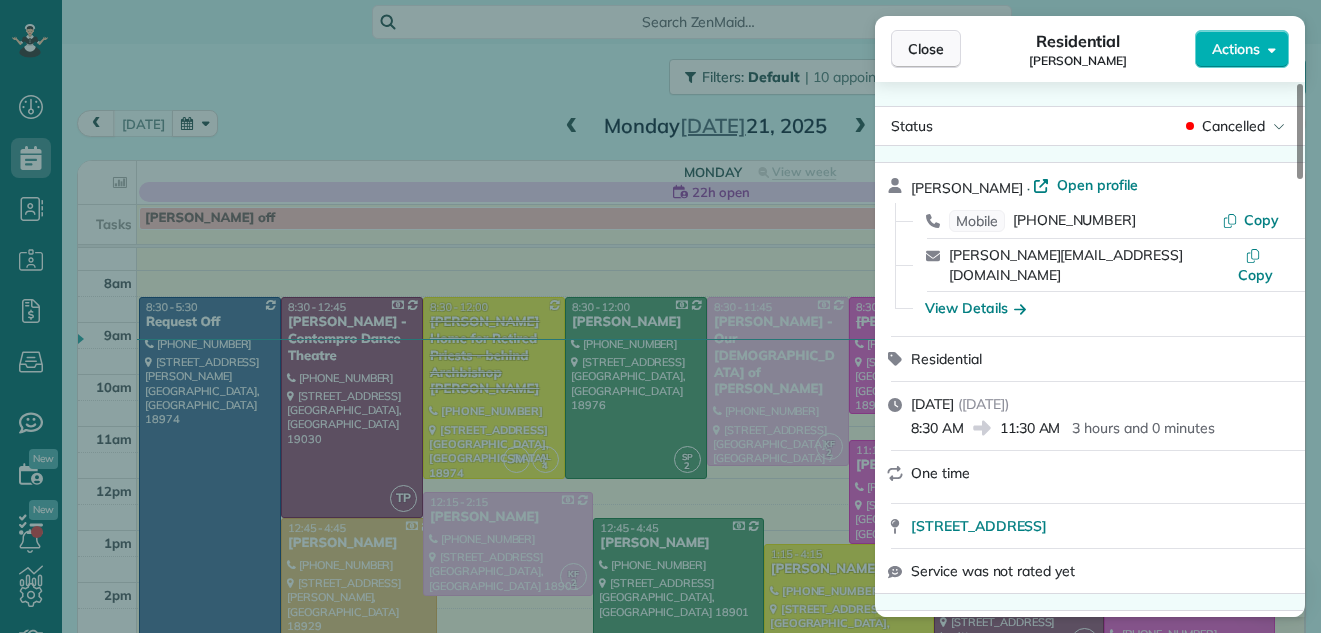 click on "Close" at bounding box center [926, 49] 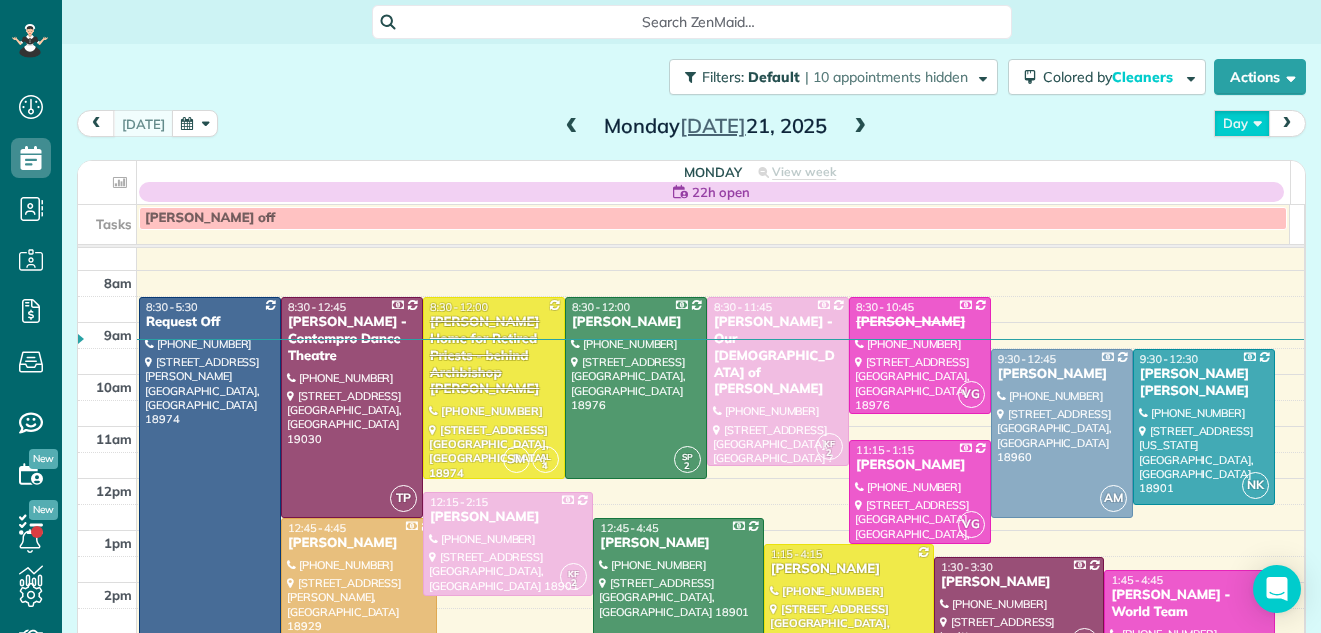 click on "Day" at bounding box center (1242, 123) 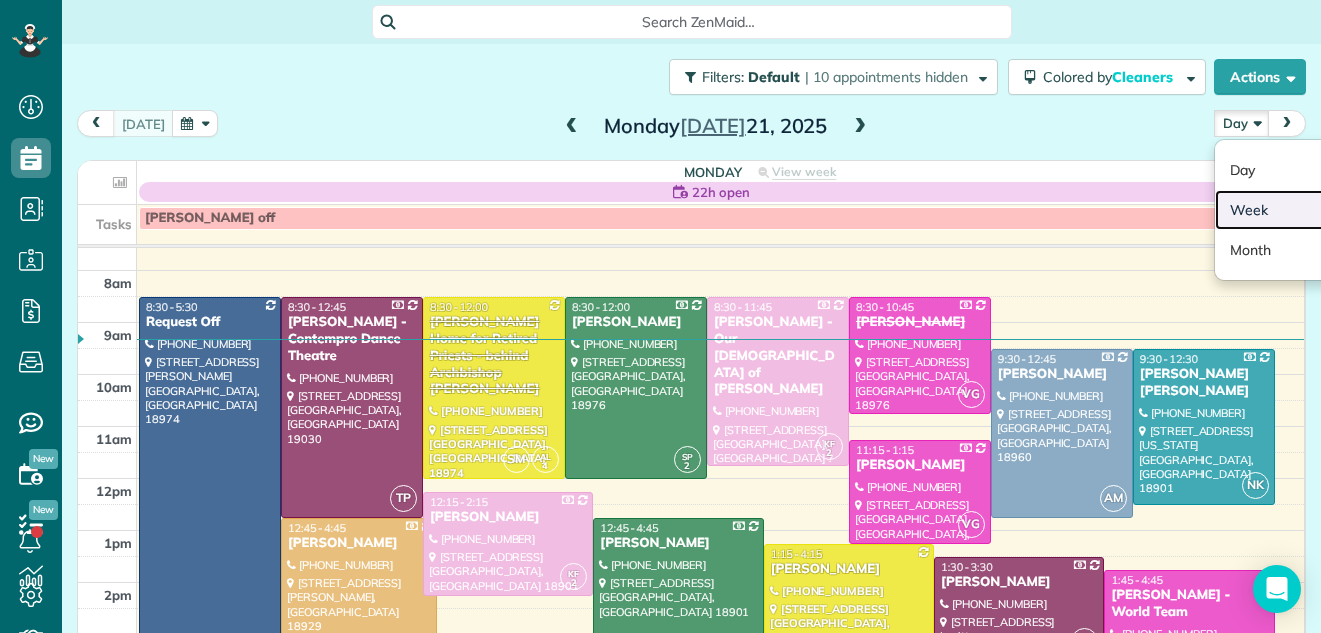 click on "Week" at bounding box center (1294, 210) 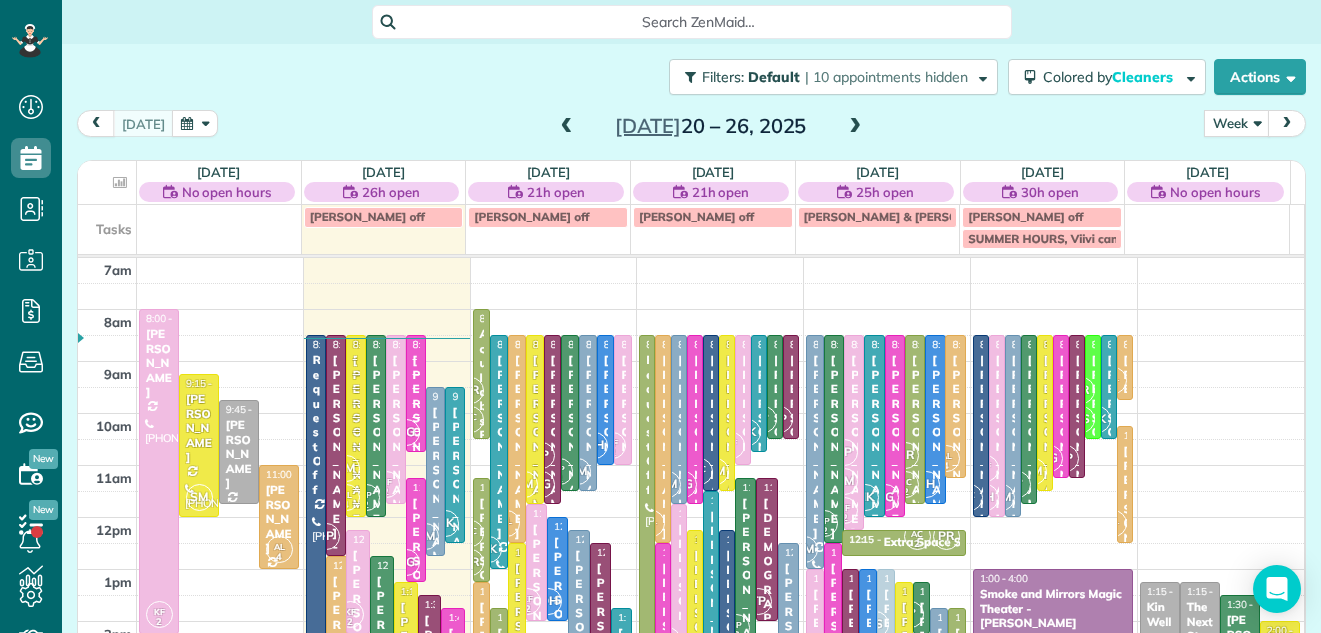 click at bounding box center (855, 127) 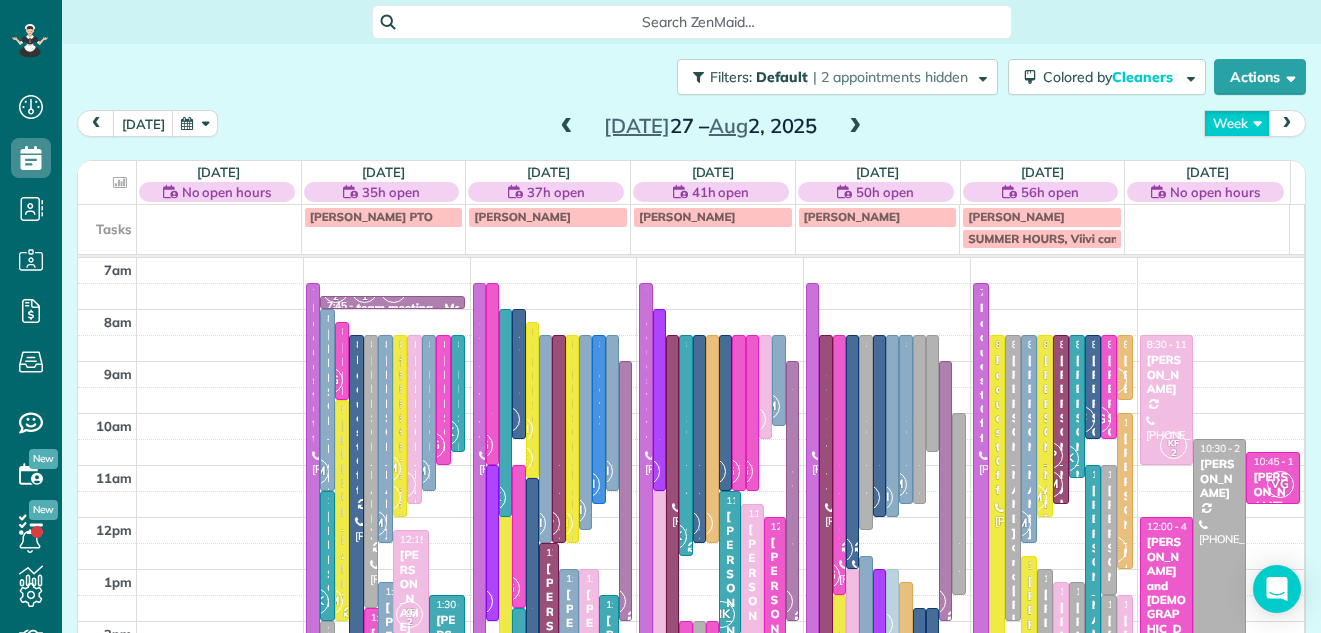 click on "Week" at bounding box center (1237, 123) 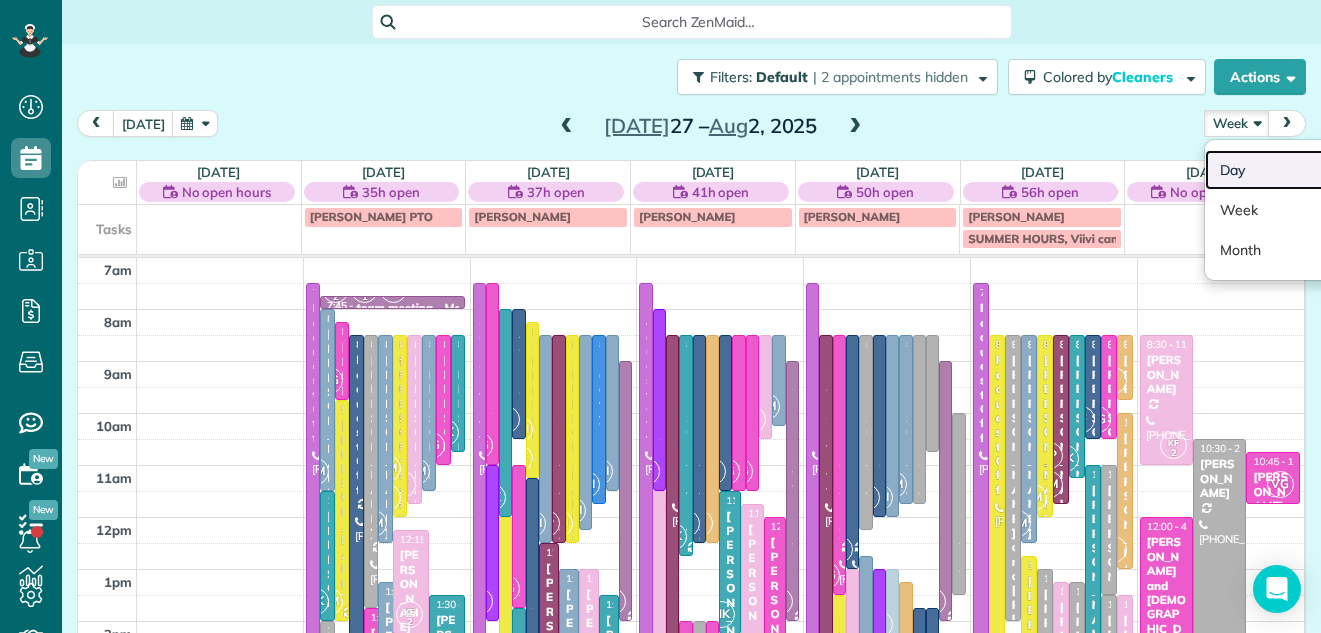 click on "Day" at bounding box center (1284, 170) 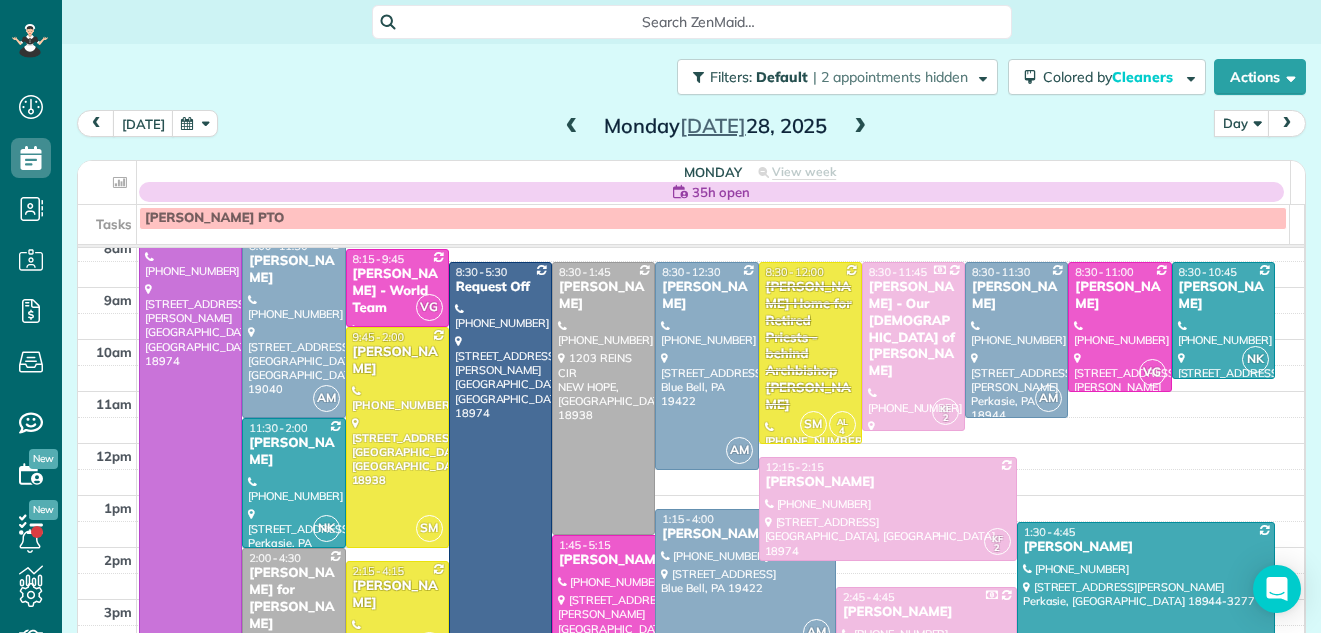 scroll, scrollTop: 0, scrollLeft: 0, axis: both 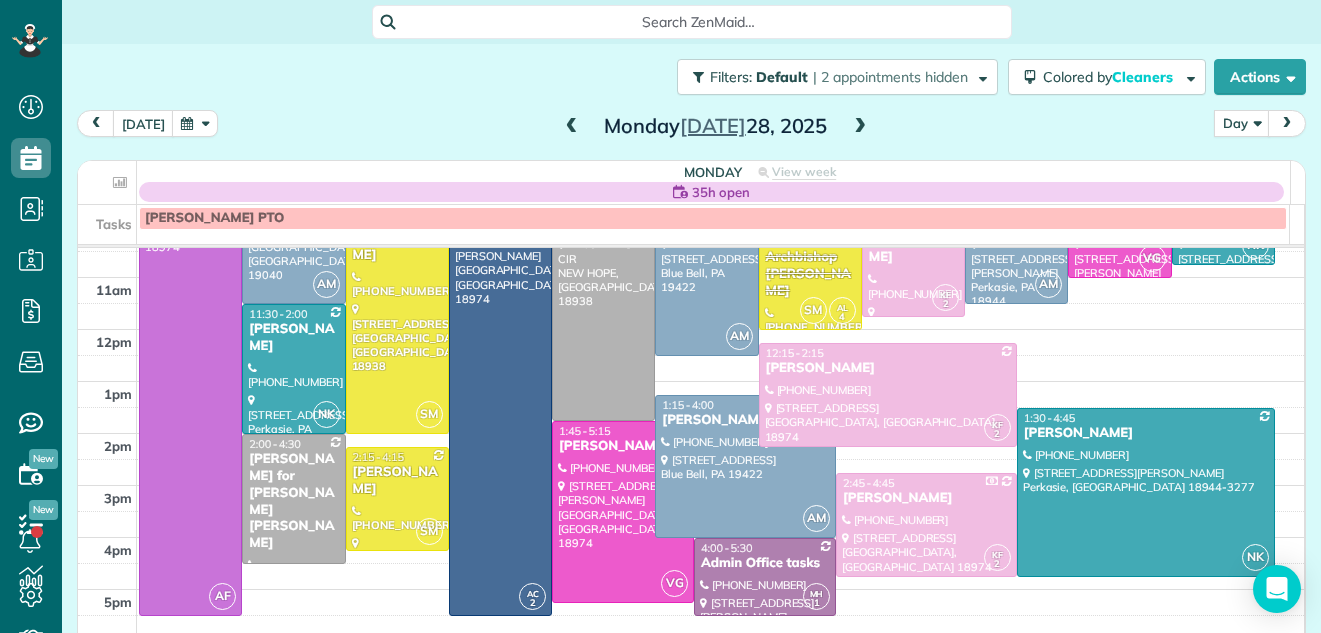 click at bounding box center [572, 127] 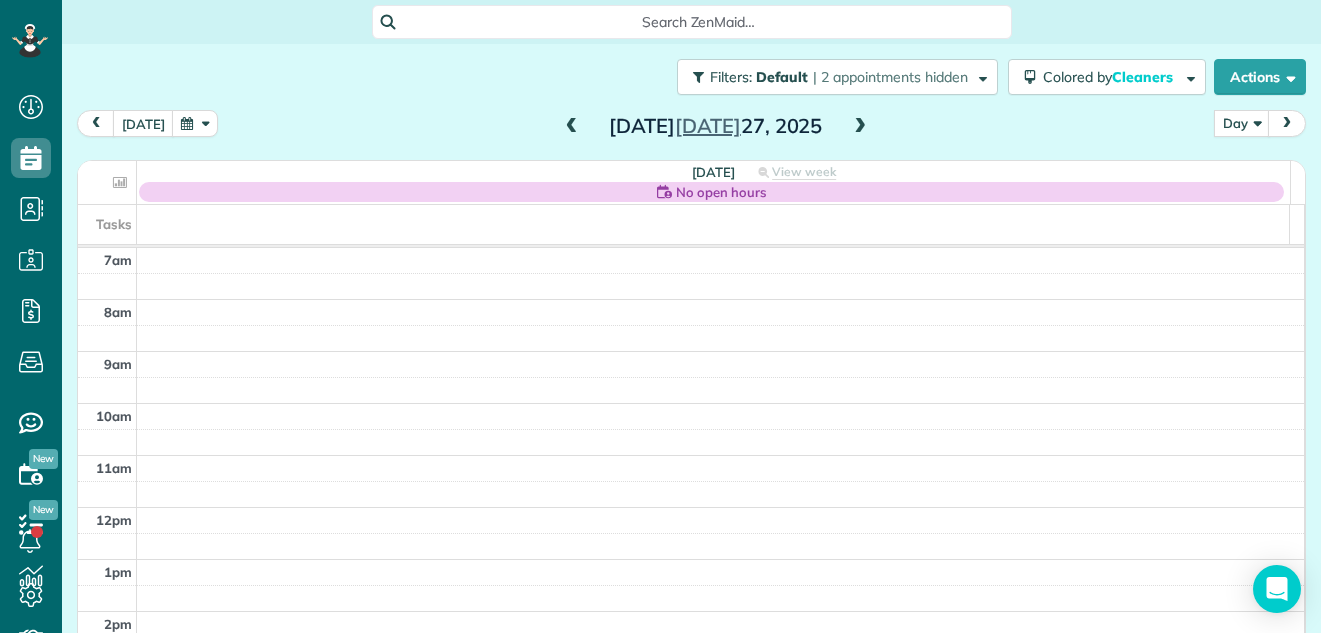 click at bounding box center [572, 127] 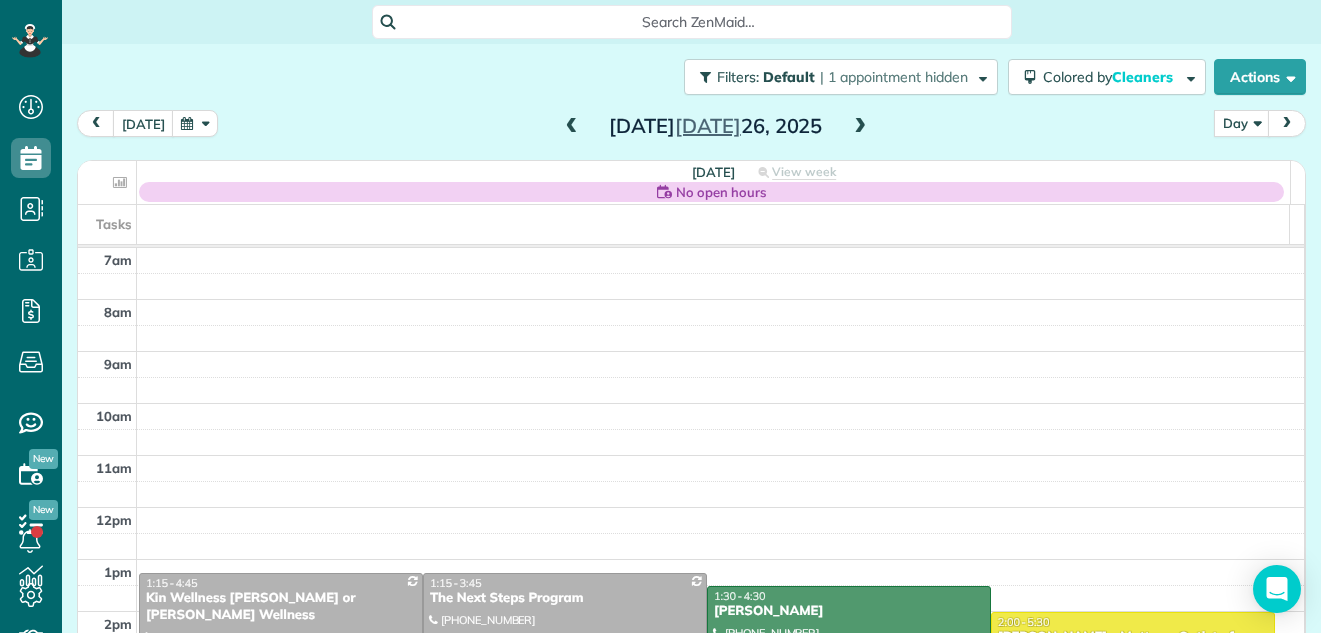 click at bounding box center (572, 127) 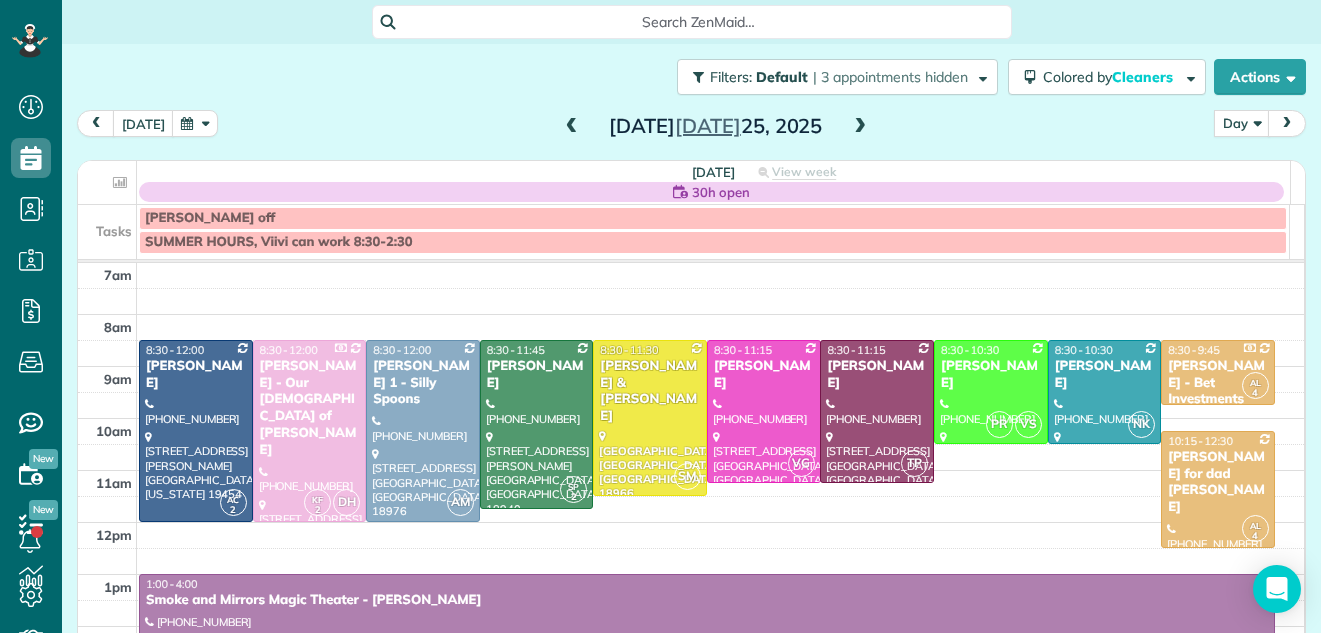 click at bounding box center [572, 127] 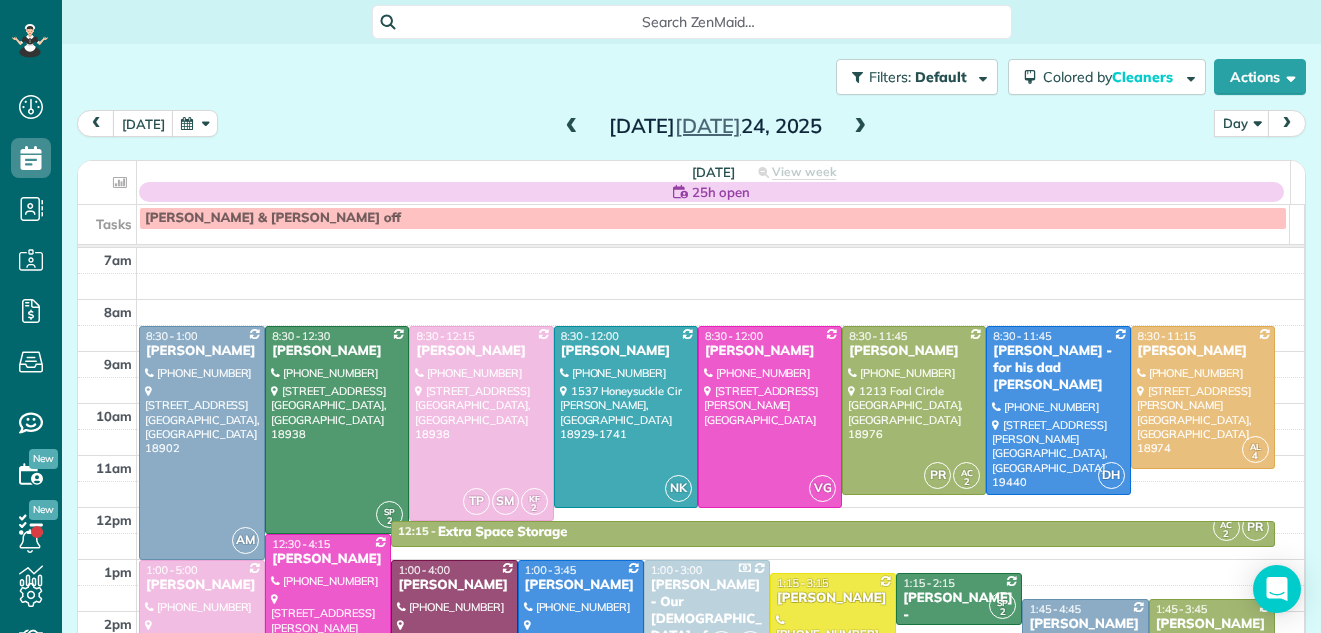 click at bounding box center (572, 127) 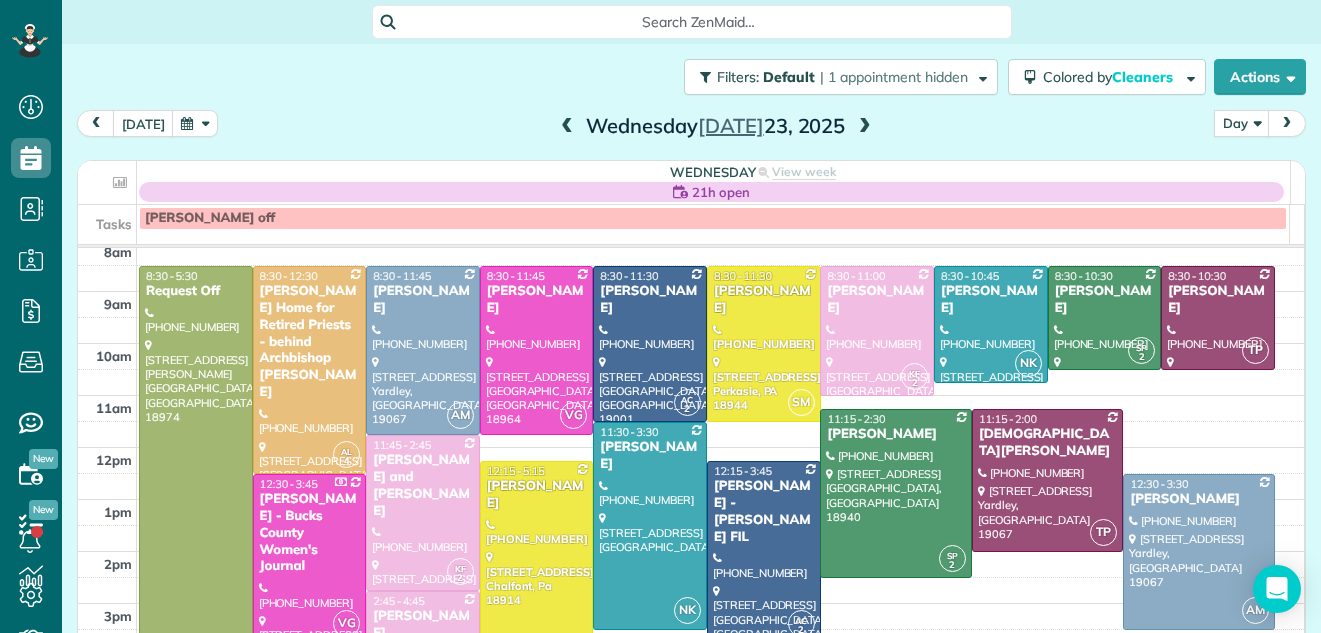 scroll, scrollTop: 68, scrollLeft: 0, axis: vertical 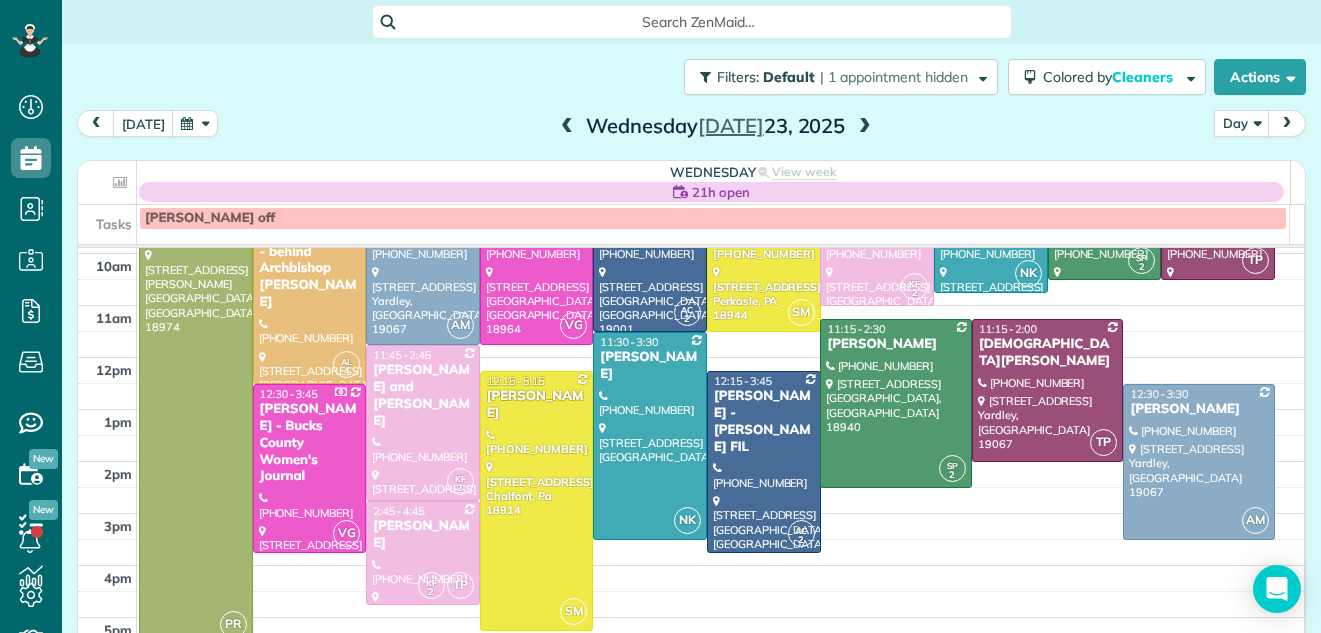 click at bounding box center (567, 127) 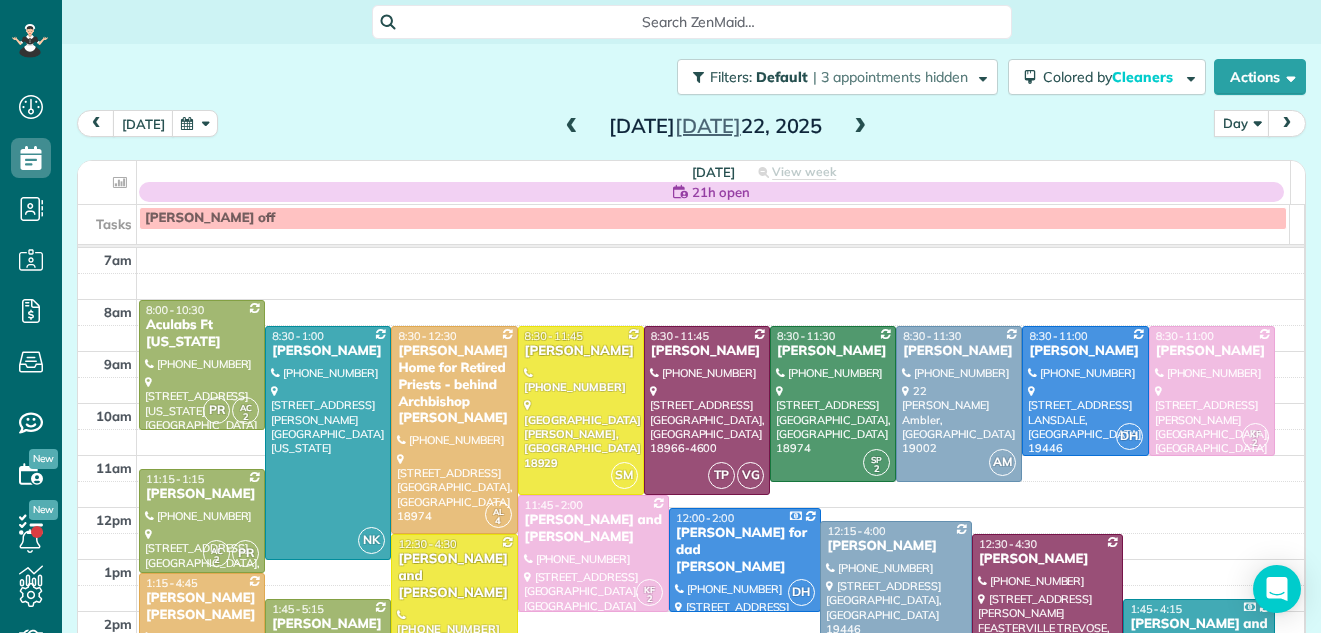 click at bounding box center [572, 127] 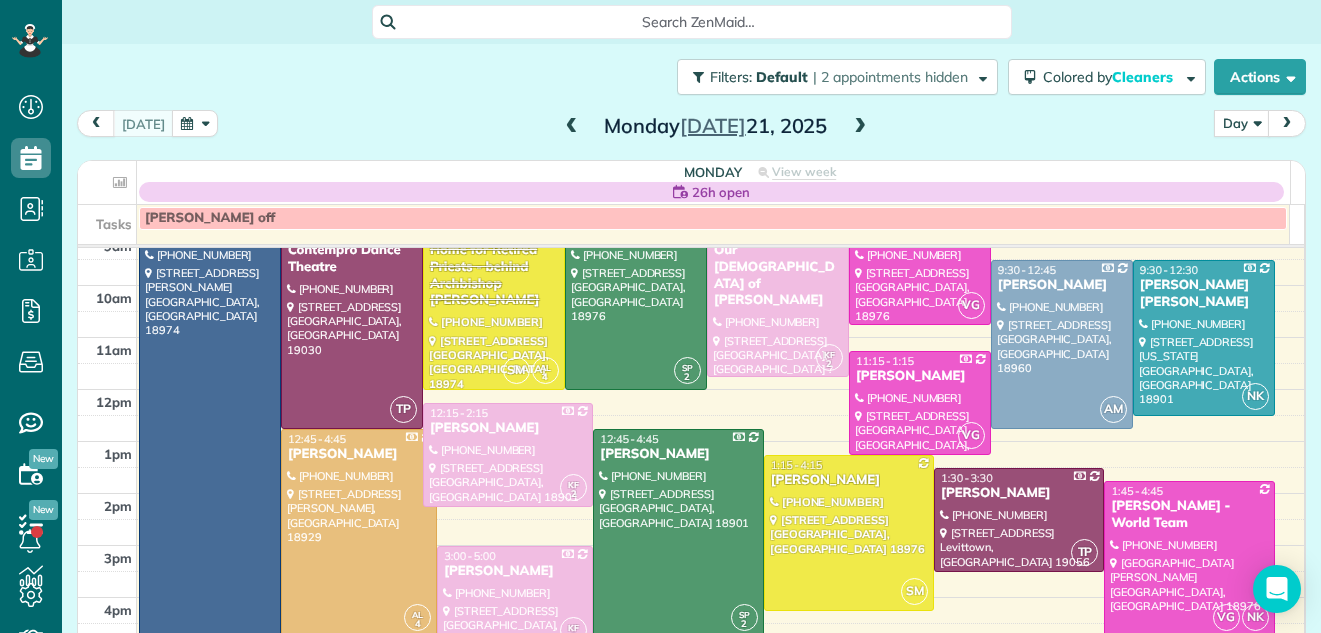 scroll, scrollTop: 122, scrollLeft: 0, axis: vertical 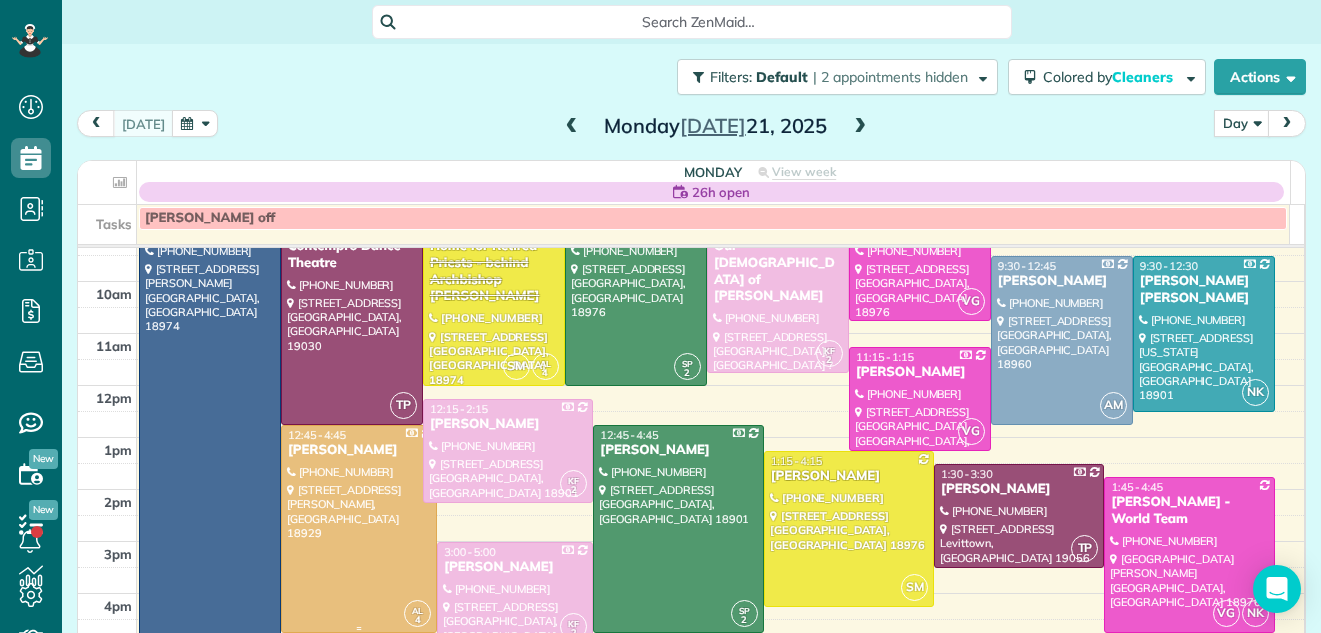 click at bounding box center [359, 529] 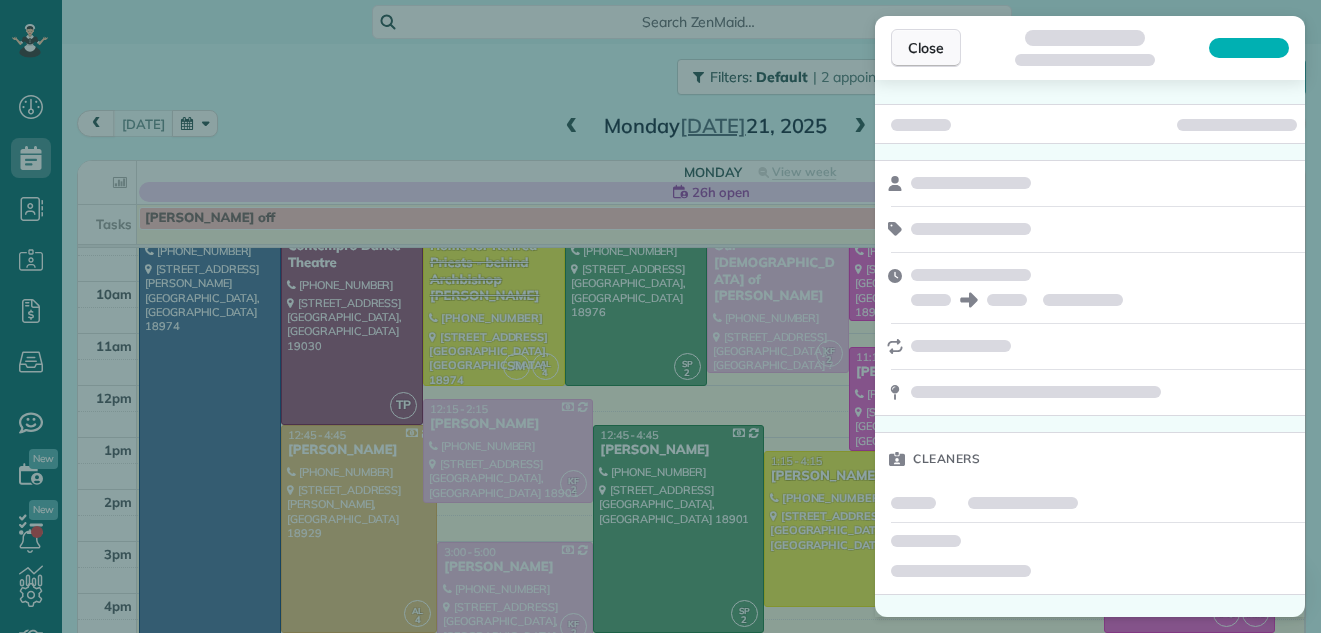 click on "Close" at bounding box center (926, 48) 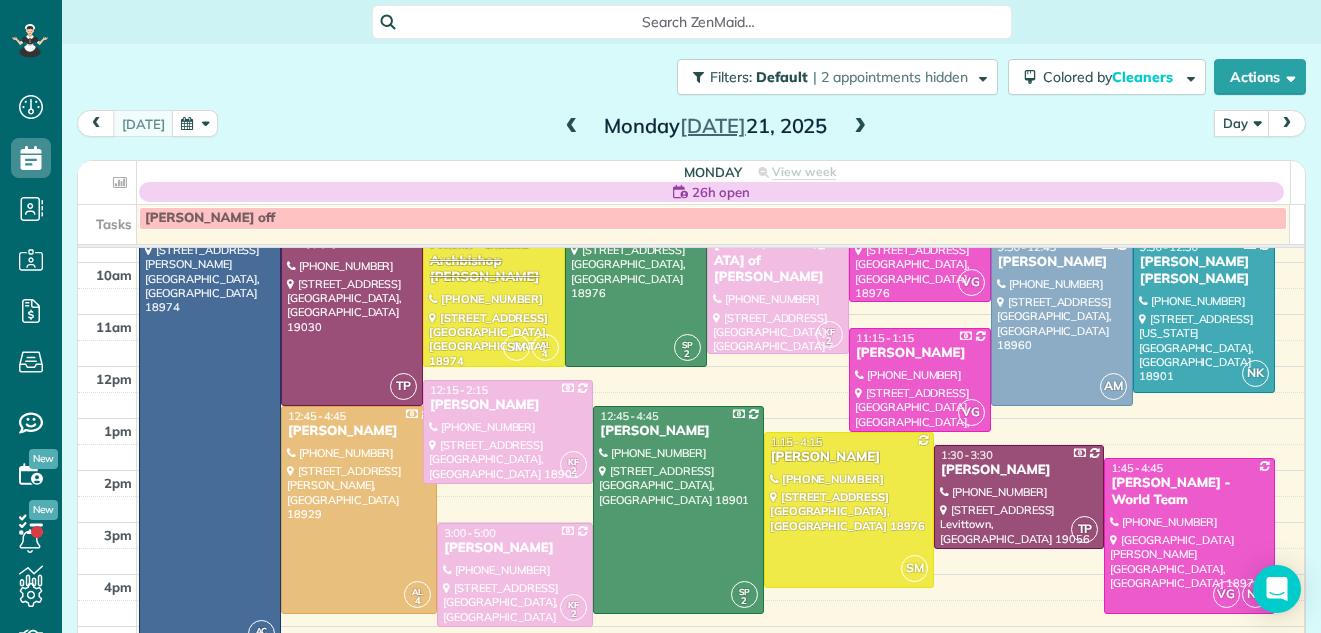 scroll, scrollTop: 124, scrollLeft: 0, axis: vertical 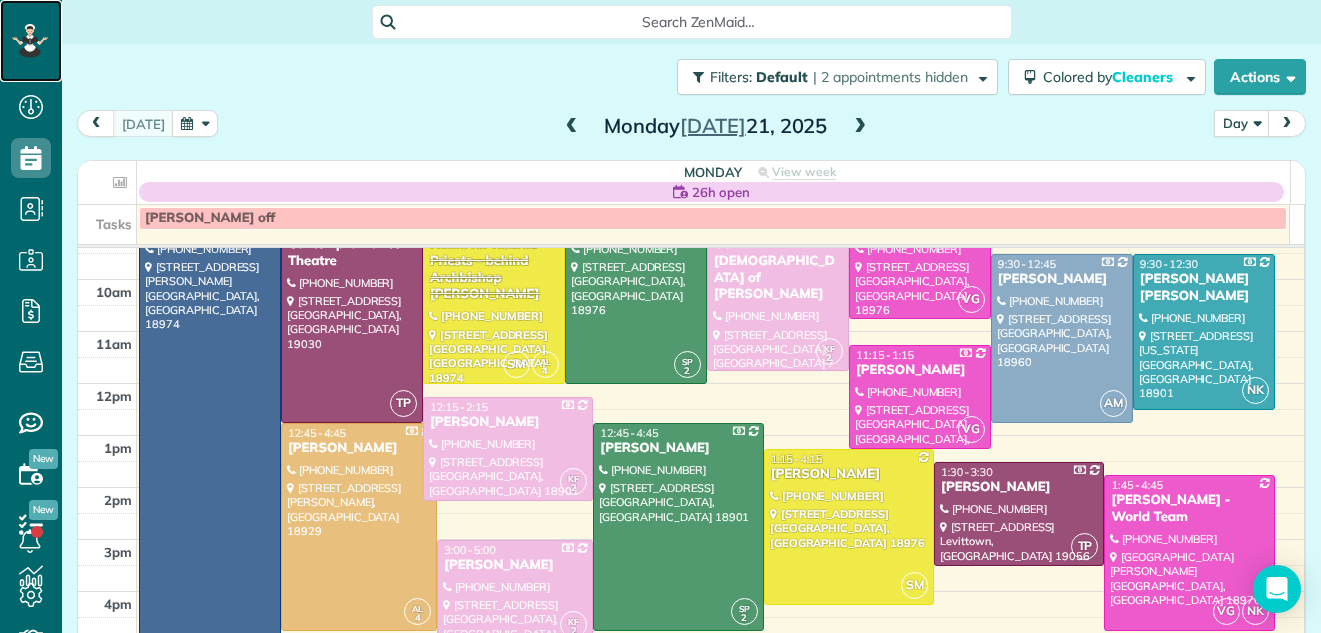 click 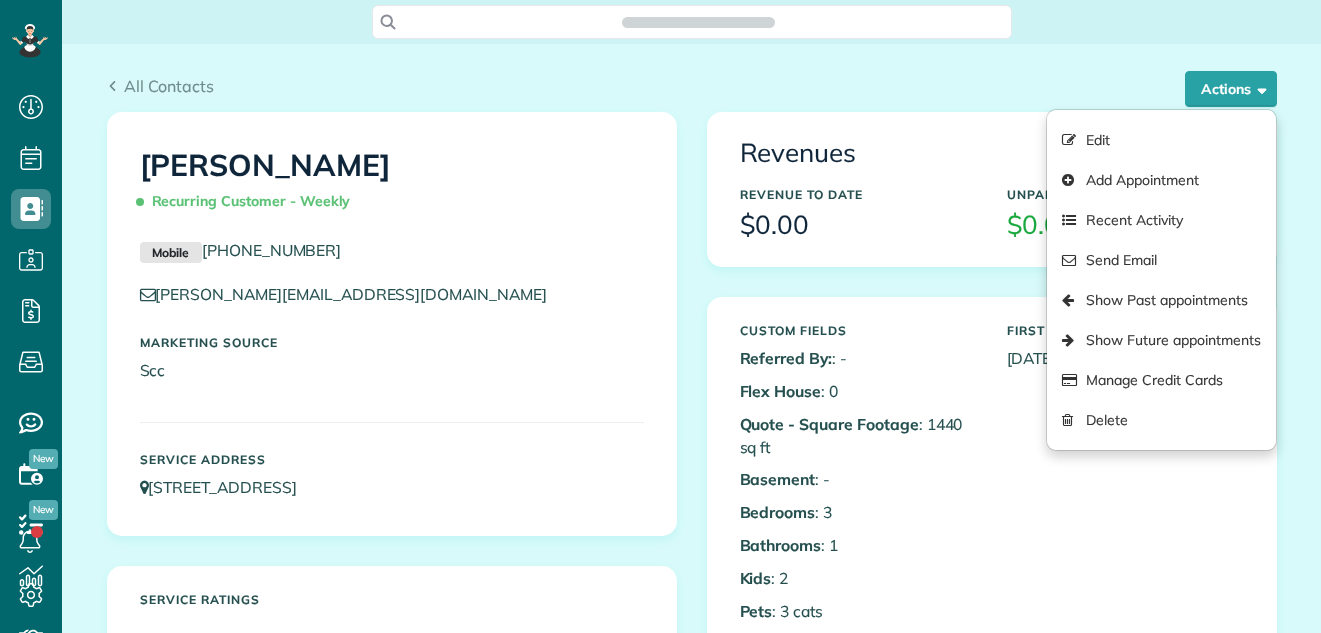 scroll, scrollTop: 0, scrollLeft: 0, axis: both 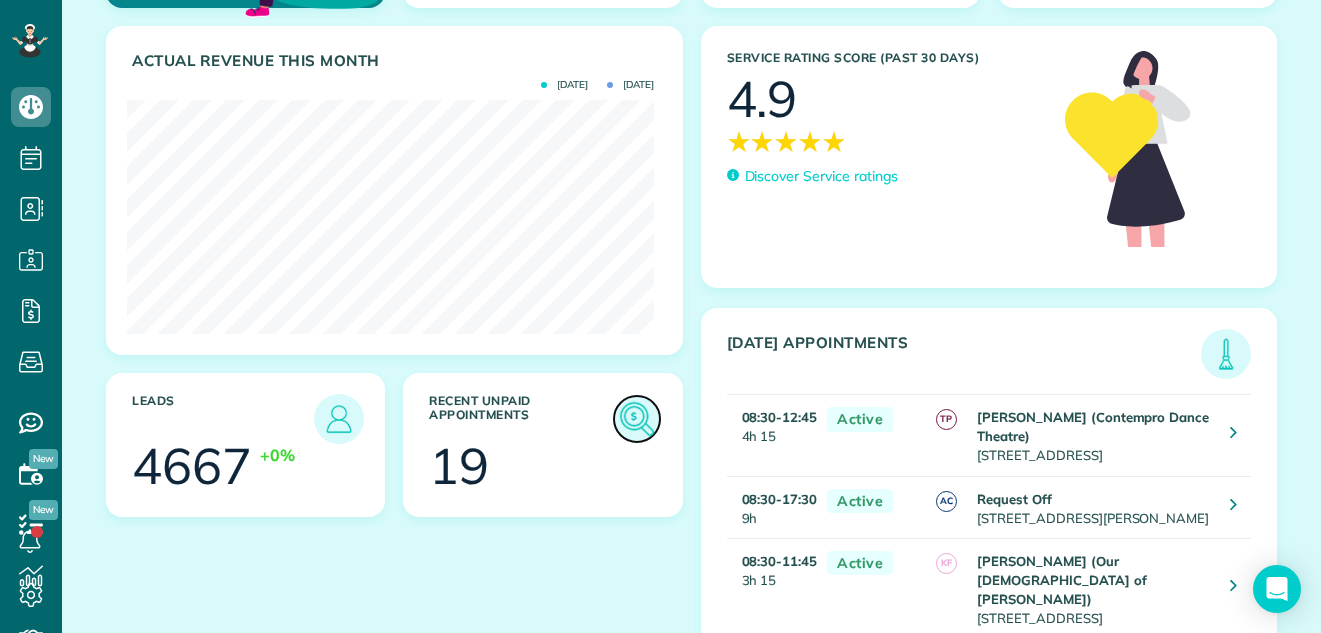 click at bounding box center [637, 419] 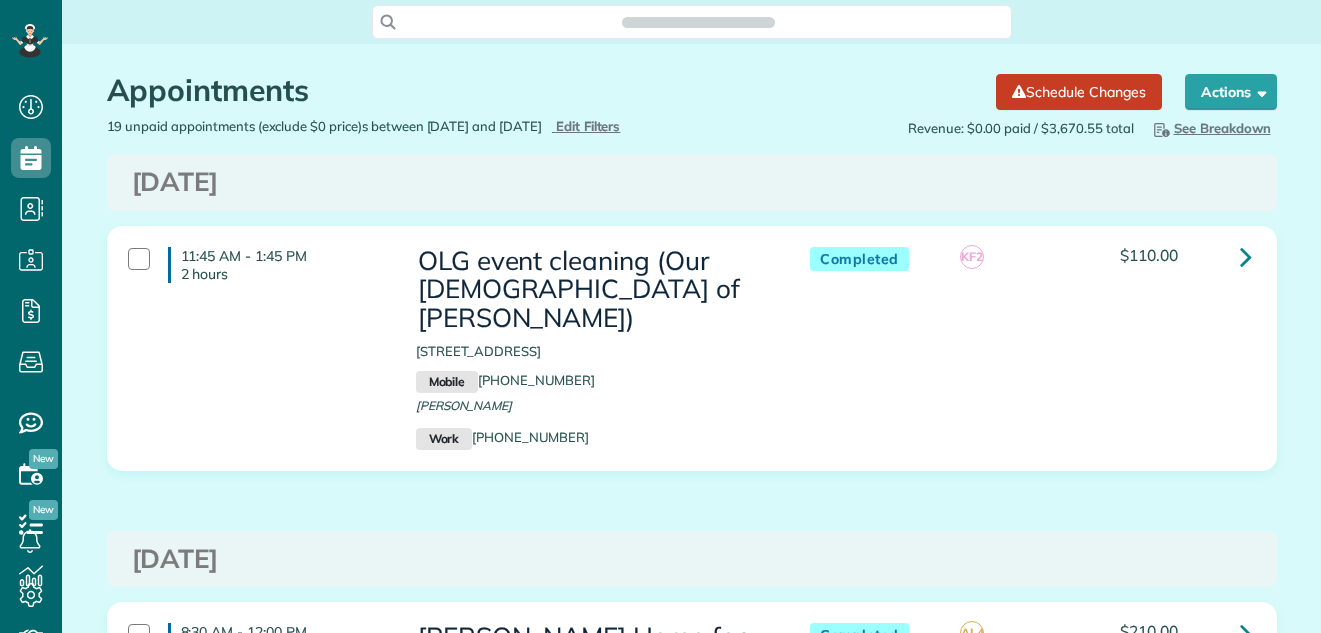 scroll, scrollTop: 0, scrollLeft: 0, axis: both 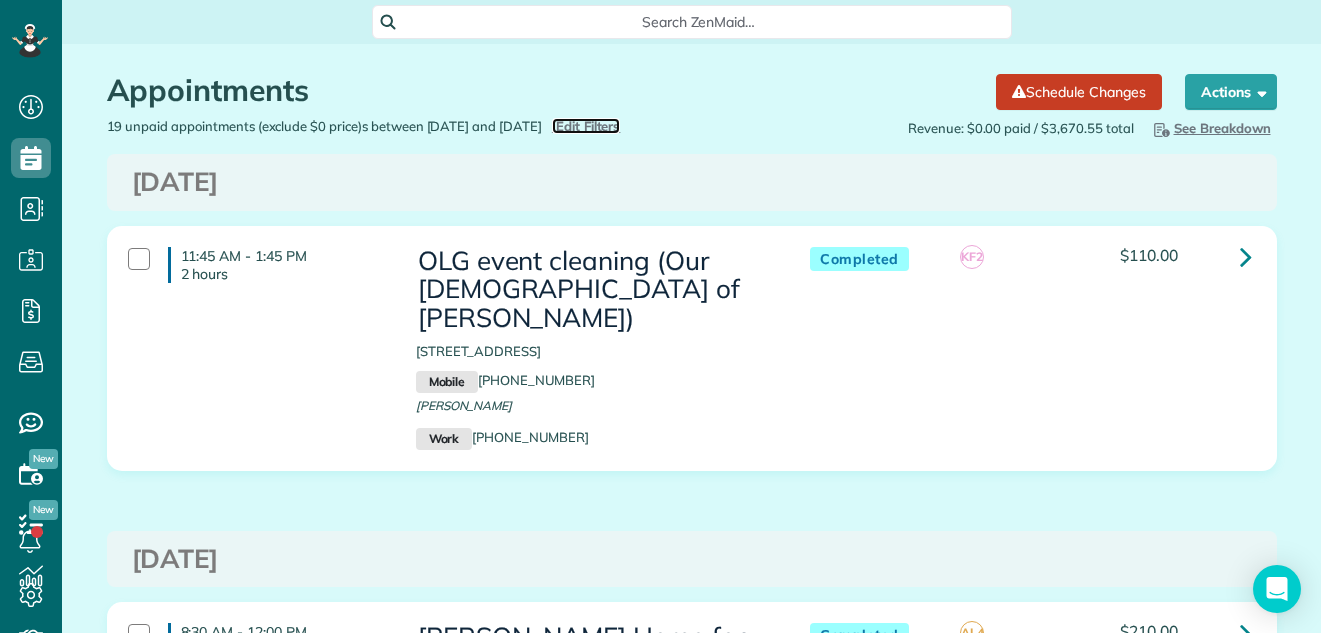 click on "Edit Filters" at bounding box center [588, 126] 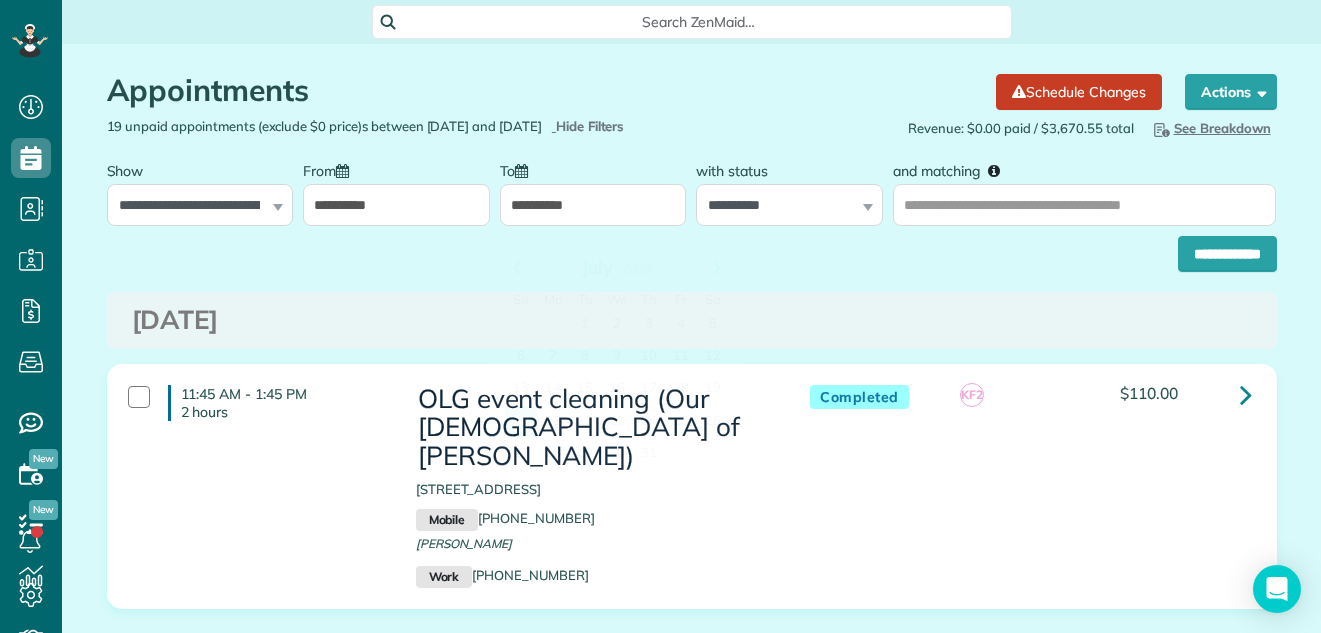 click on "**********" at bounding box center [593, 205] 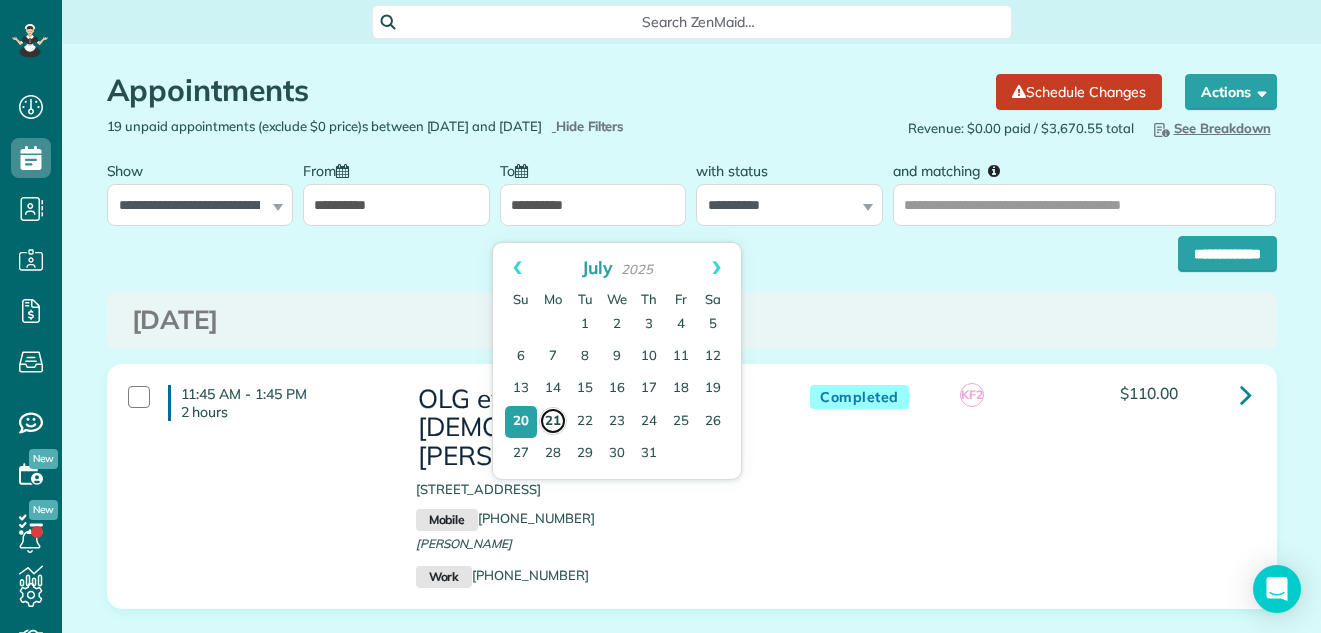 click on "21" at bounding box center [553, 421] 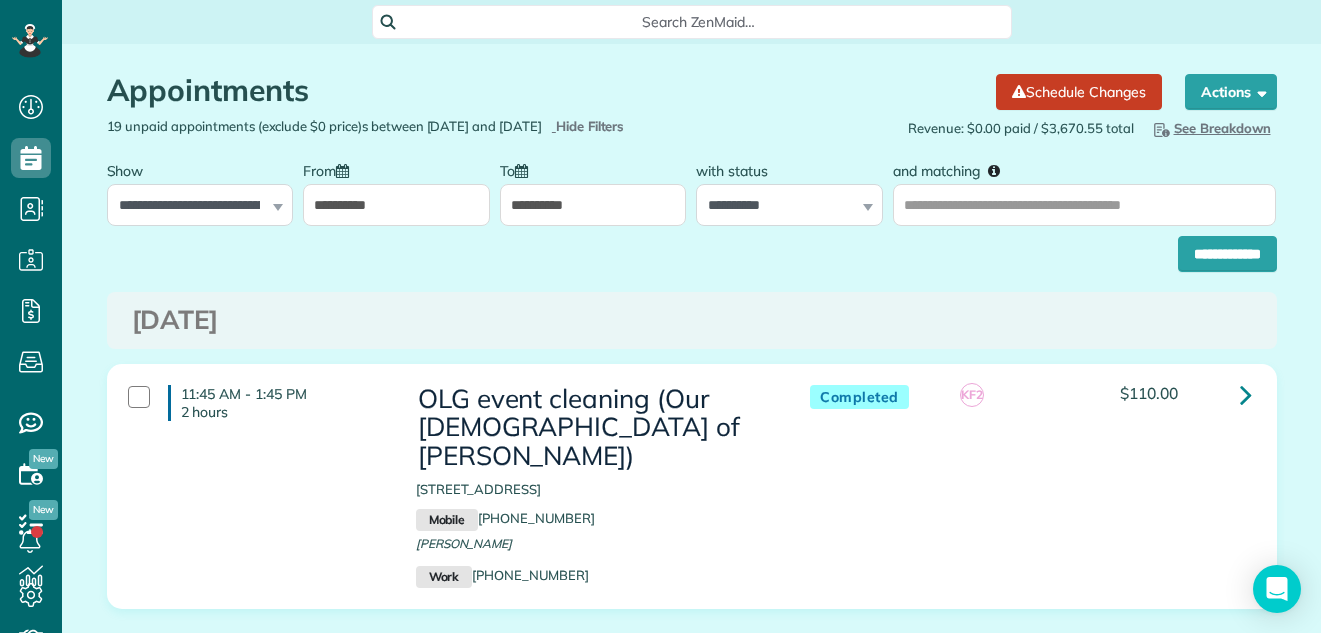 click on "**********" at bounding box center (396, 205) 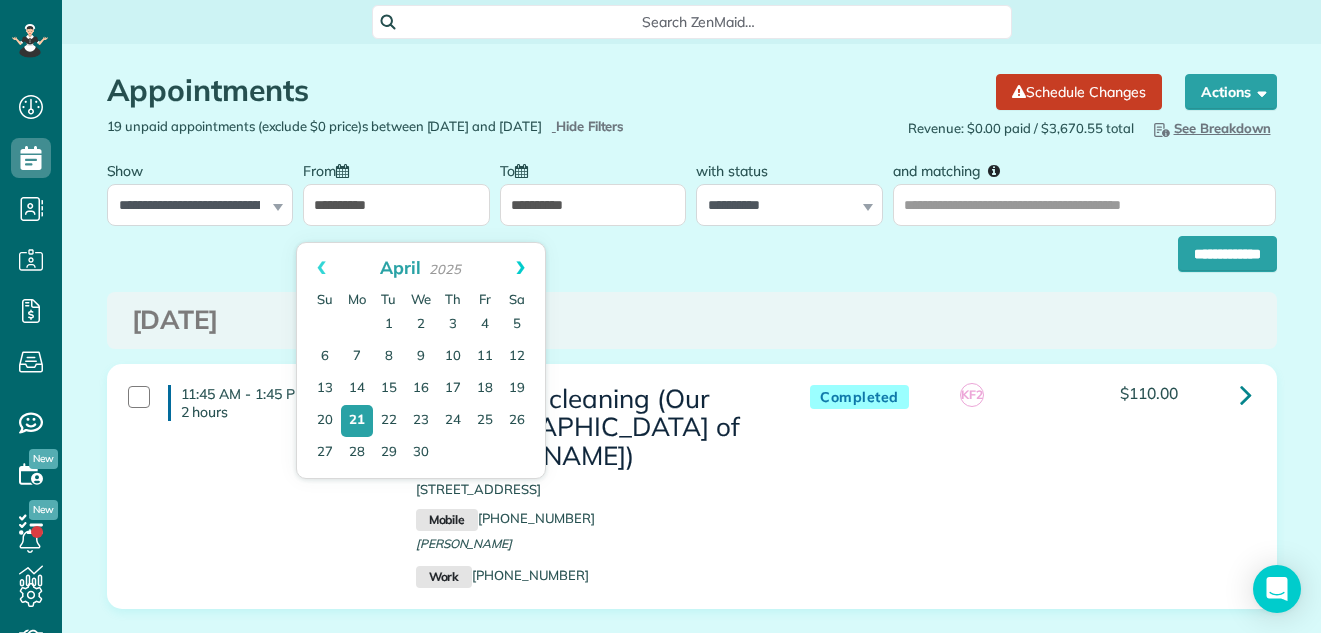 click on "Next" at bounding box center [520, 268] 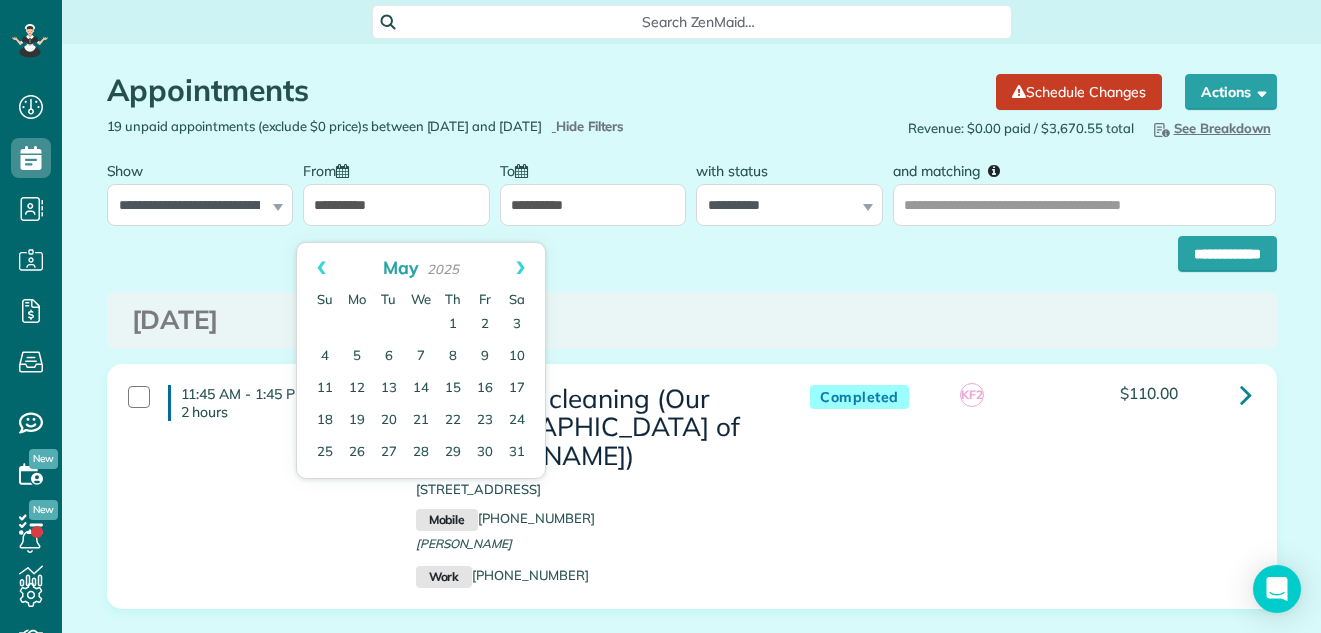 click on "Next" at bounding box center (520, 268) 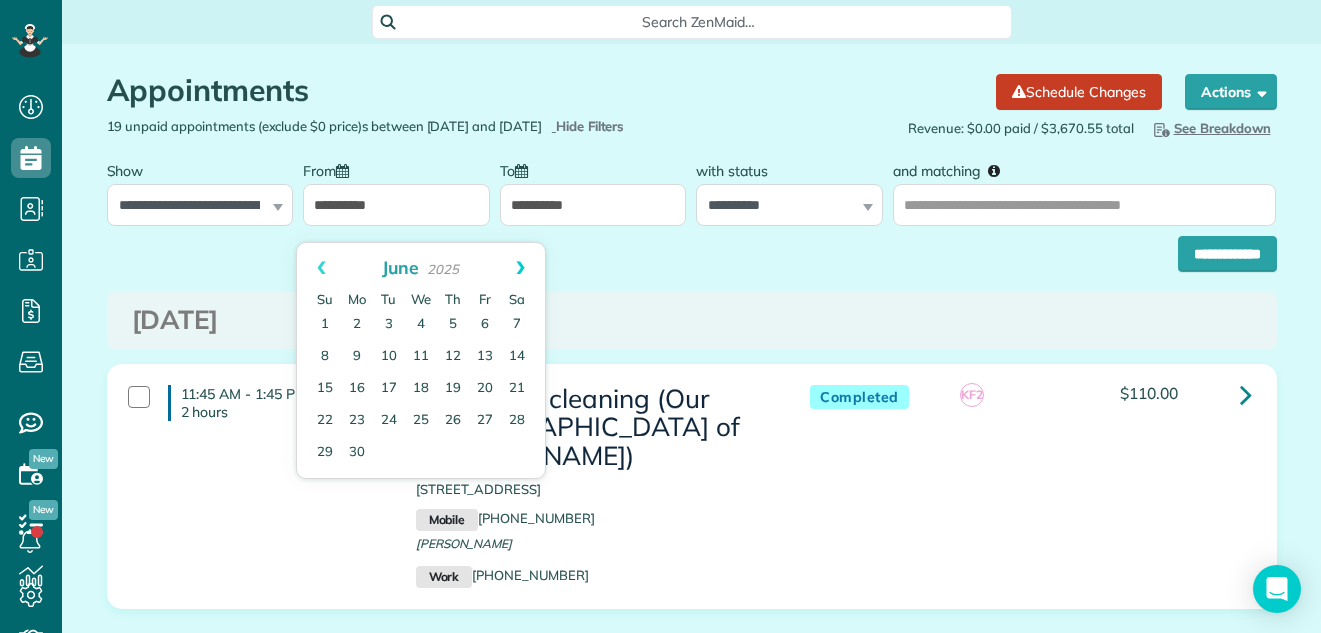 click on "Next" at bounding box center (520, 268) 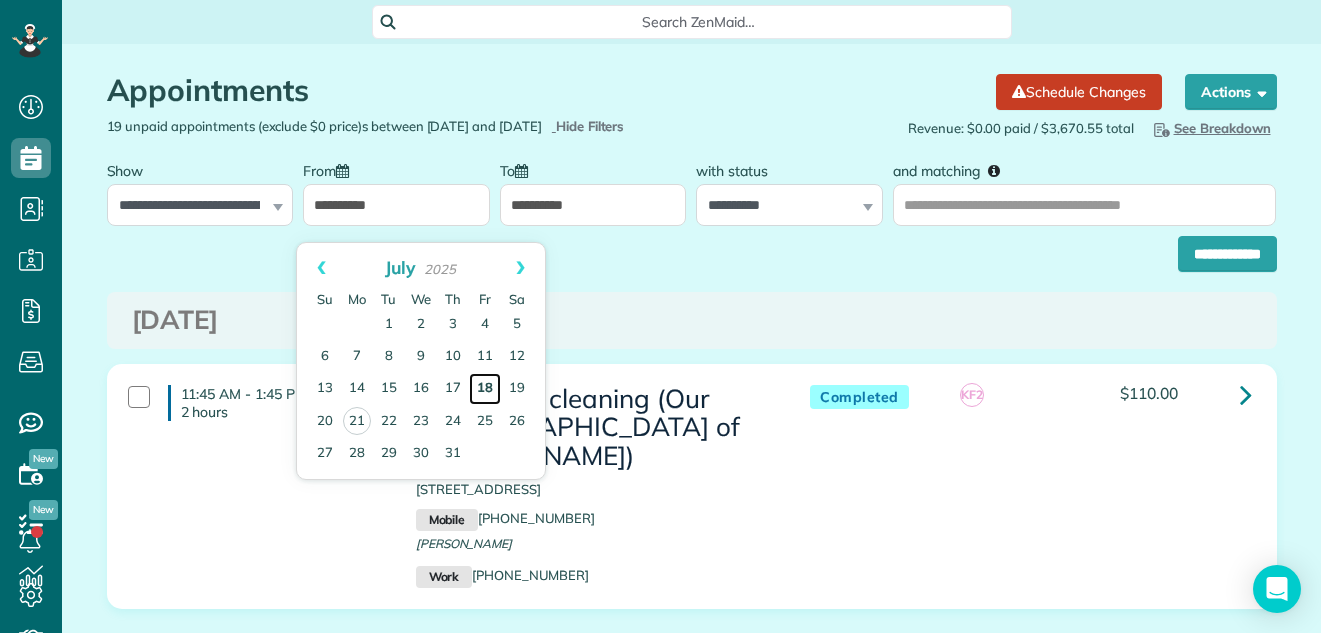 click on "18" at bounding box center (485, 389) 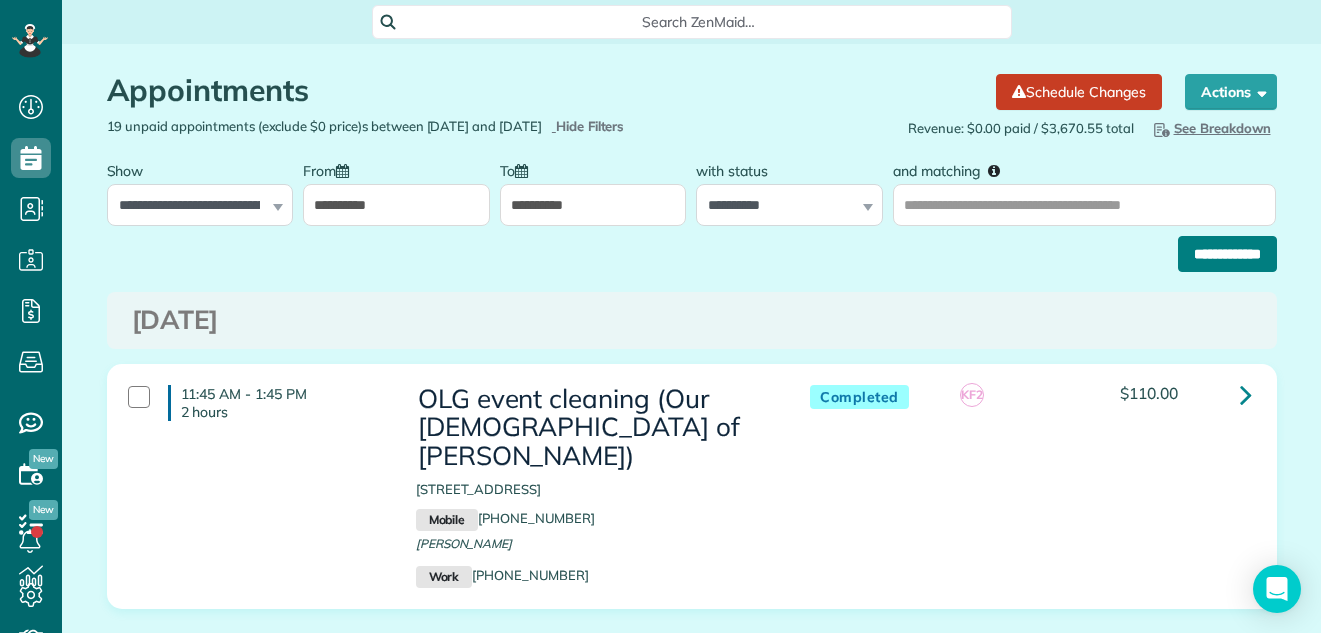 click on "**********" at bounding box center [1227, 254] 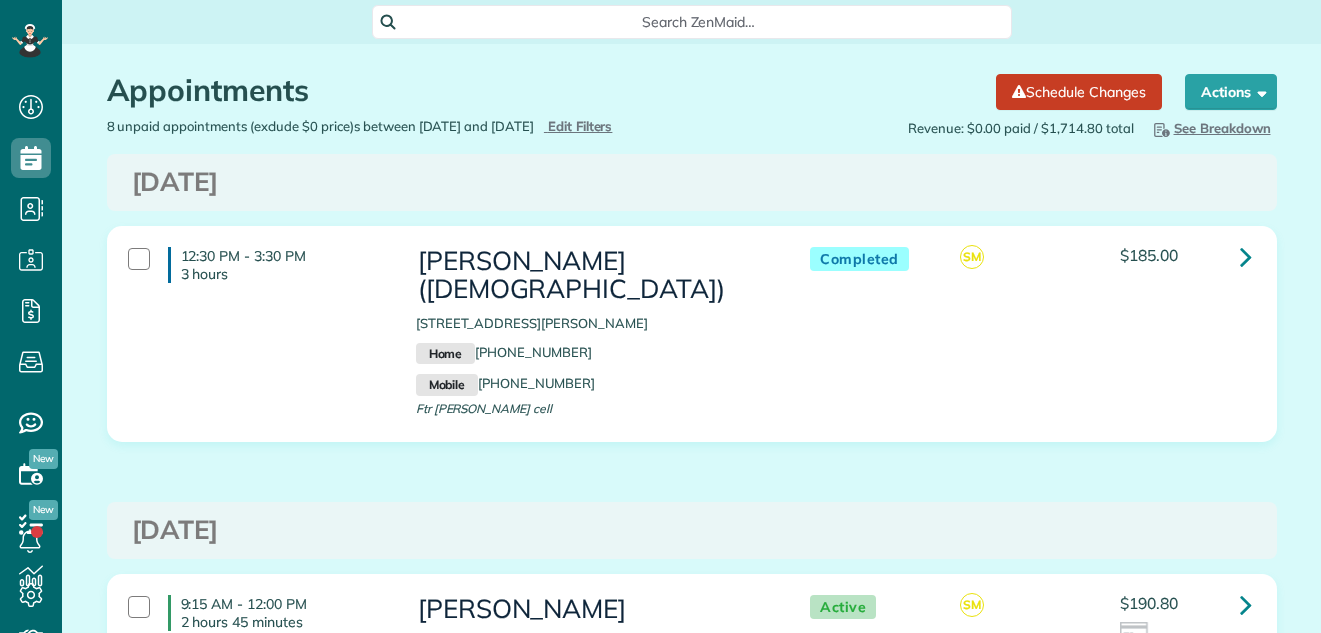 scroll, scrollTop: 0, scrollLeft: 0, axis: both 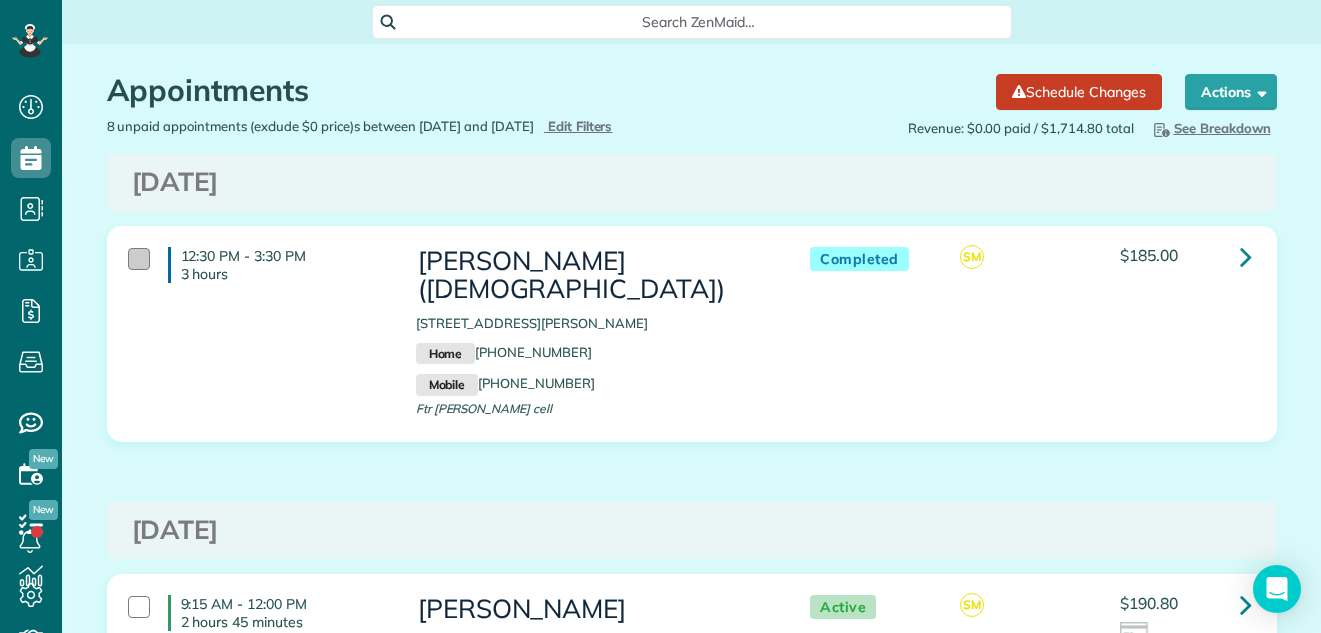 click at bounding box center [139, 259] 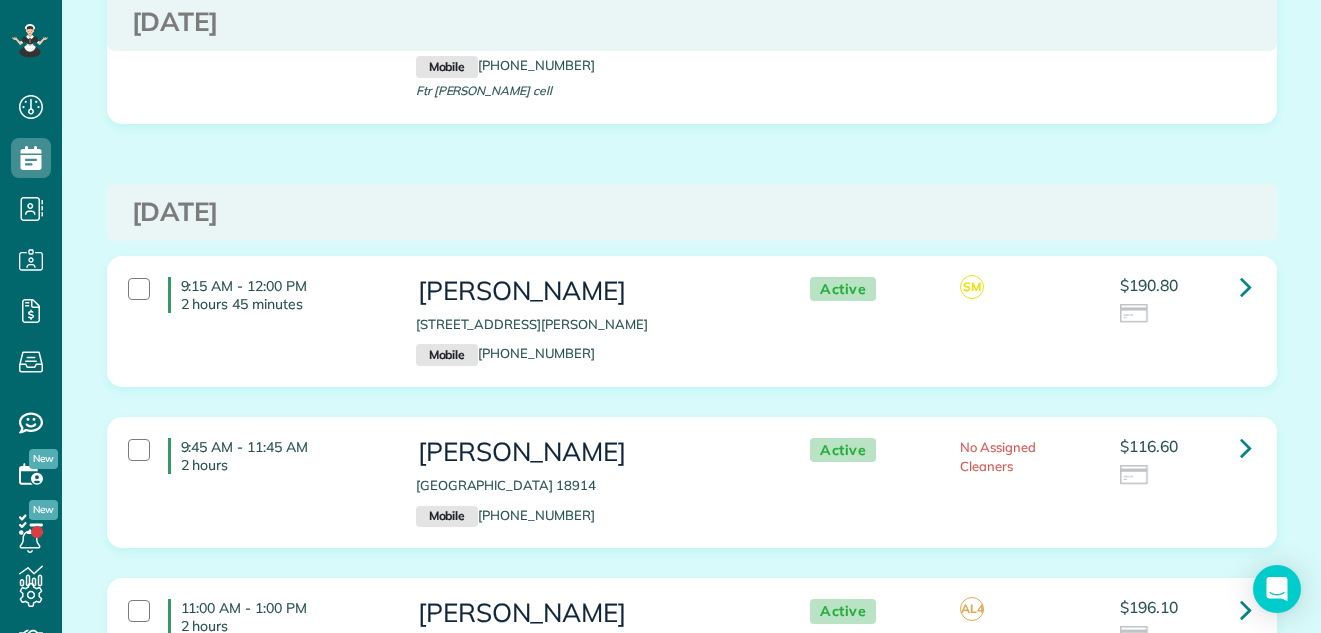 scroll, scrollTop: 477, scrollLeft: 0, axis: vertical 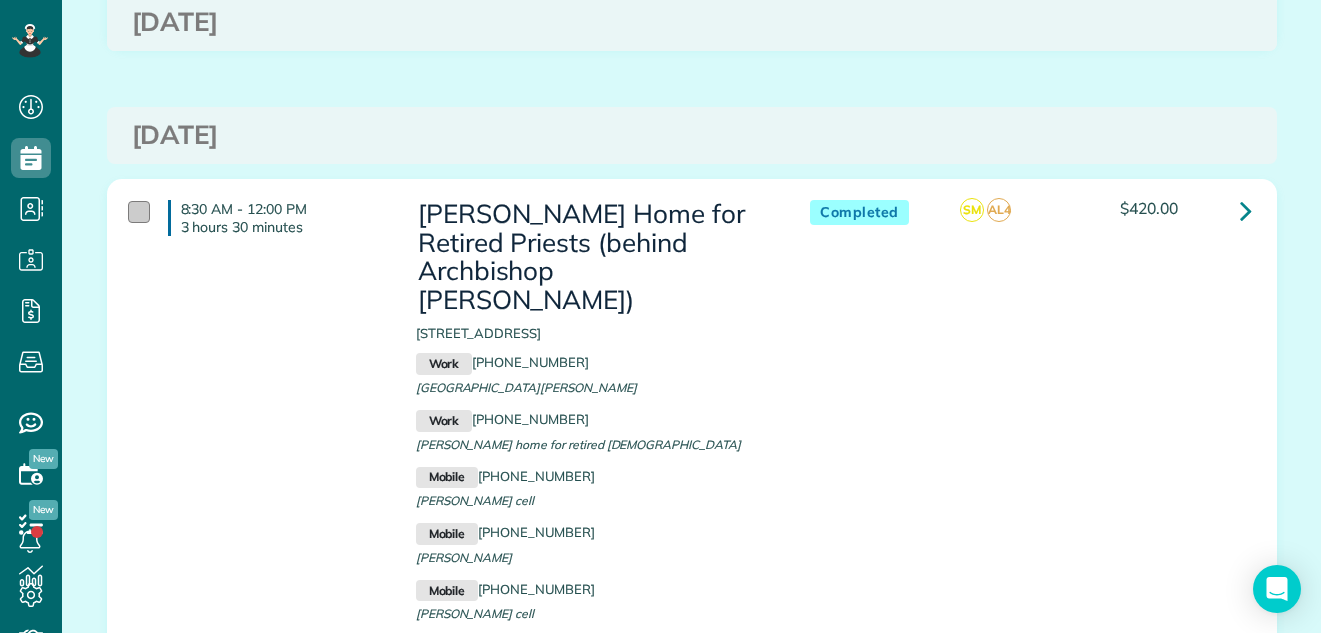 click at bounding box center (139, 212) 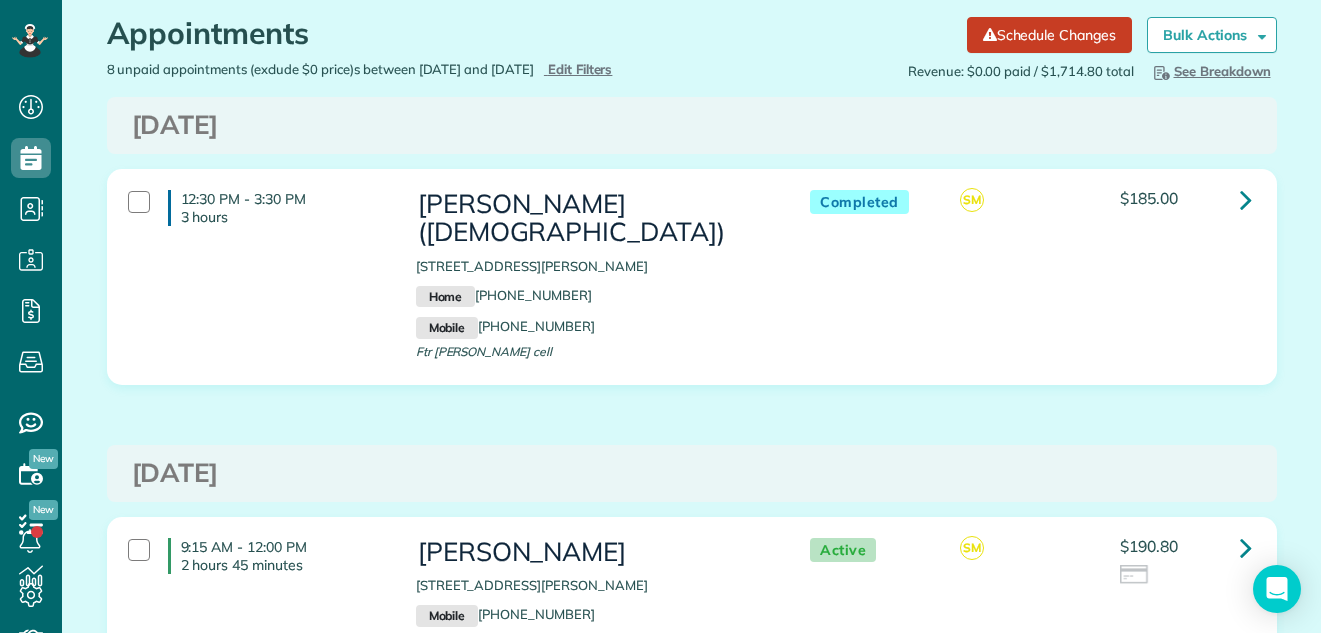 scroll, scrollTop: 0, scrollLeft: 0, axis: both 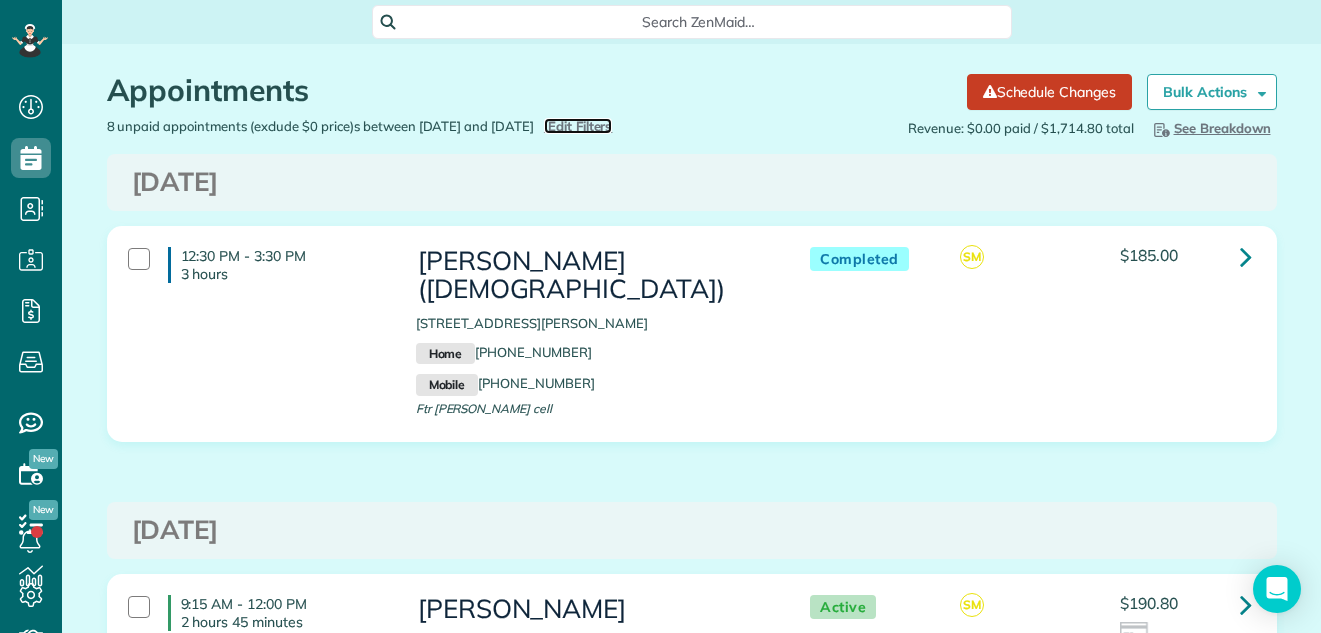 click on "Edit Filters" at bounding box center [580, 126] 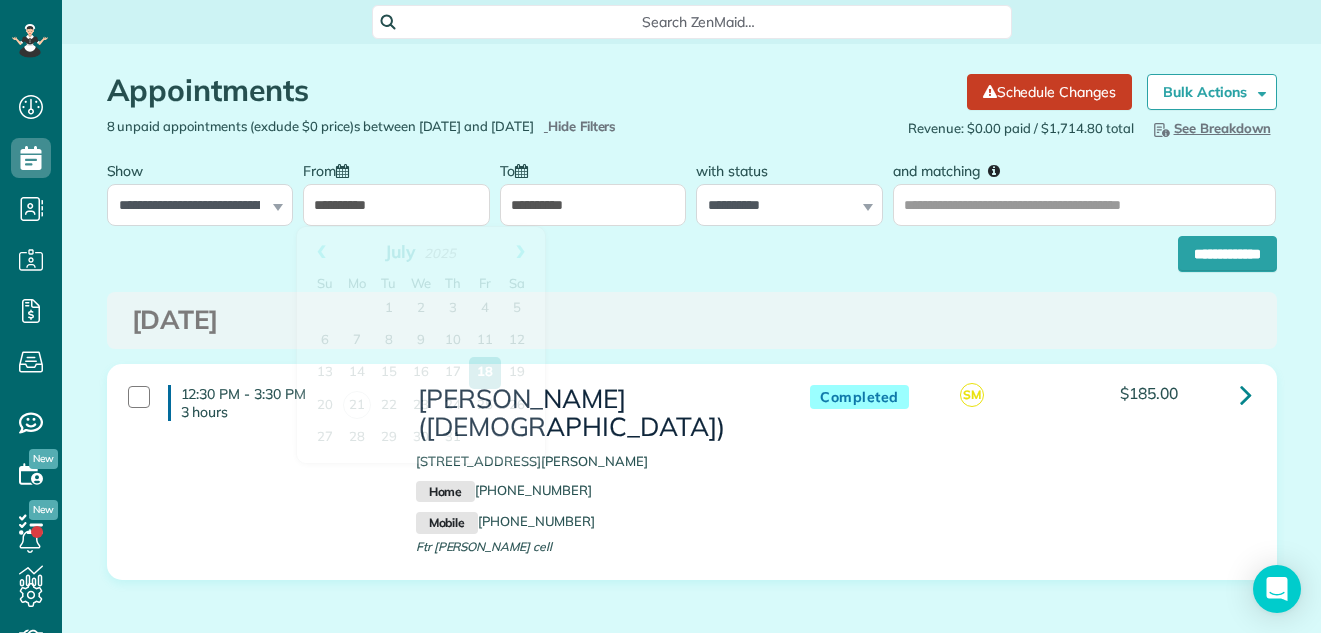 click on "**********" at bounding box center [396, 205] 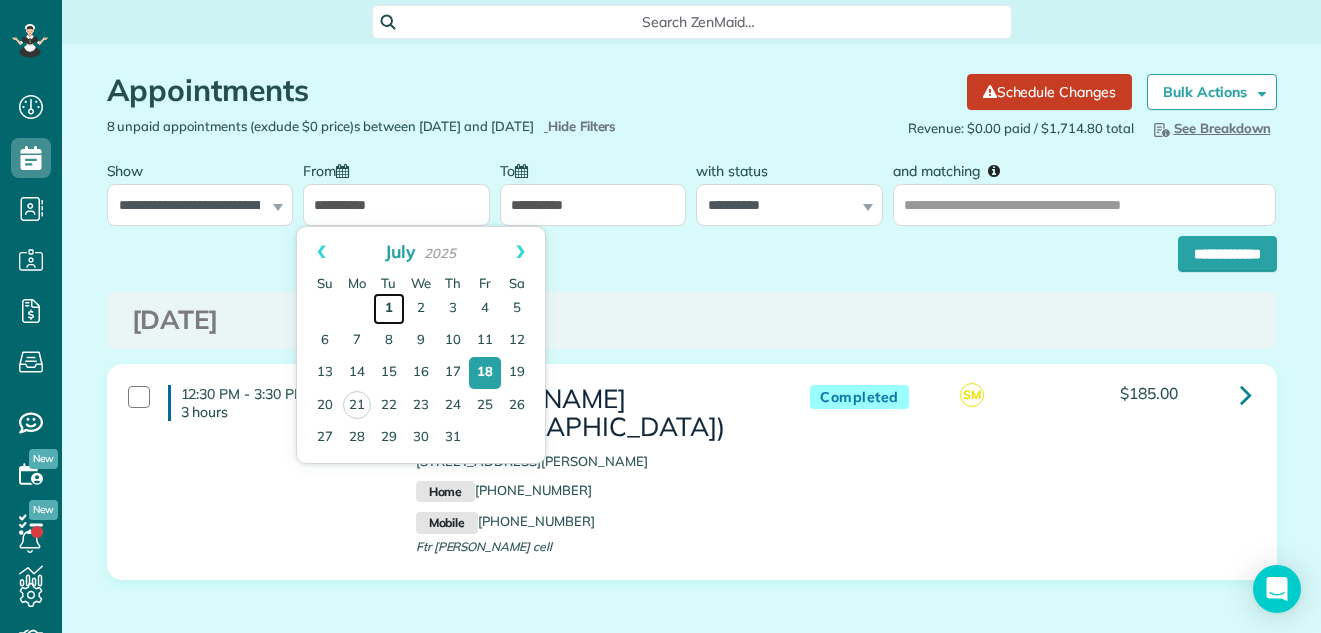 click on "1" at bounding box center [389, 309] 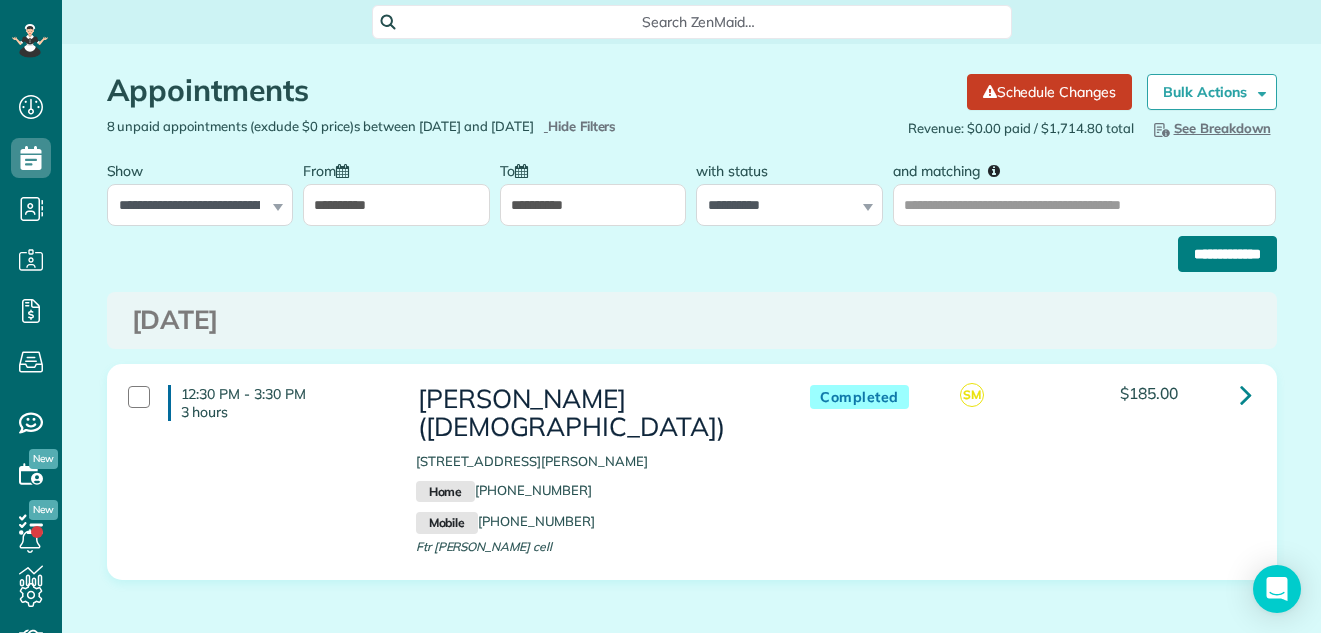 click on "**********" at bounding box center (1227, 254) 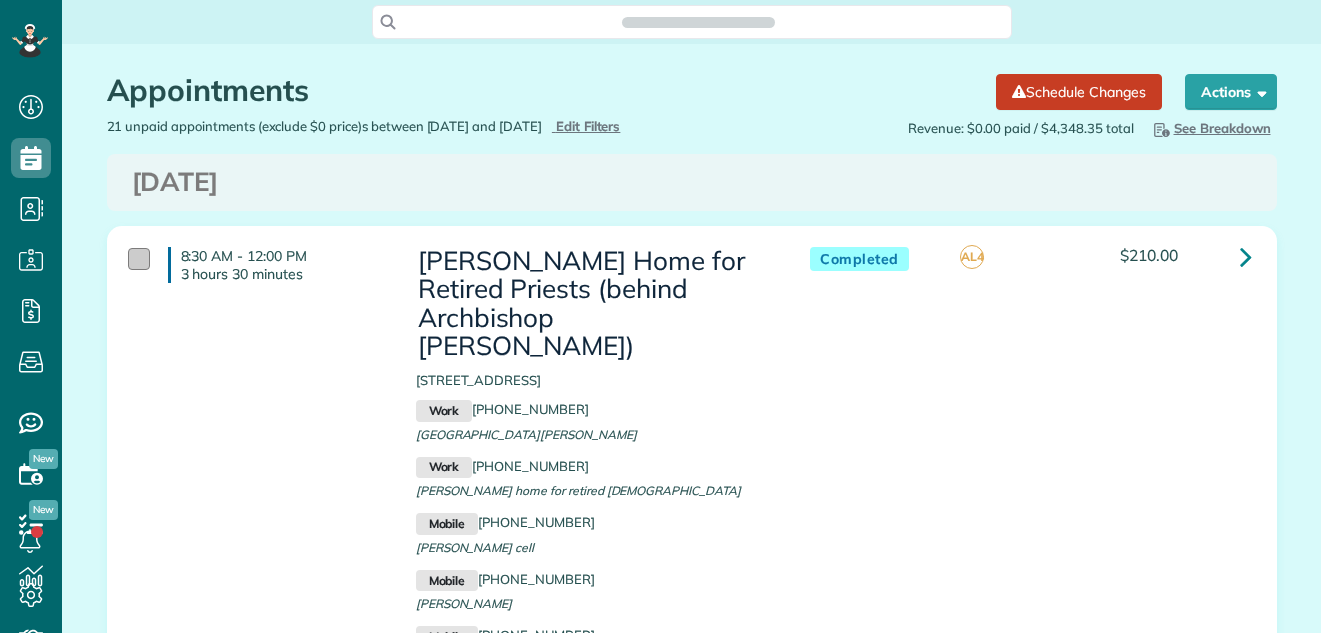 scroll, scrollTop: 0, scrollLeft: 0, axis: both 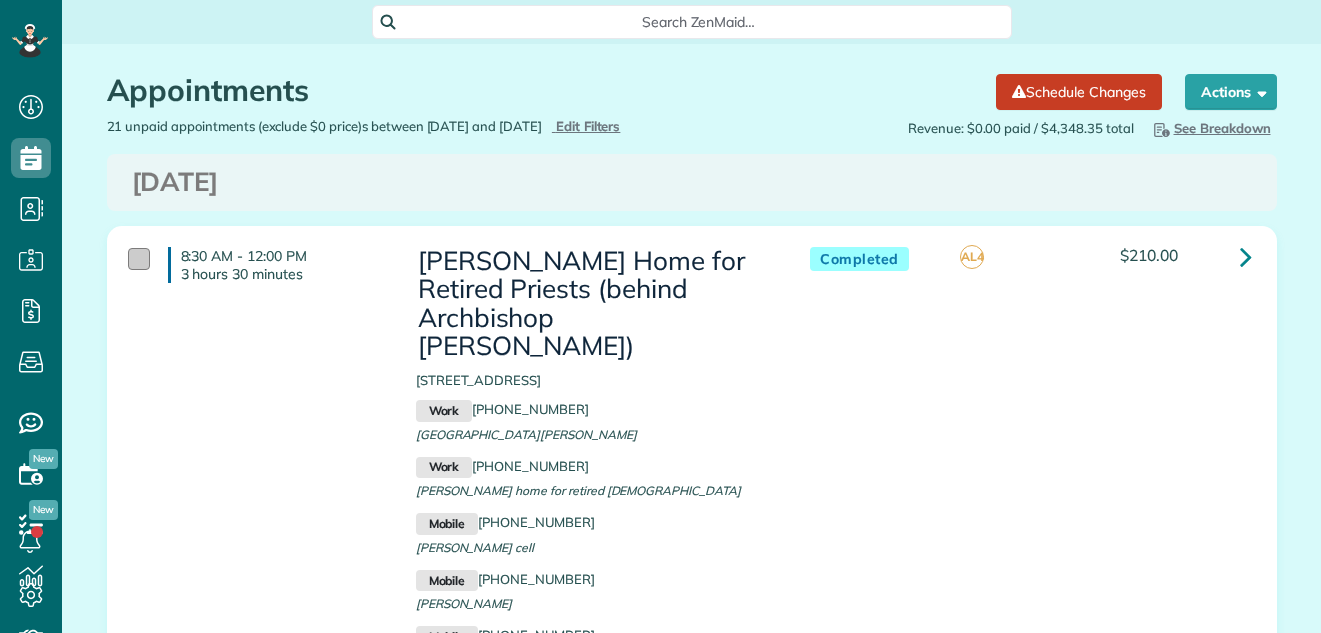 click at bounding box center (139, 259) 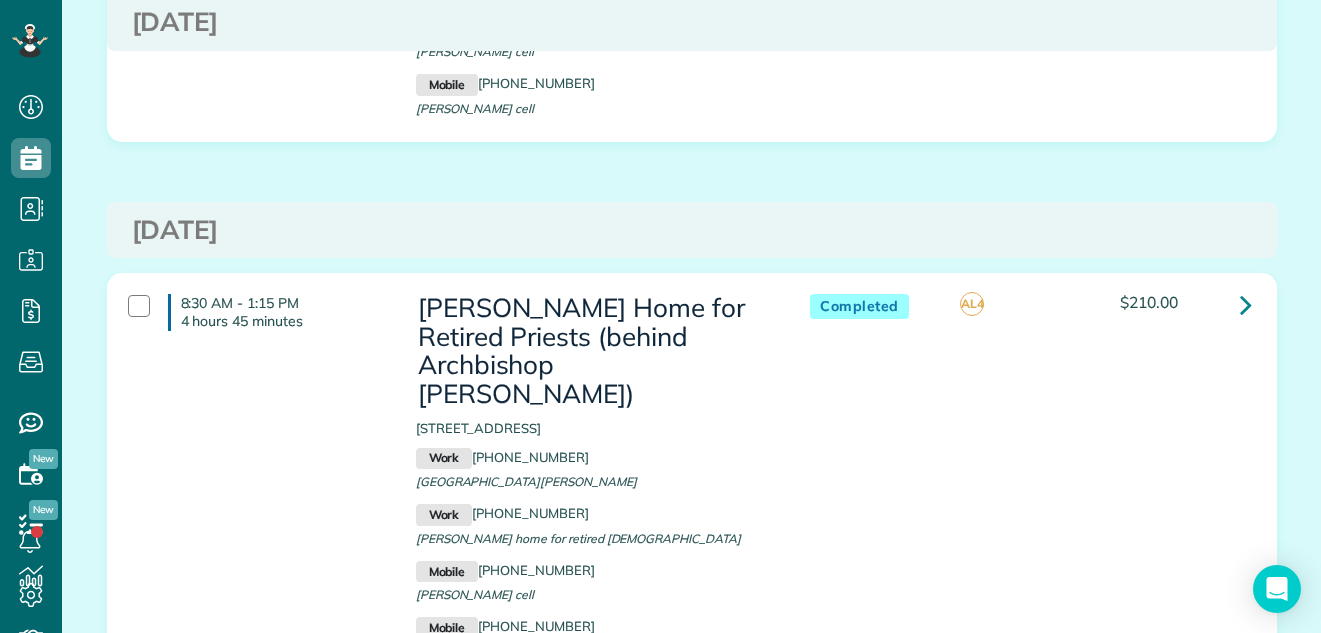 scroll, scrollTop: 596, scrollLeft: 0, axis: vertical 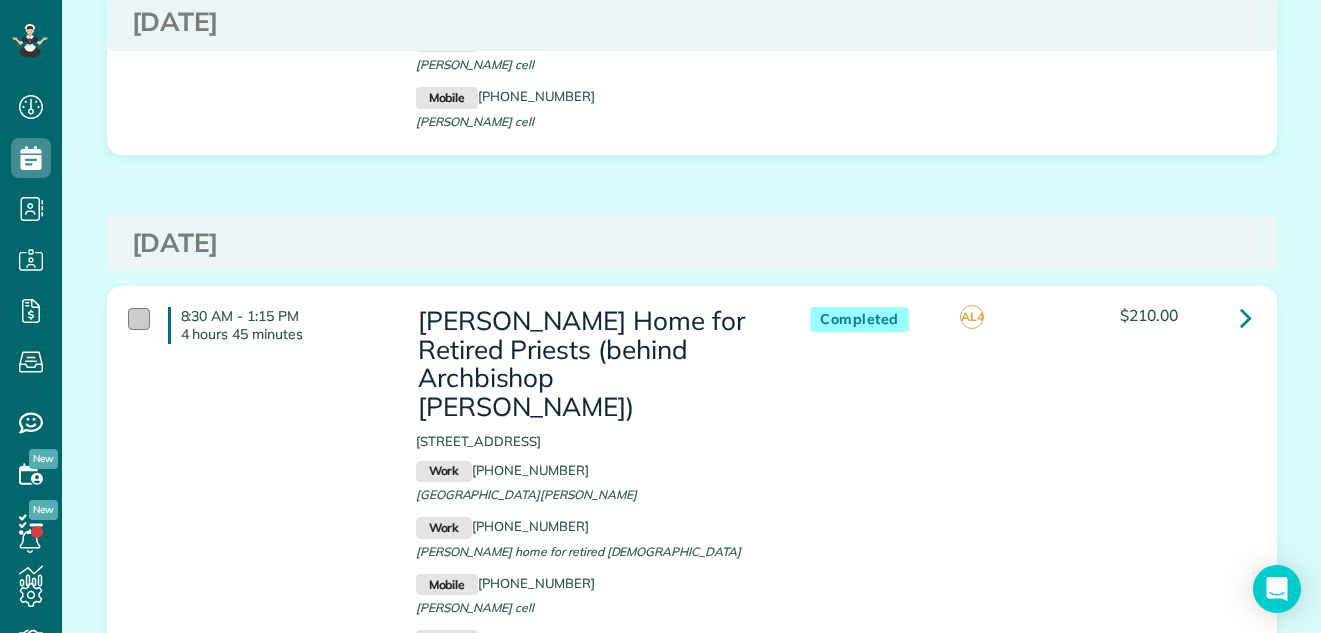 click at bounding box center (139, 319) 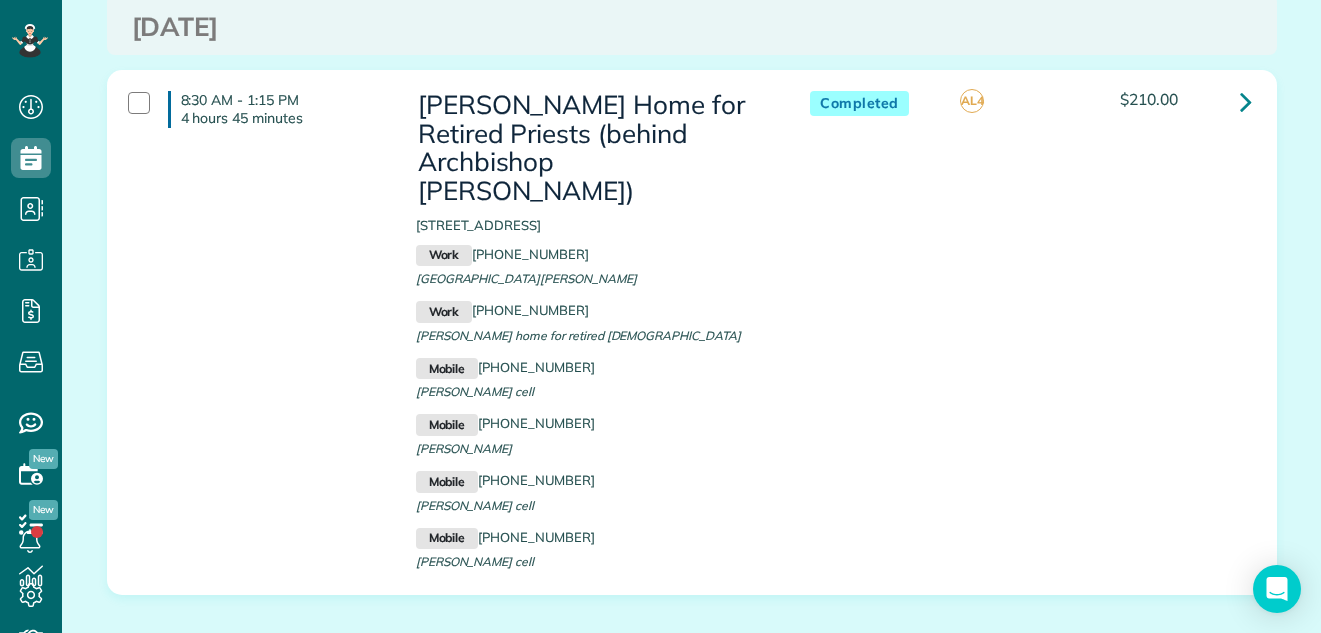 scroll, scrollTop: 1327, scrollLeft: 0, axis: vertical 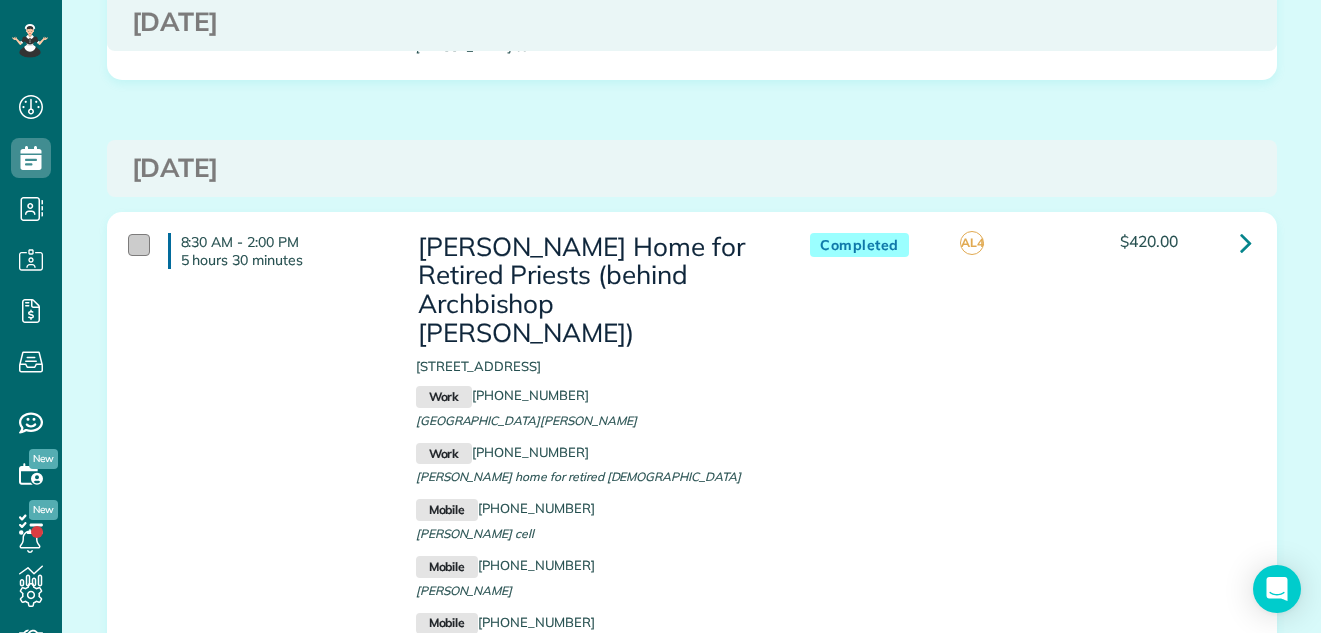 click at bounding box center [139, 245] 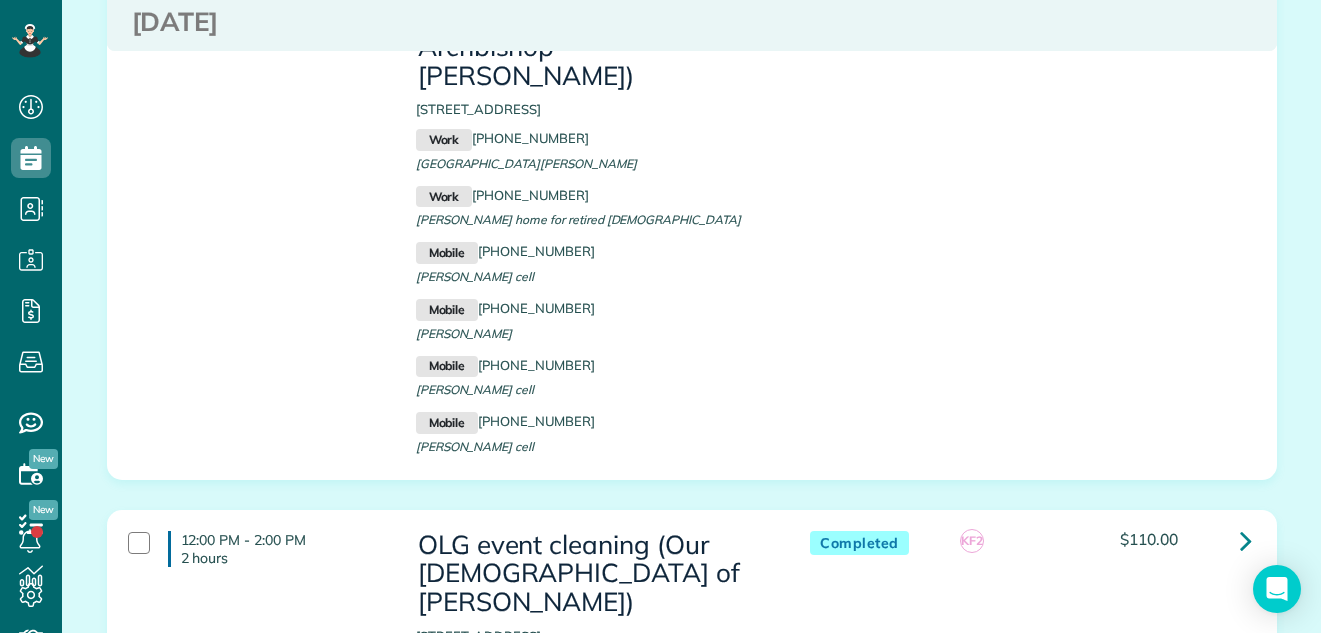 scroll, scrollTop: 1774, scrollLeft: 0, axis: vertical 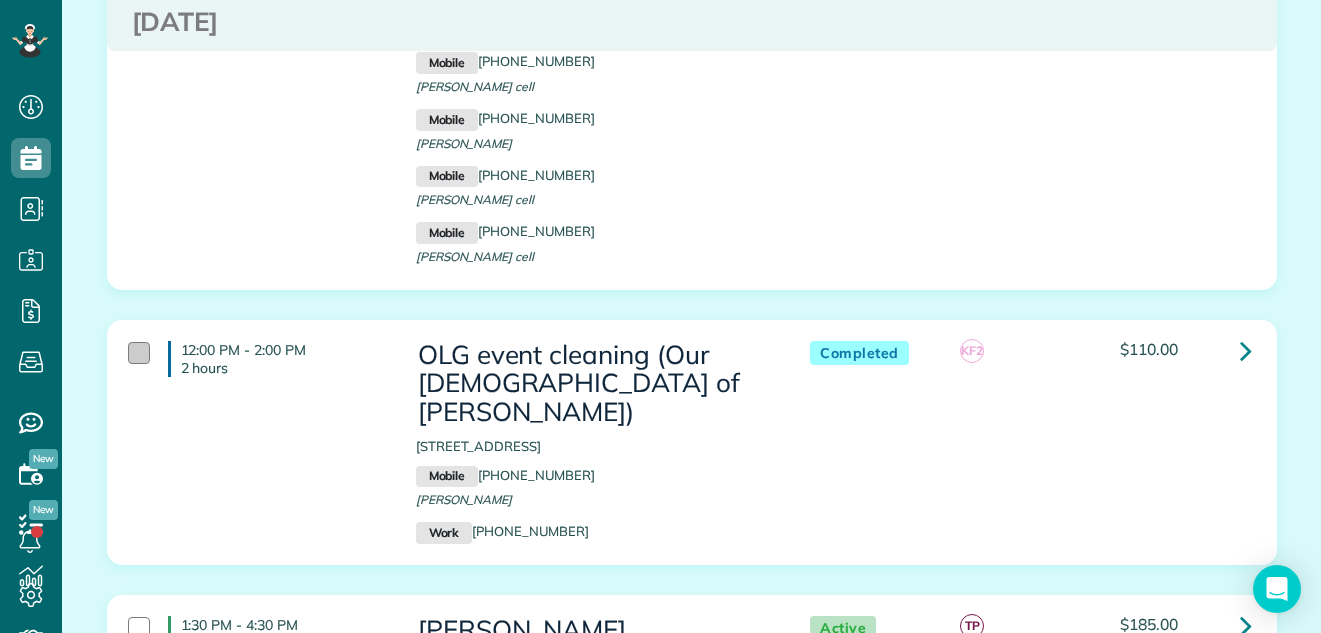 click at bounding box center (139, 353) 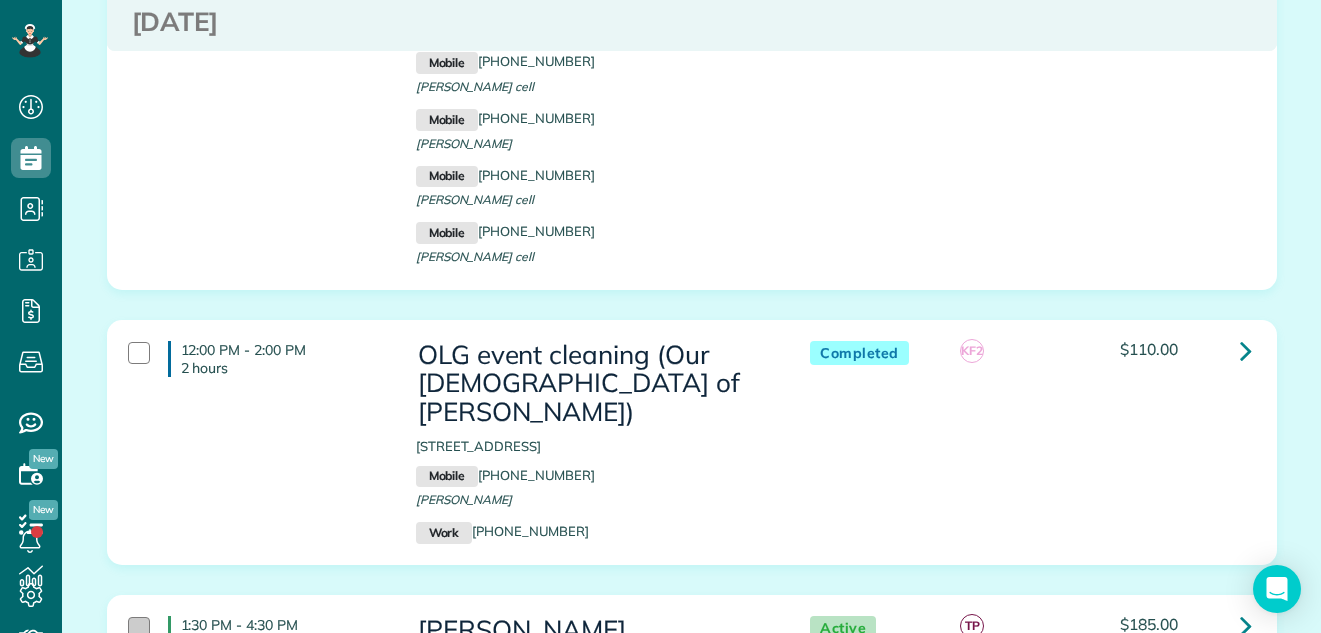 click at bounding box center [139, 628] 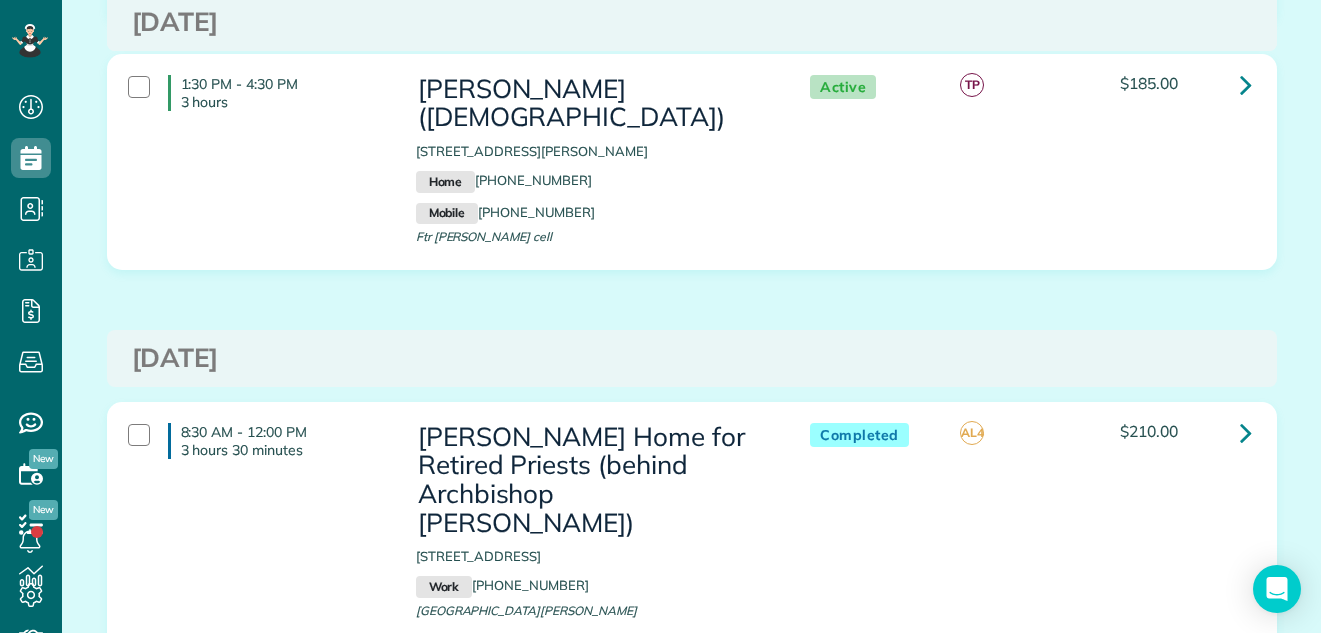 scroll, scrollTop: 2477, scrollLeft: 0, axis: vertical 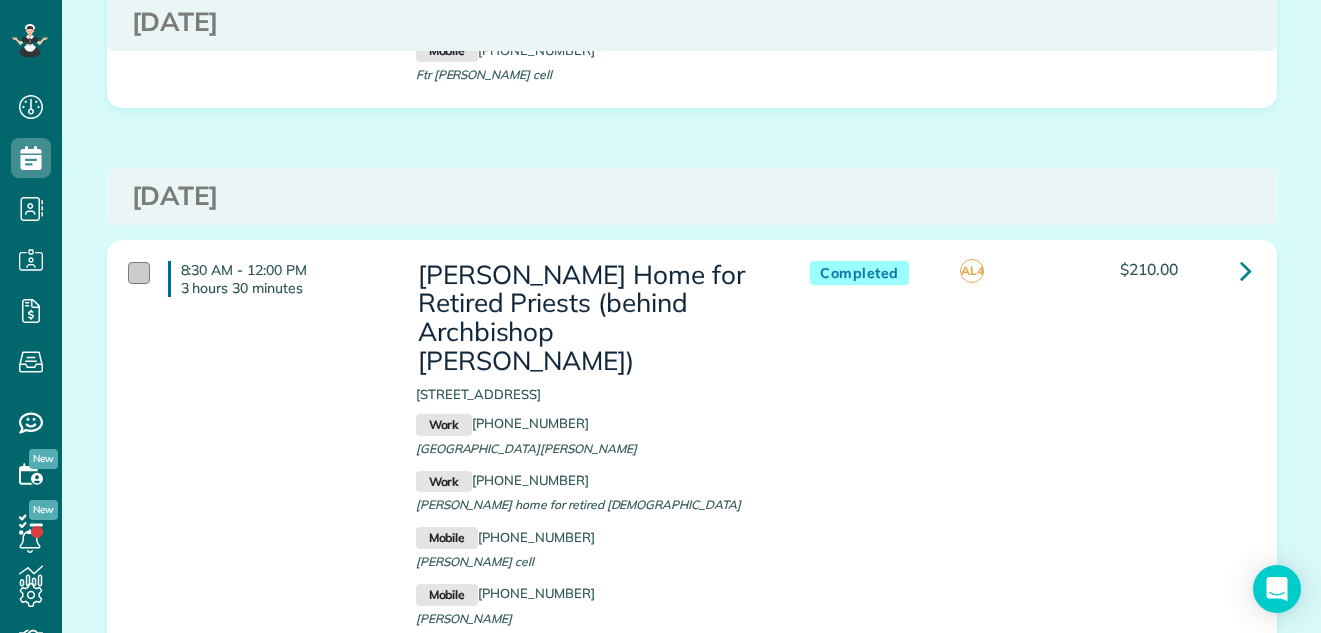 click at bounding box center [139, 273] 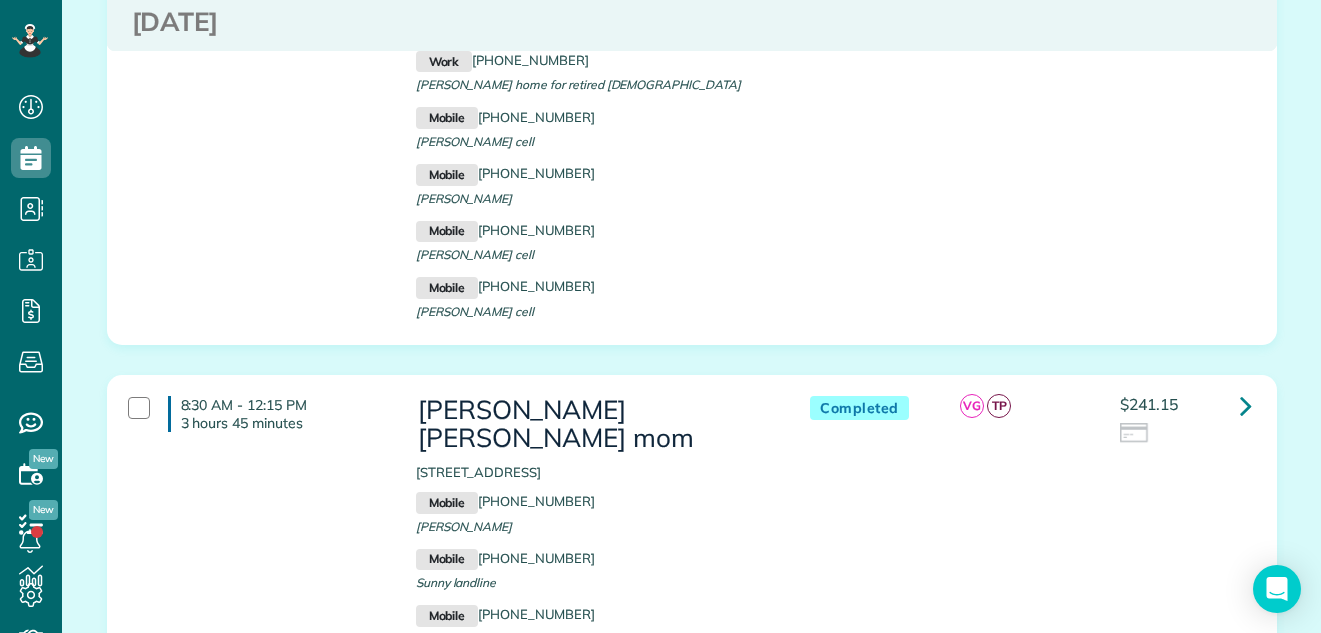 scroll, scrollTop: 2965, scrollLeft: 0, axis: vertical 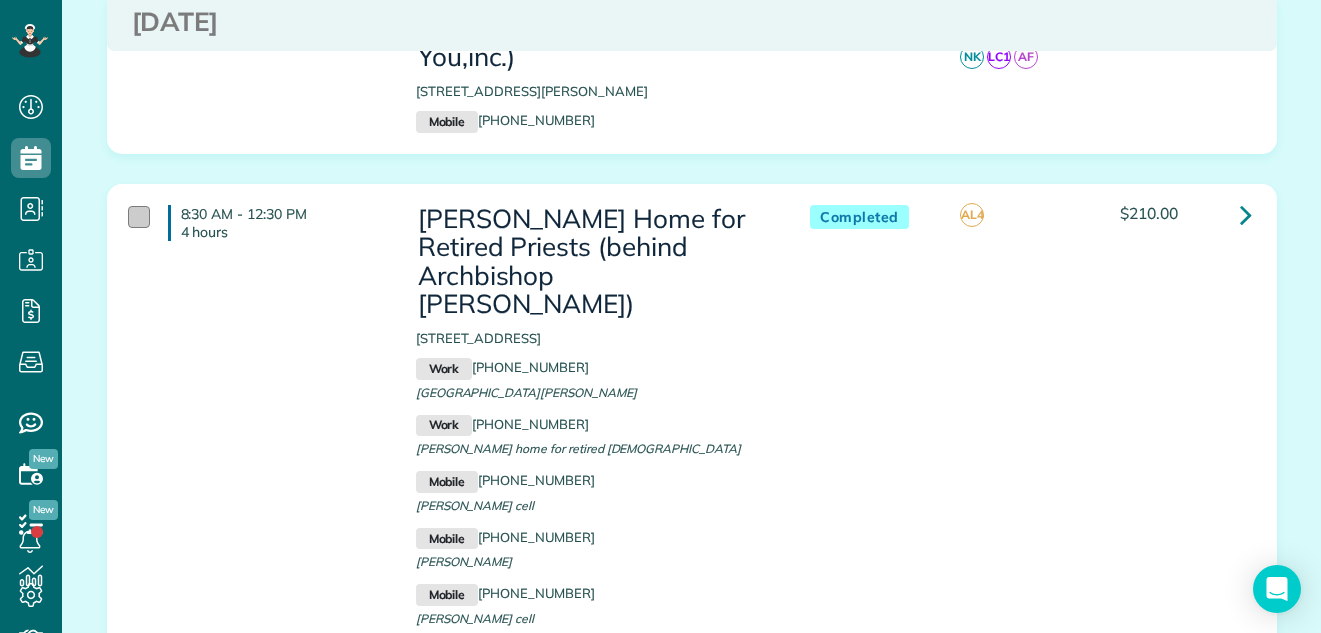click at bounding box center (139, 217) 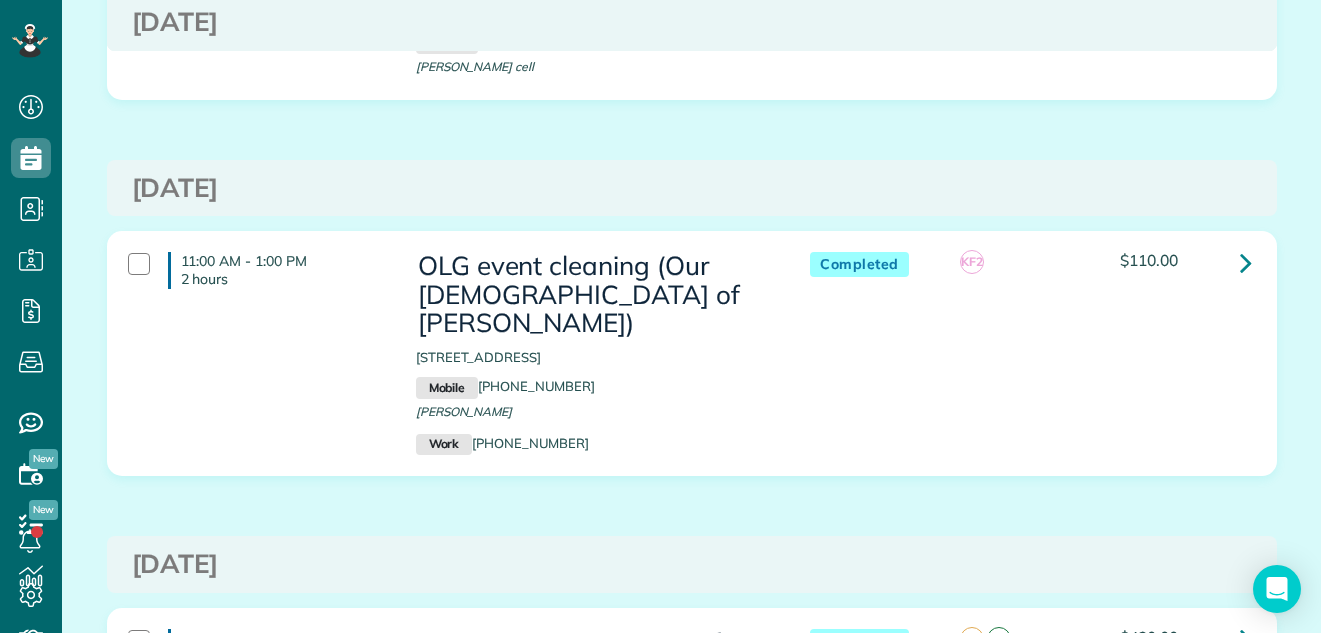 scroll, scrollTop: 4860, scrollLeft: 0, axis: vertical 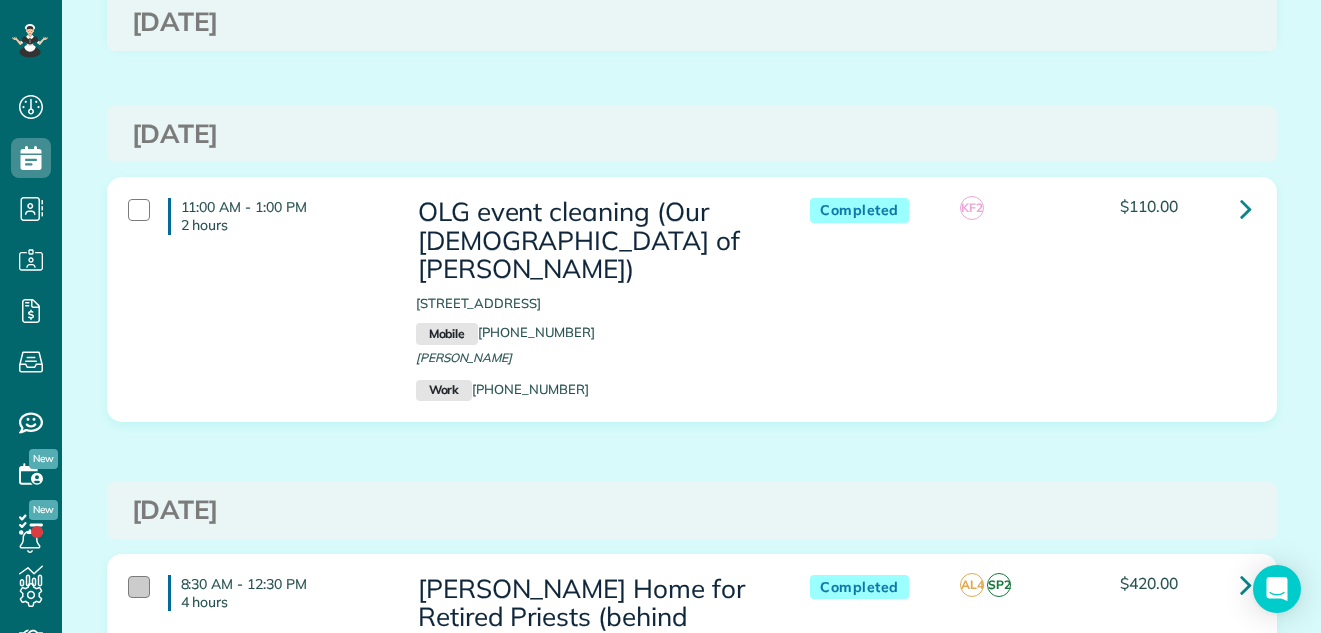 click at bounding box center (139, 587) 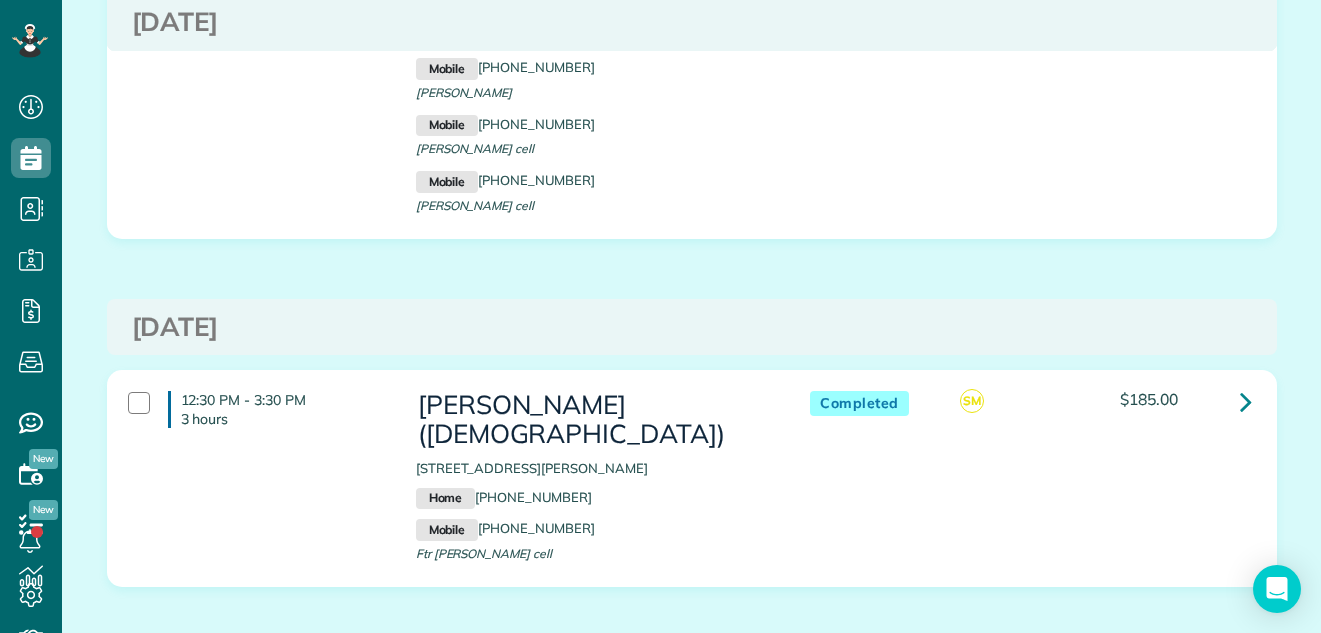 scroll, scrollTop: 5740, scrollLeft: 0, axis: vertical 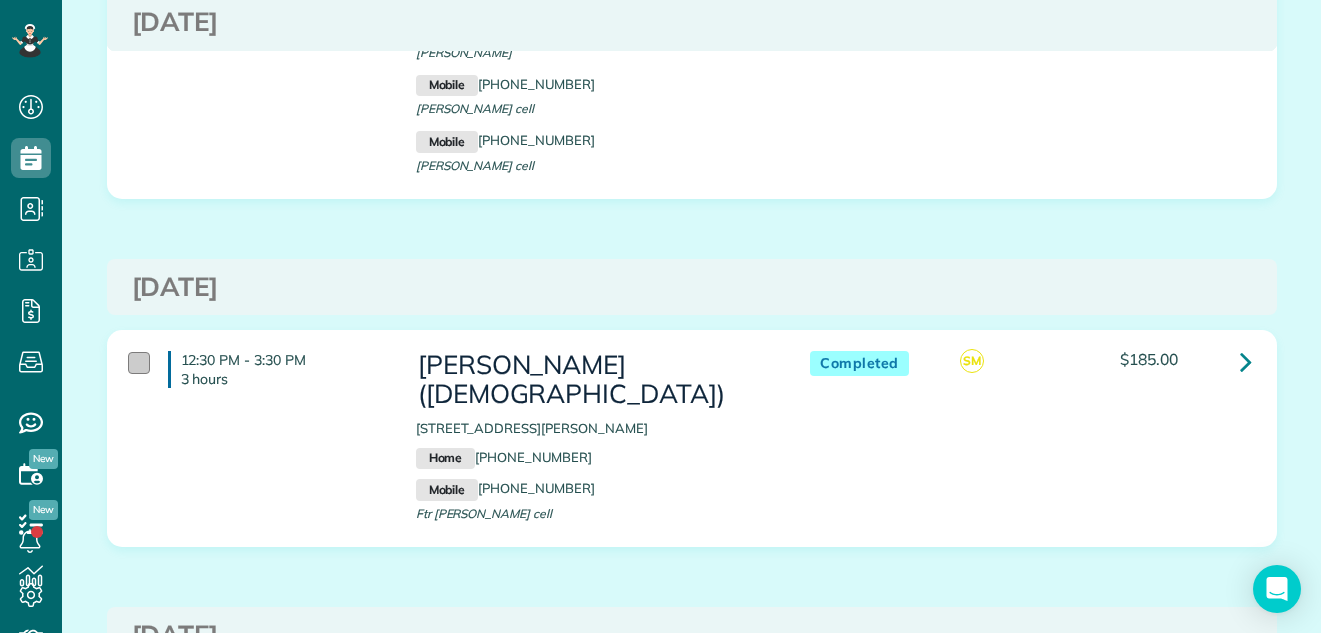 click at bounding box center [139, 363] 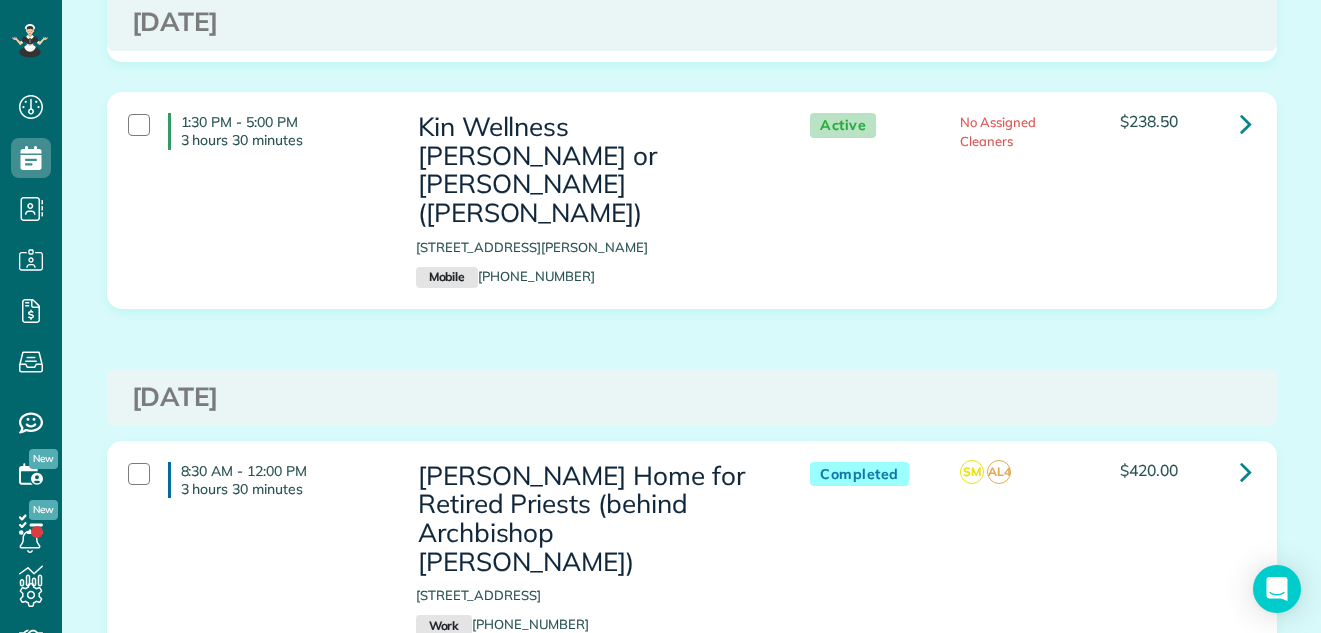 scroll, scrollTop: 6877, scrollLeft: 0, axis: vertical 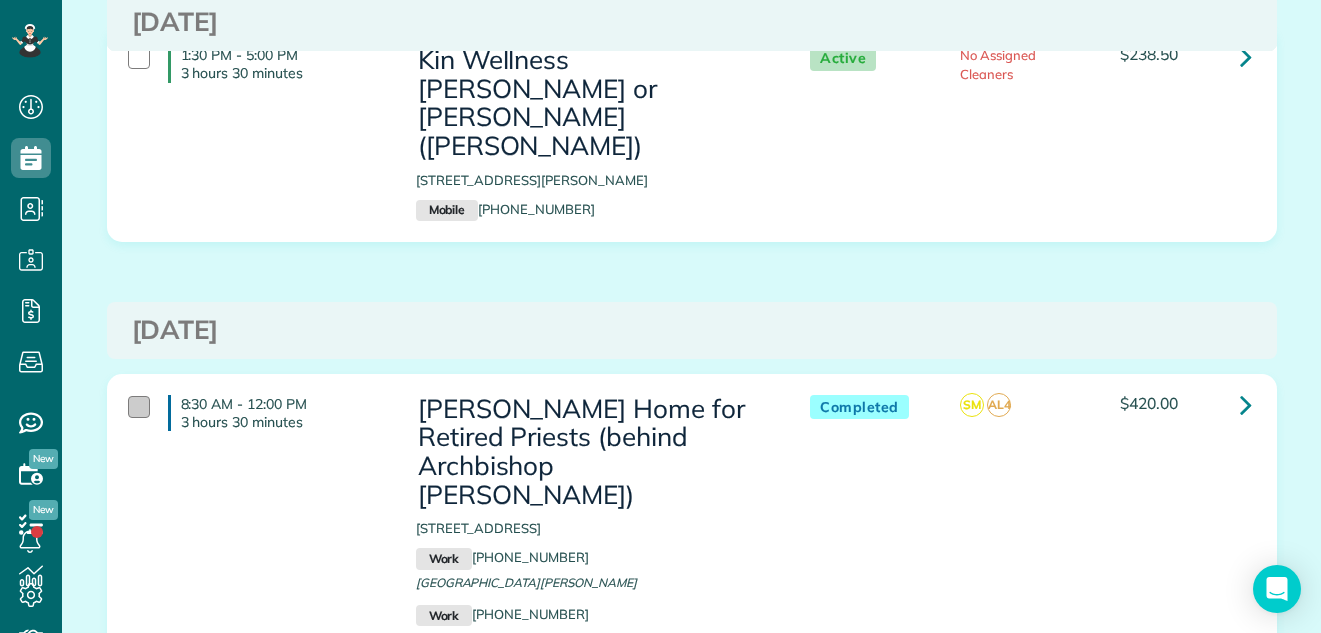 click at bounding box center (139, 407) 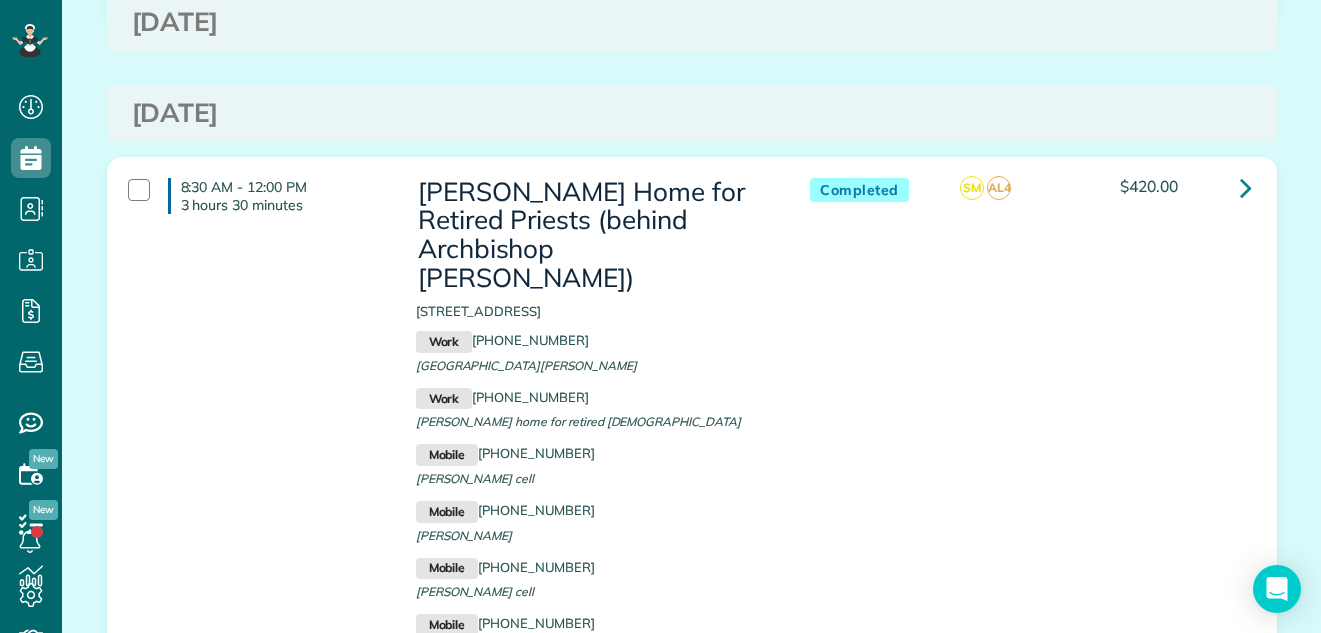 scroll, scrollTop: 7446, scrollLeft: 0, axis: vertical 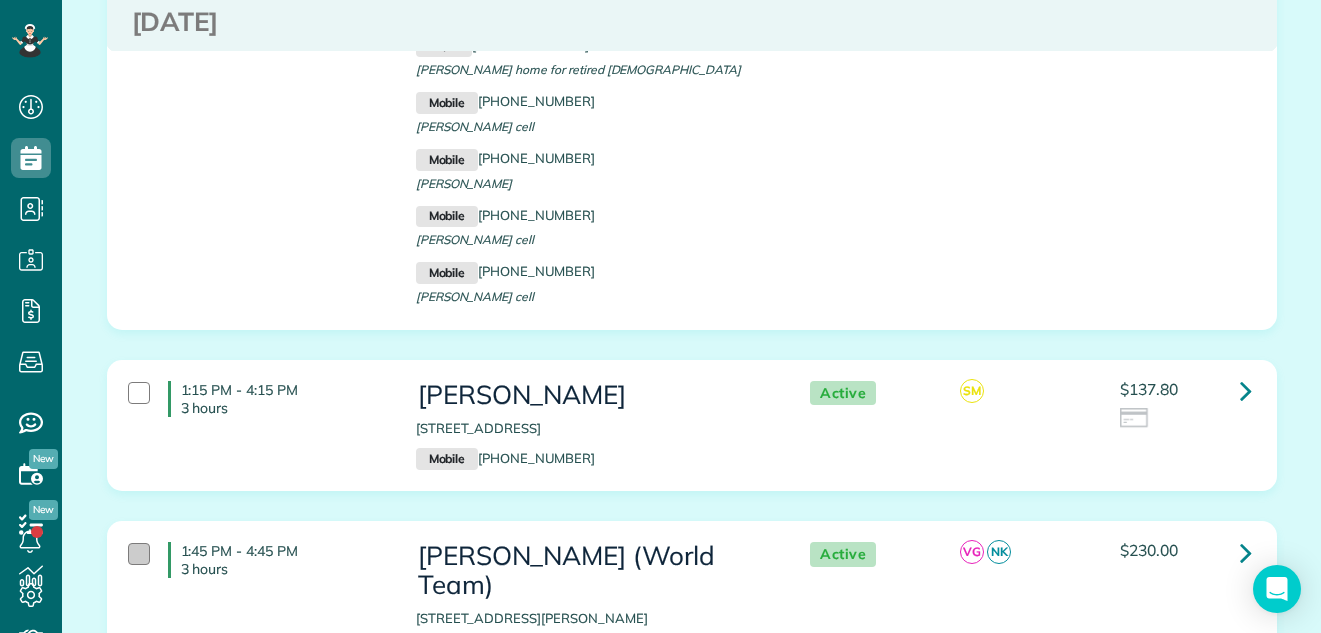 click at bounding box center (139, 554) 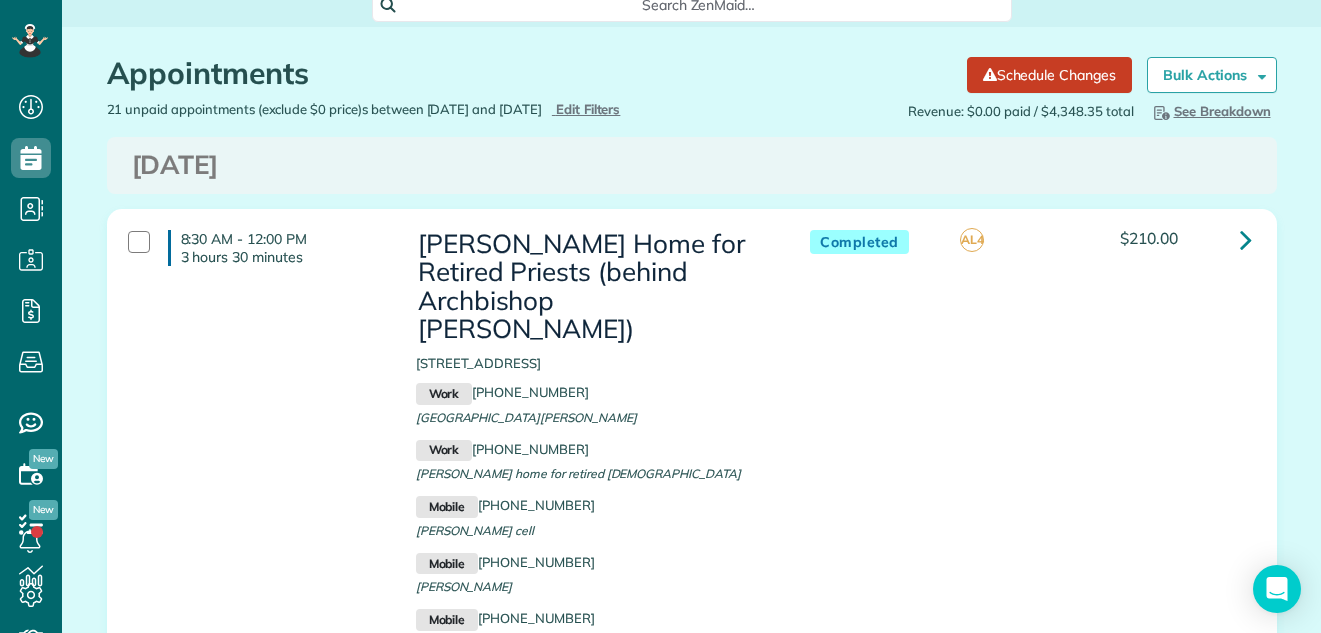 scroll, scrollTop: 0, scrollLeft: 0, axis: both 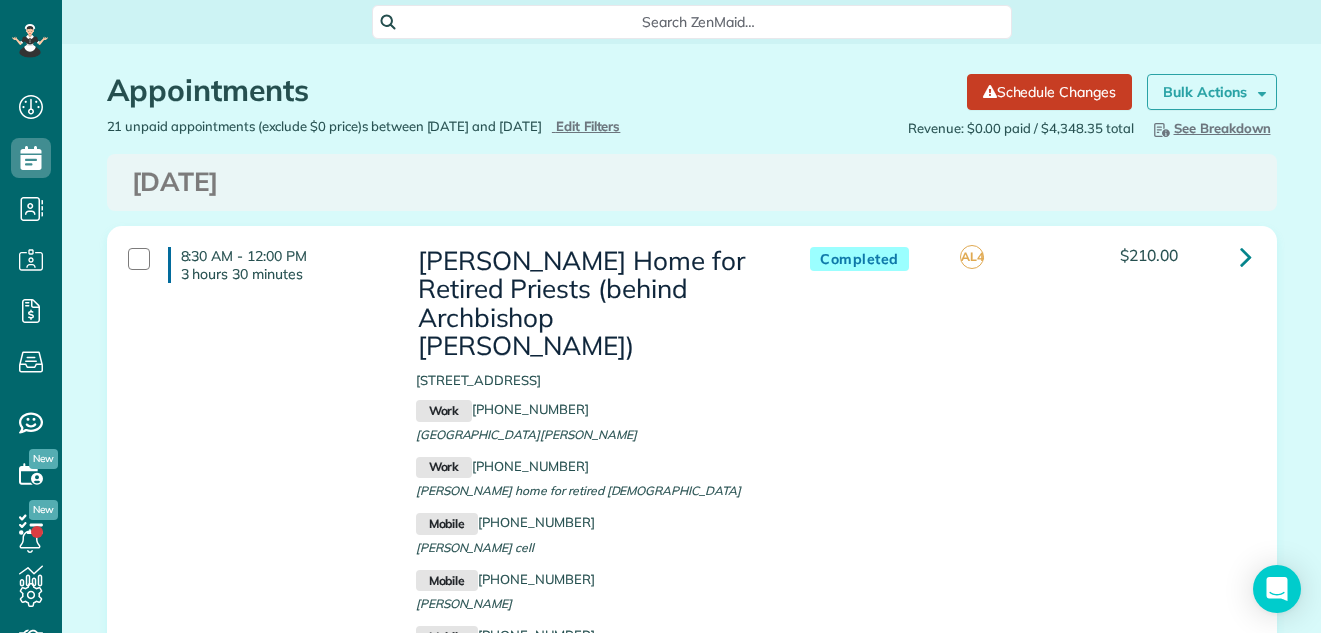 click on "Bulk Actions" at bounding box center (1205, 92) 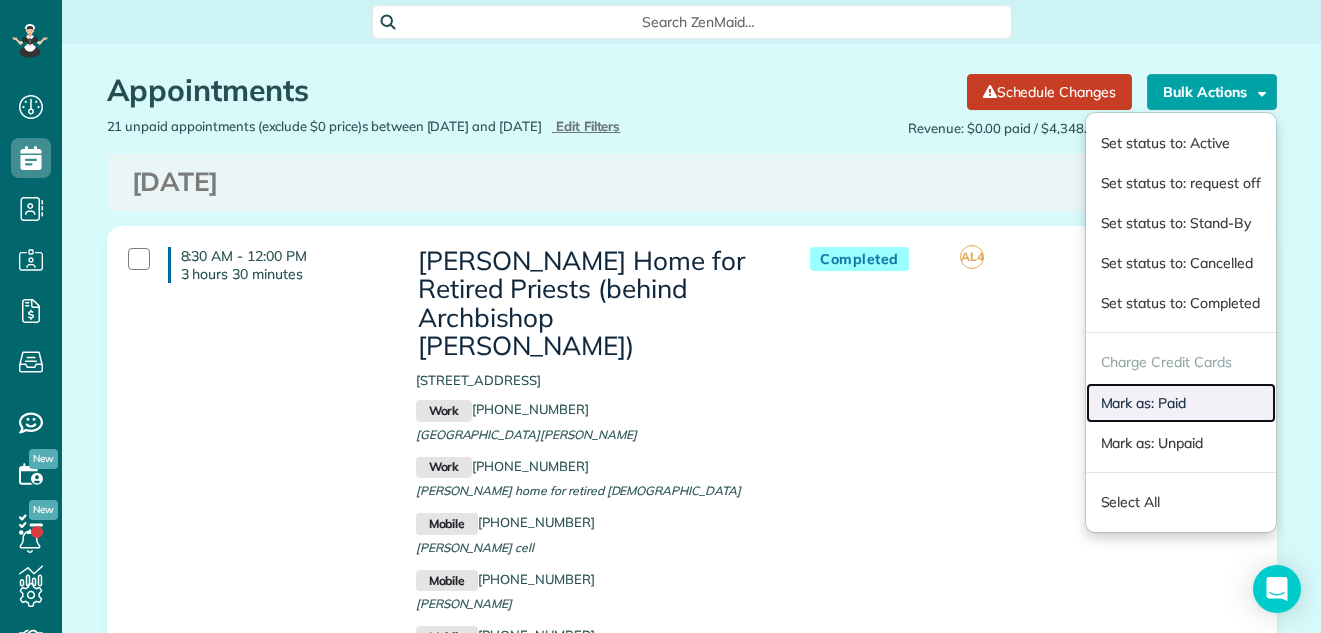 click on "Mark as: Paid" at bounding box center [1181, 403] 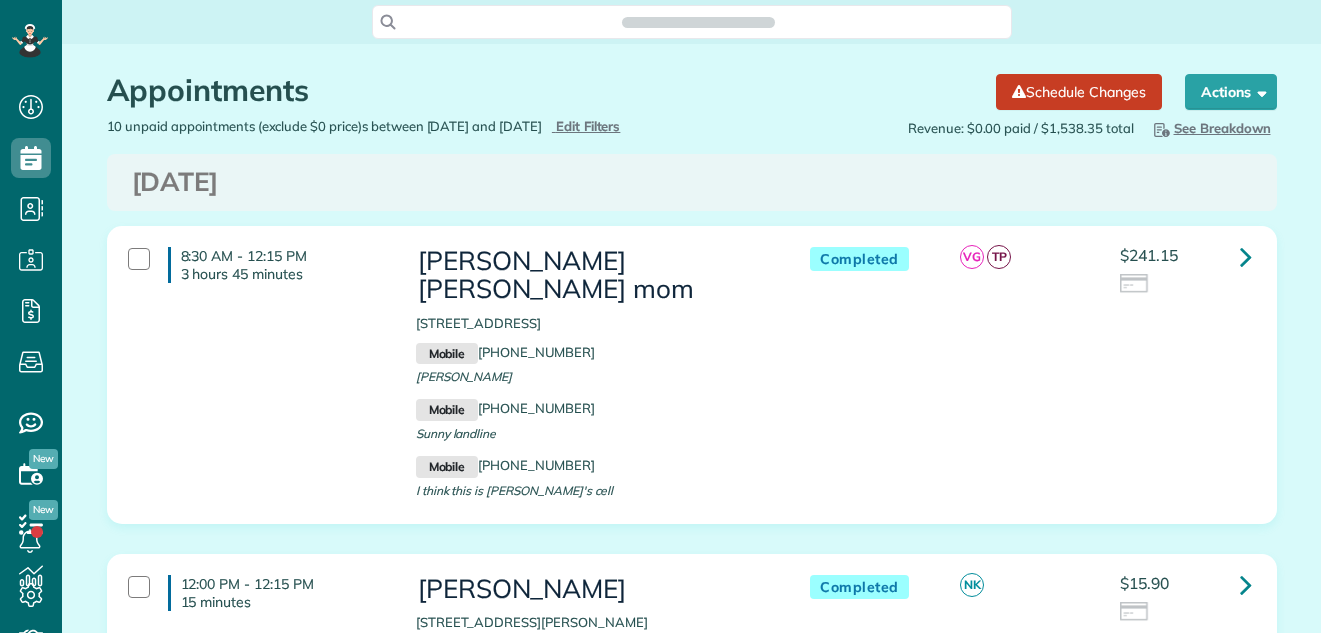 scroll, scrollTop: 0, scrollLeft: 0, axis: both 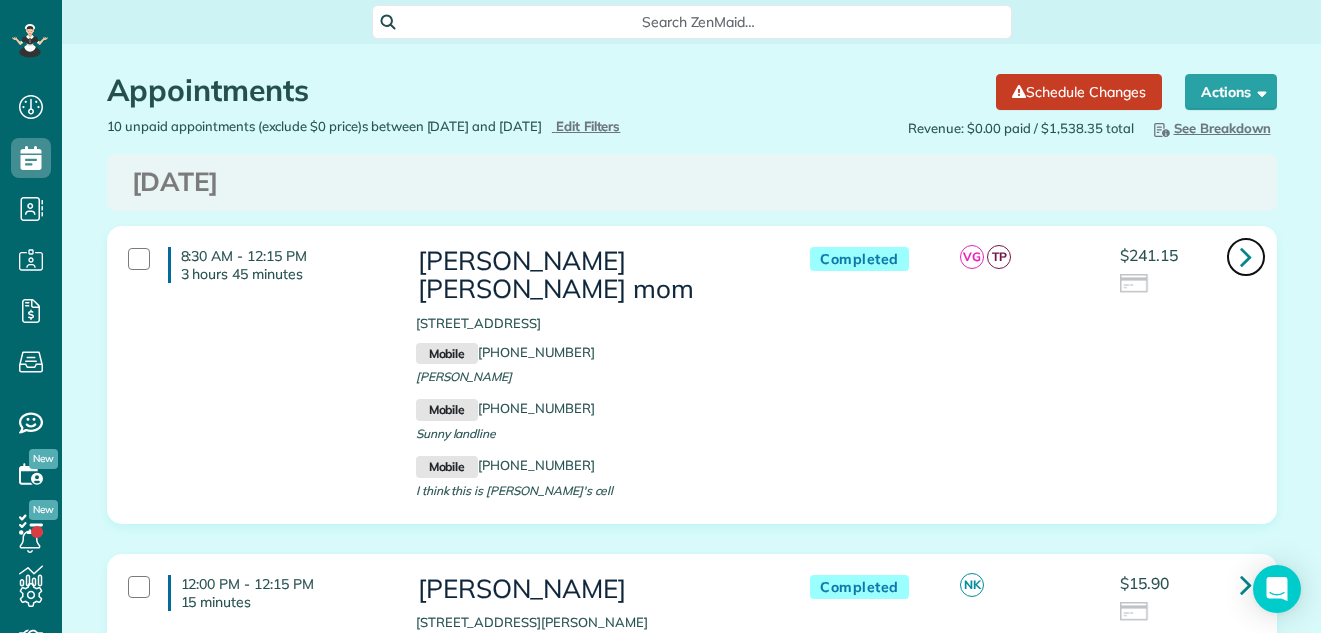 click at bounding box center [1246, 256] 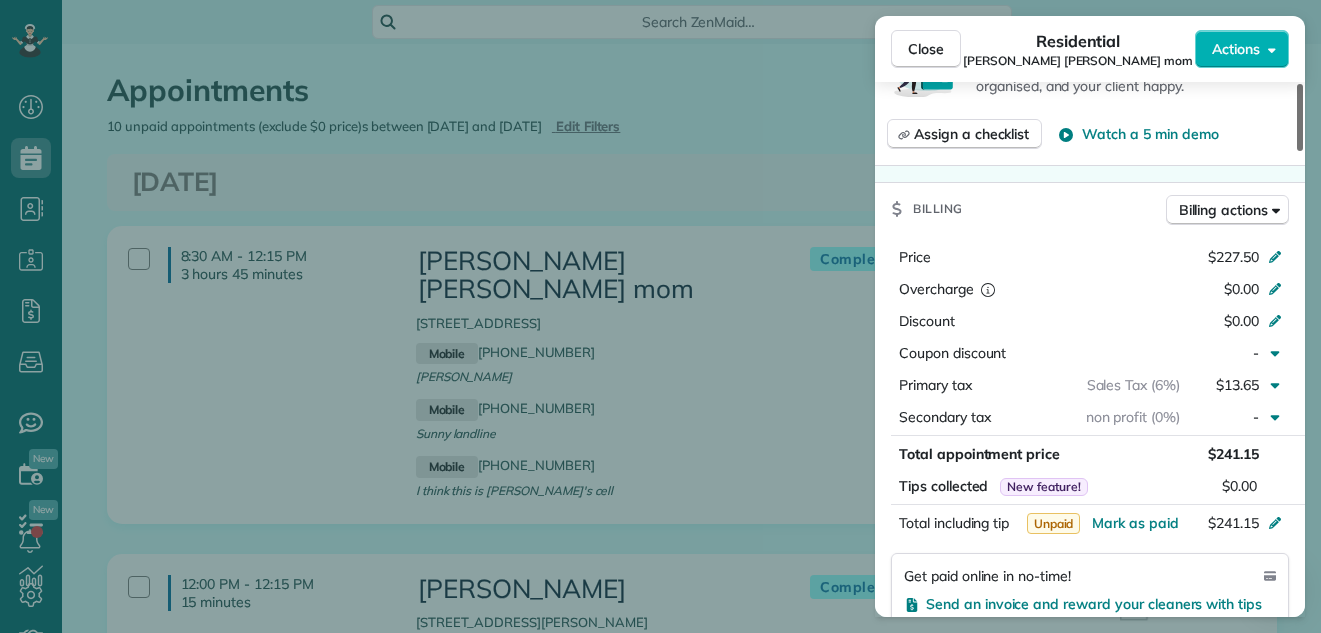 scroll, scrollTop: 1053, scrollLeft: 0, axis: vertical 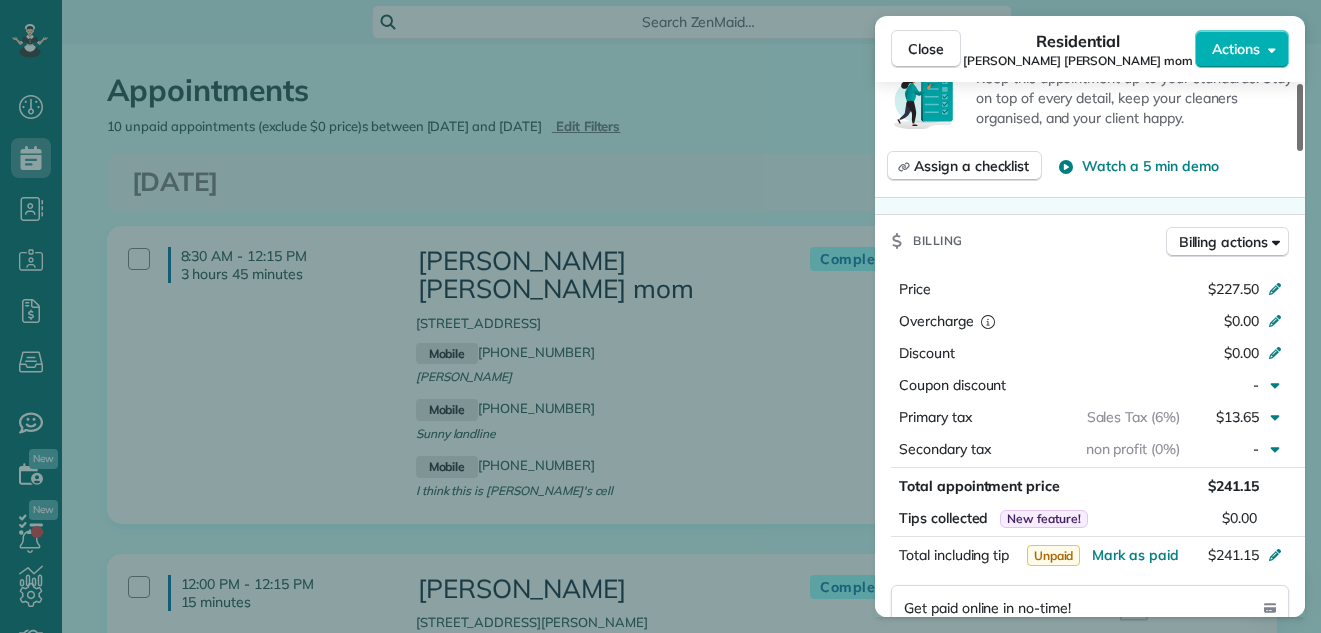 drag, startPoint x: 1297, startPoint y: 103, endPoint x: 1269, endPoint y: 234, distance: 133.95895 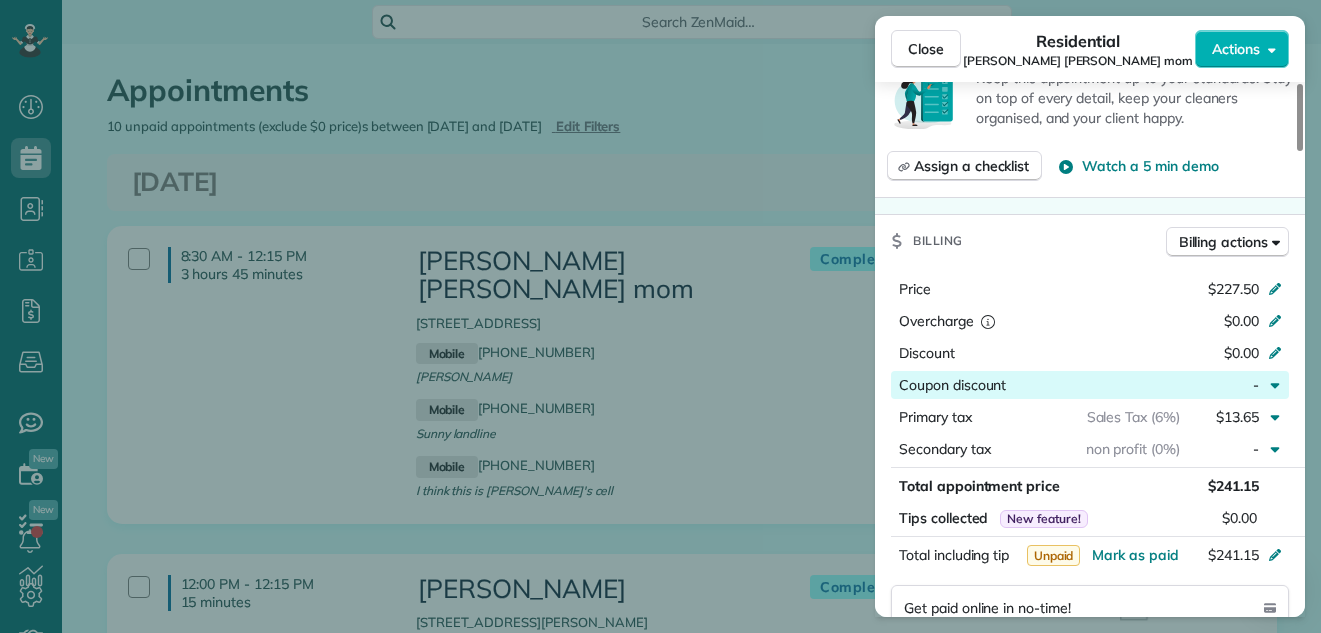 click at bounding box center [1093, 385] 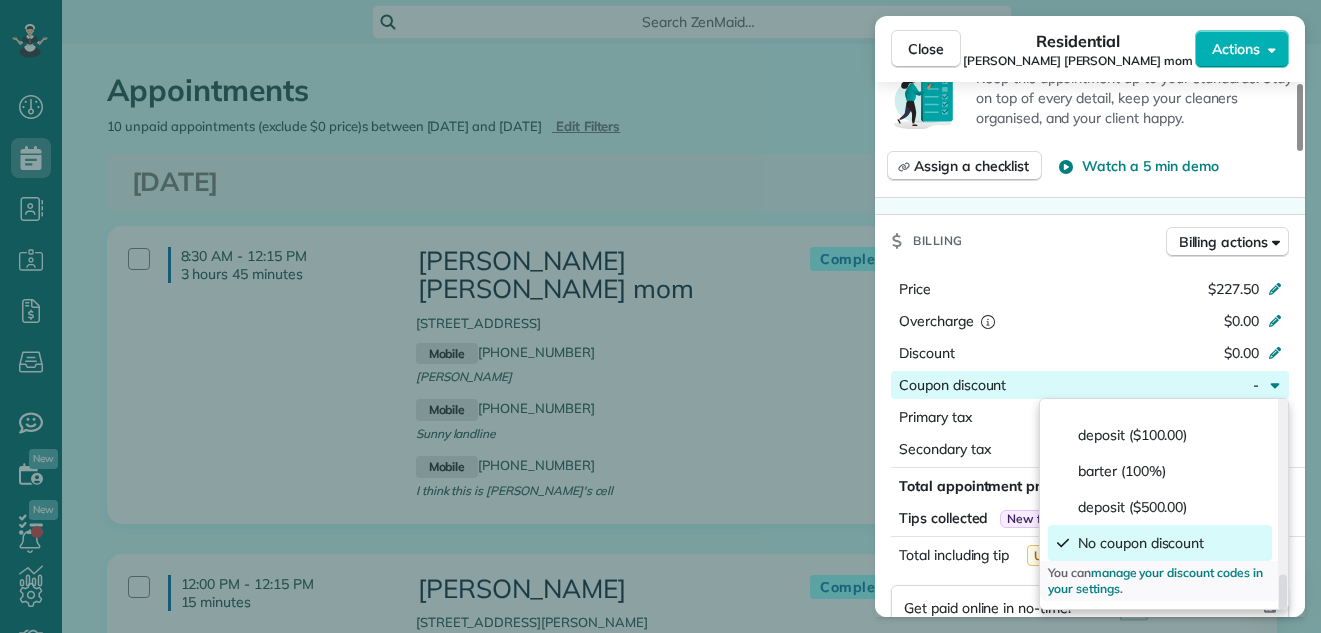 scroll, scrollTop: 950, scrollLeft: 0, axis: vertical 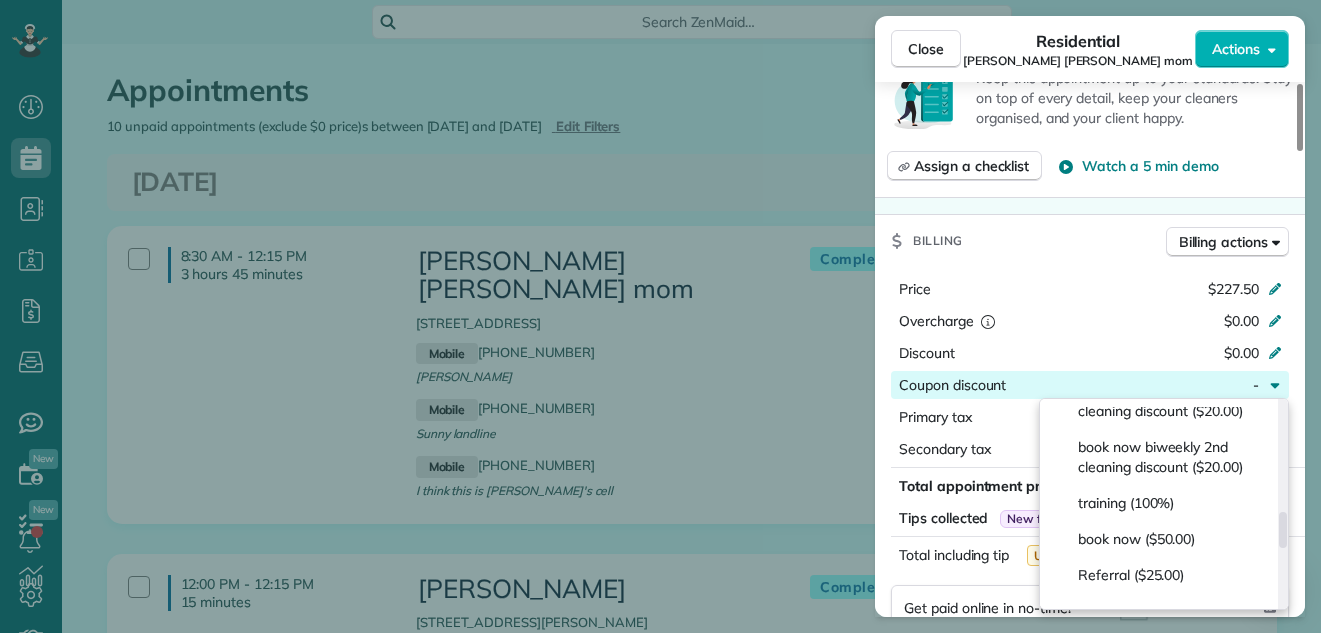 drag, startPoint x: 1284, startPoint y: 409, endPoint x: 1279, endPoint y: 520, distance: 111.11256 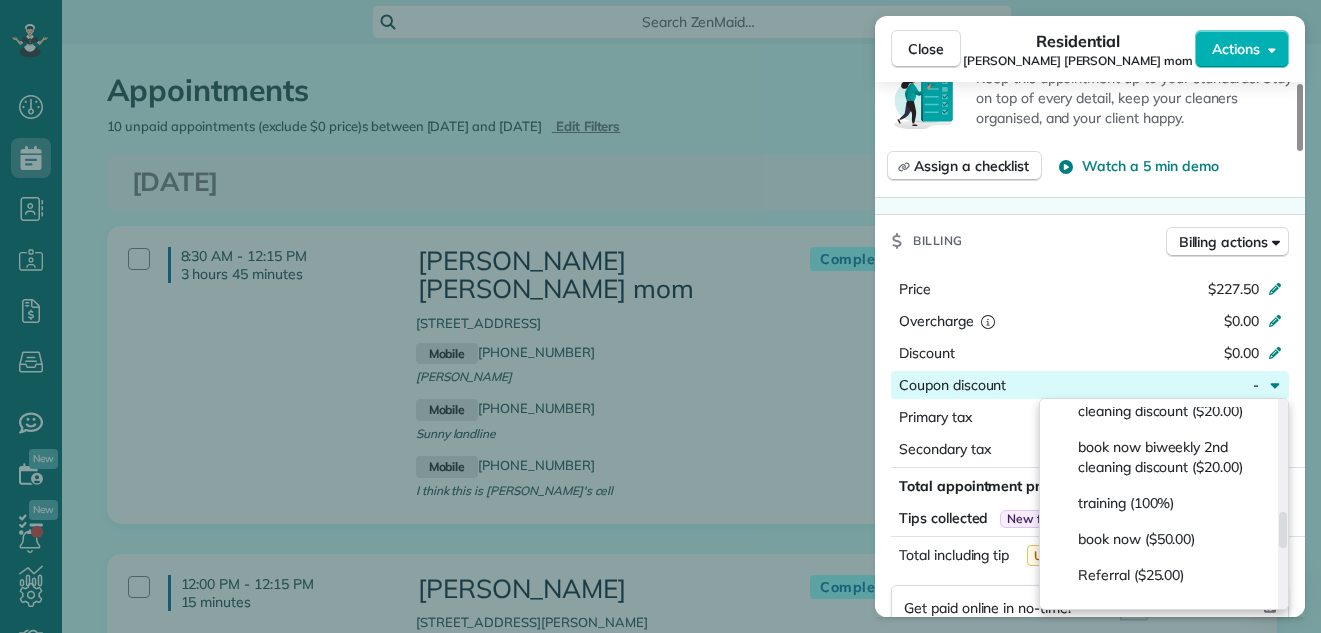 click at bounding box center (1283, 530) 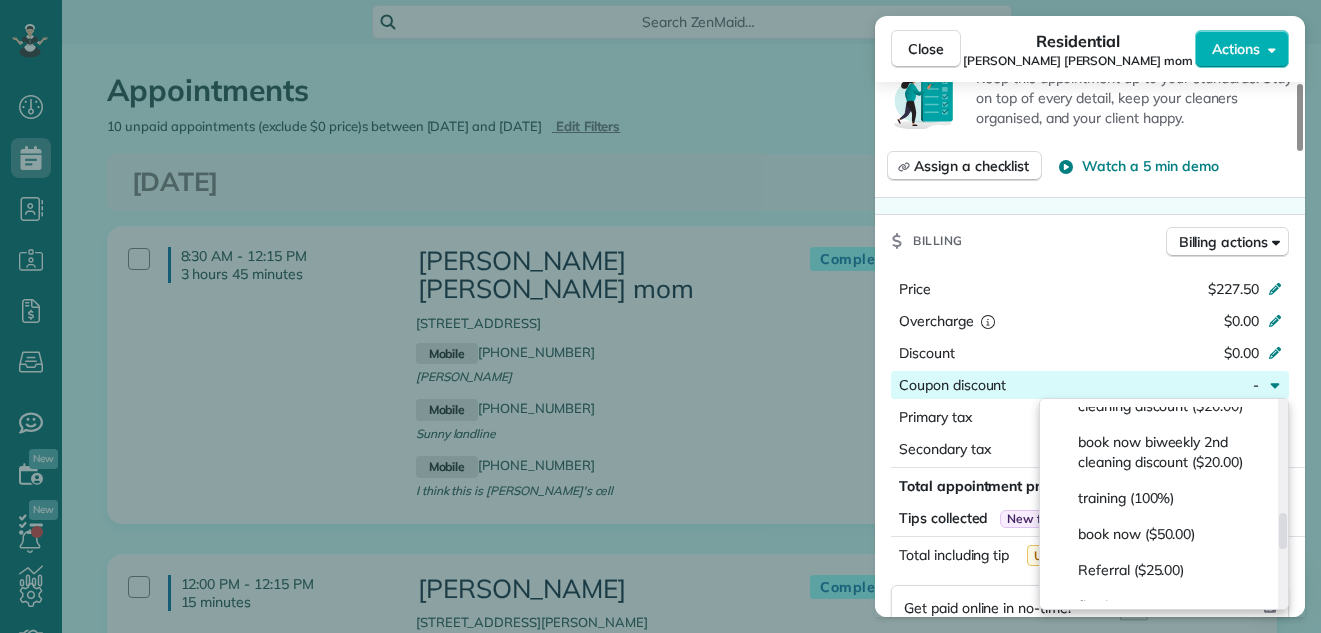 scroll, scrollTop: 610, scrollLeft: 0, axis: vertical 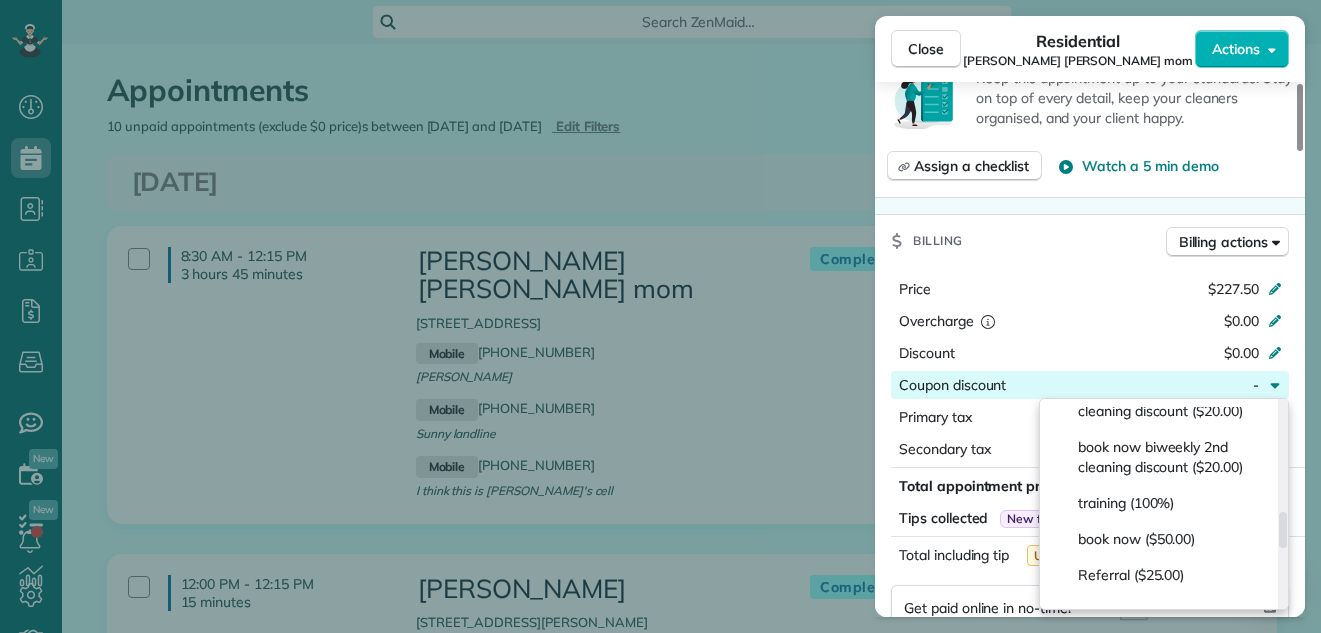 click at bounding box center [1283, 530] 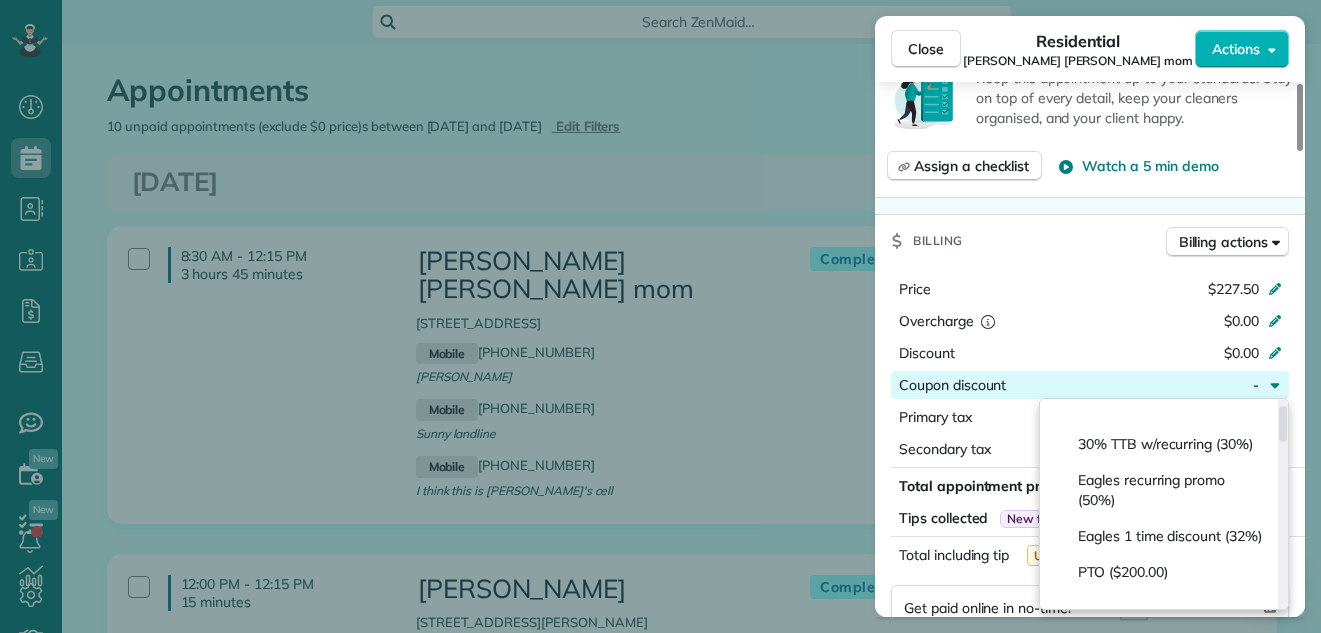 scroll, scrollTop: 0, scrollLeft: 0, axis: both 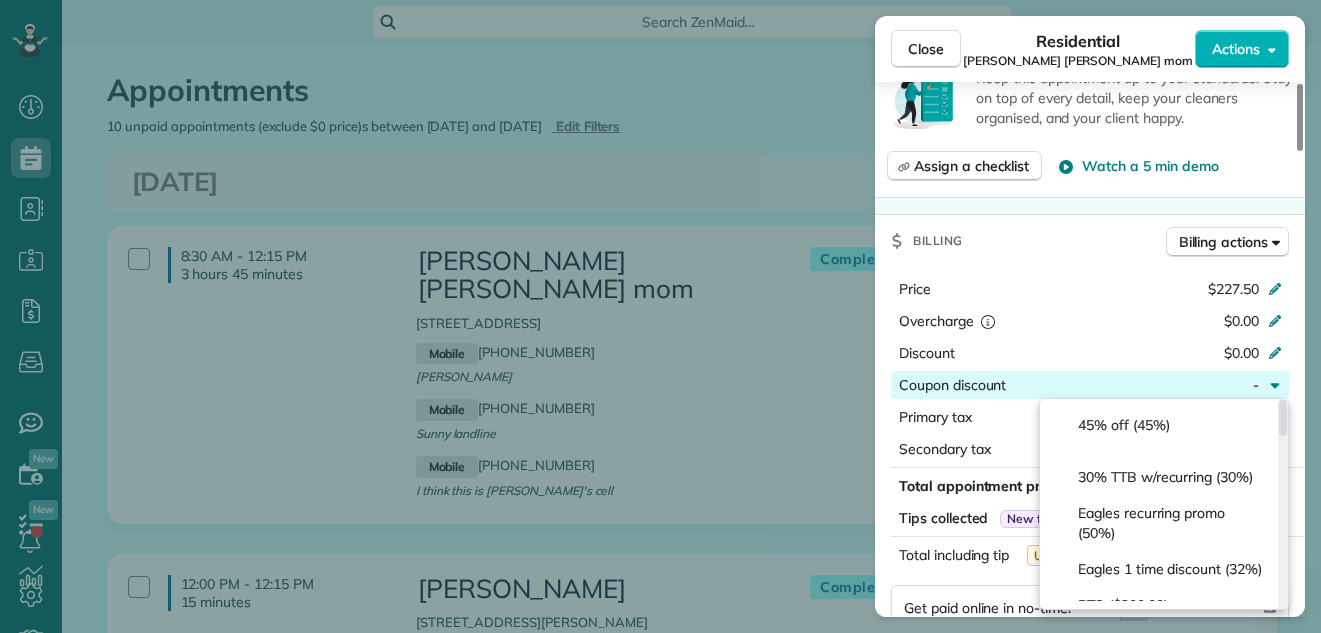 drag, startPoint x: 1283, startPoint y: 522, endPoint x: 1295, endPoint y: 382, distance: 140.51335 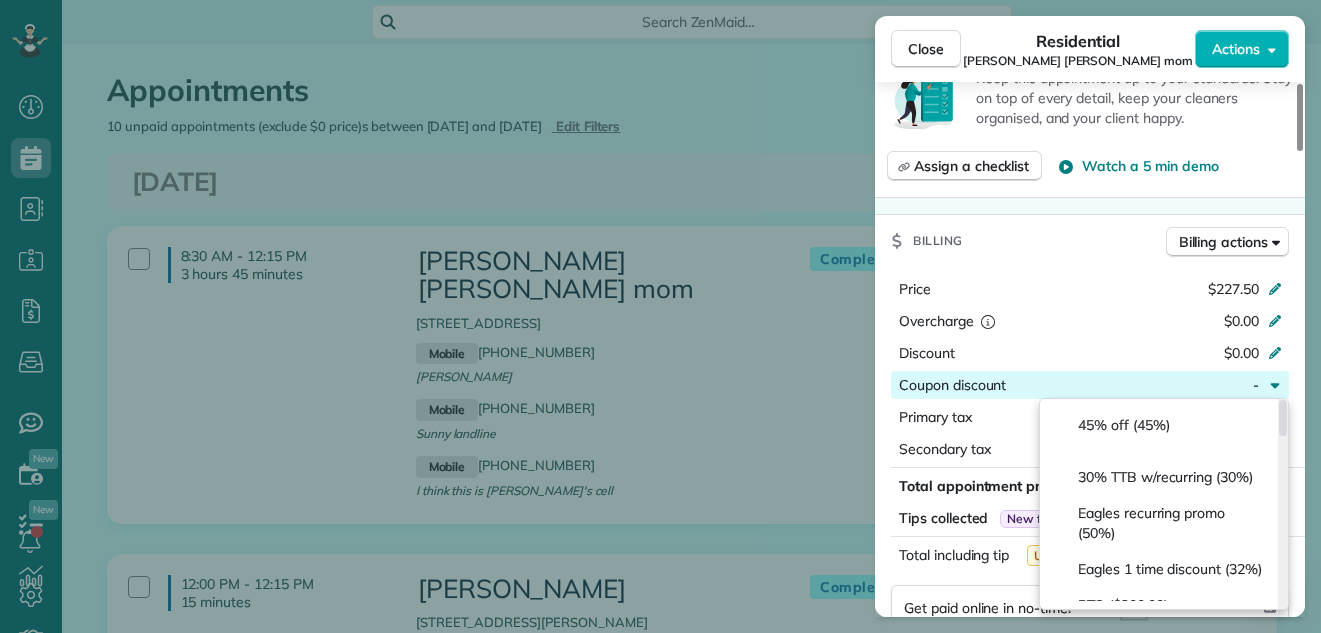 click at bounding box center [1283, 418] 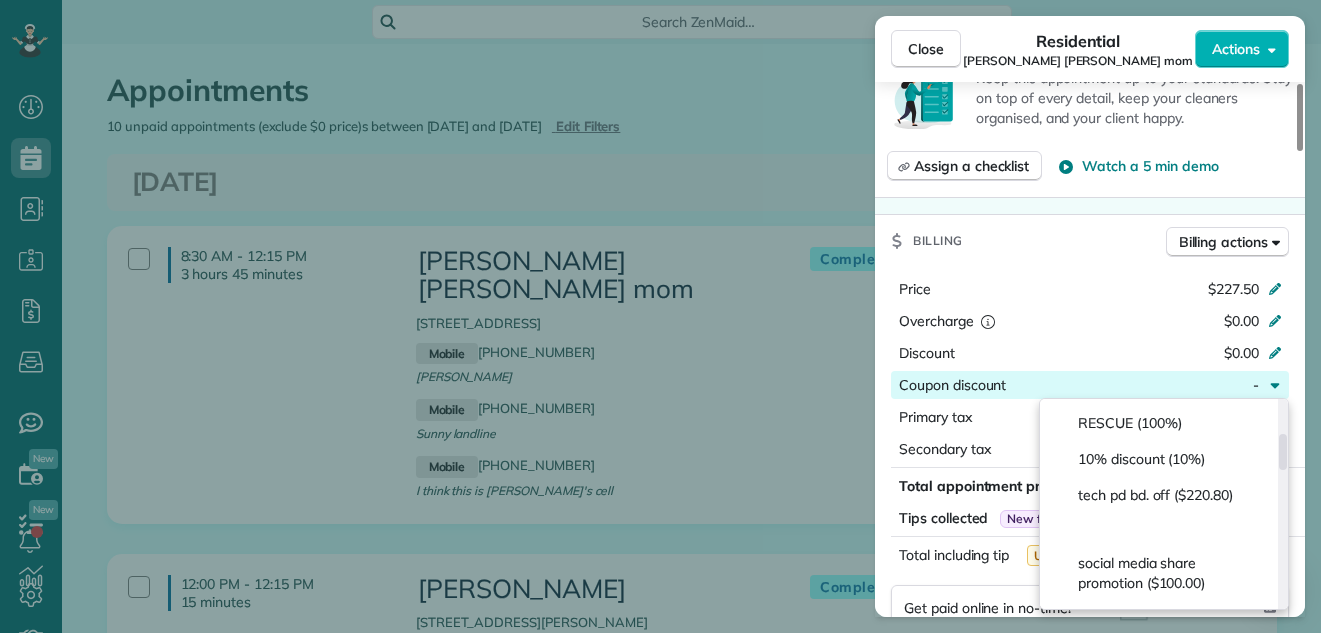 scroll, scrollTop: 163, scrollLeft: 0, axis: vertical 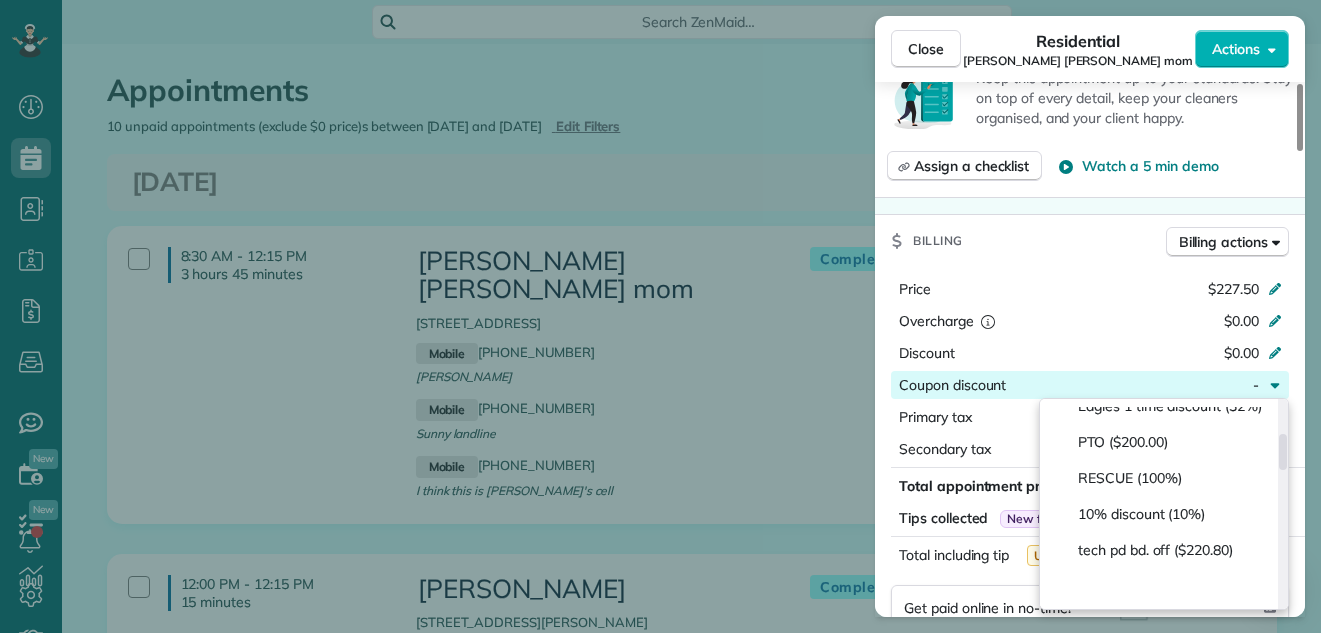 drag, startPoint x: 1281, startPoint y: 410, endPoint x: 1280, endPoint y: 439, distance: 29.017237 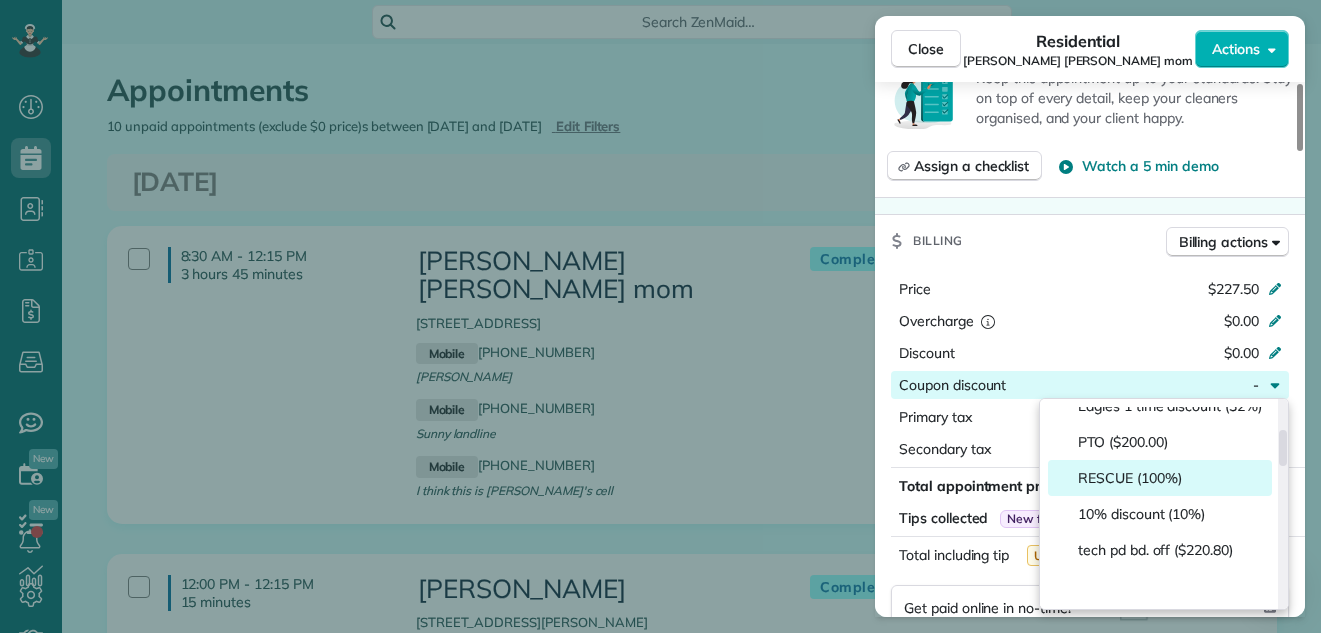 click on "RESCUE (100%)" at bounding box center [1130, 478] 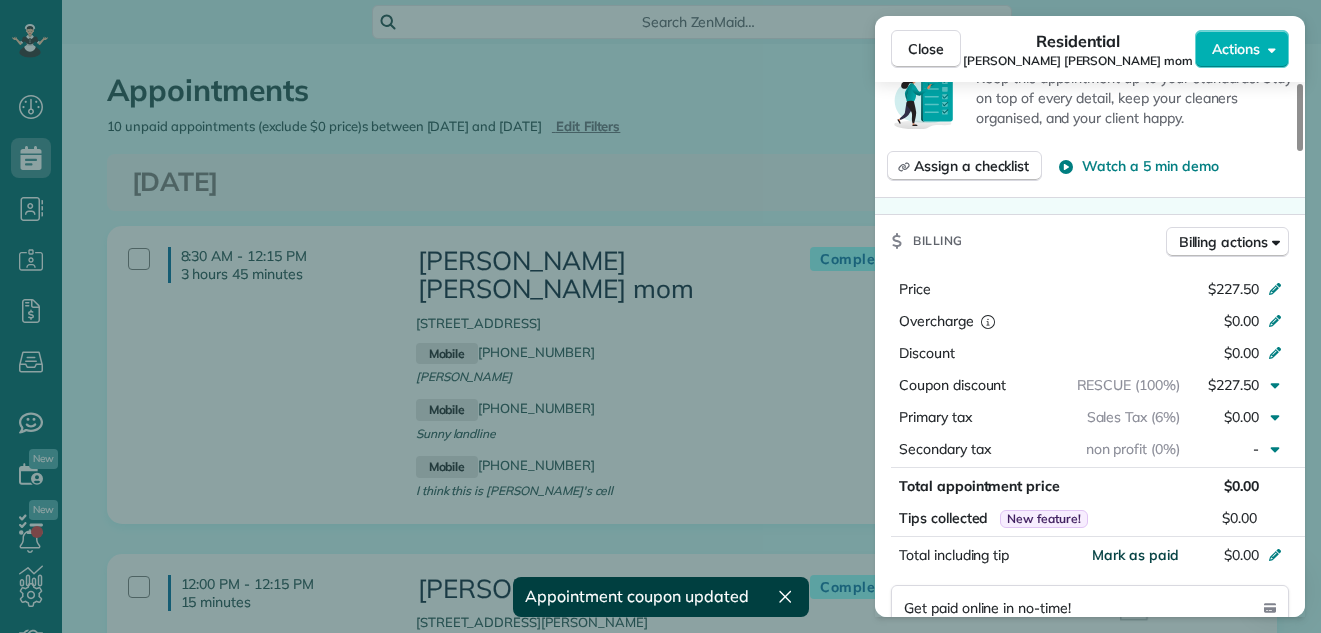click on "Mark as paid" at bounding box center [1135, 555] 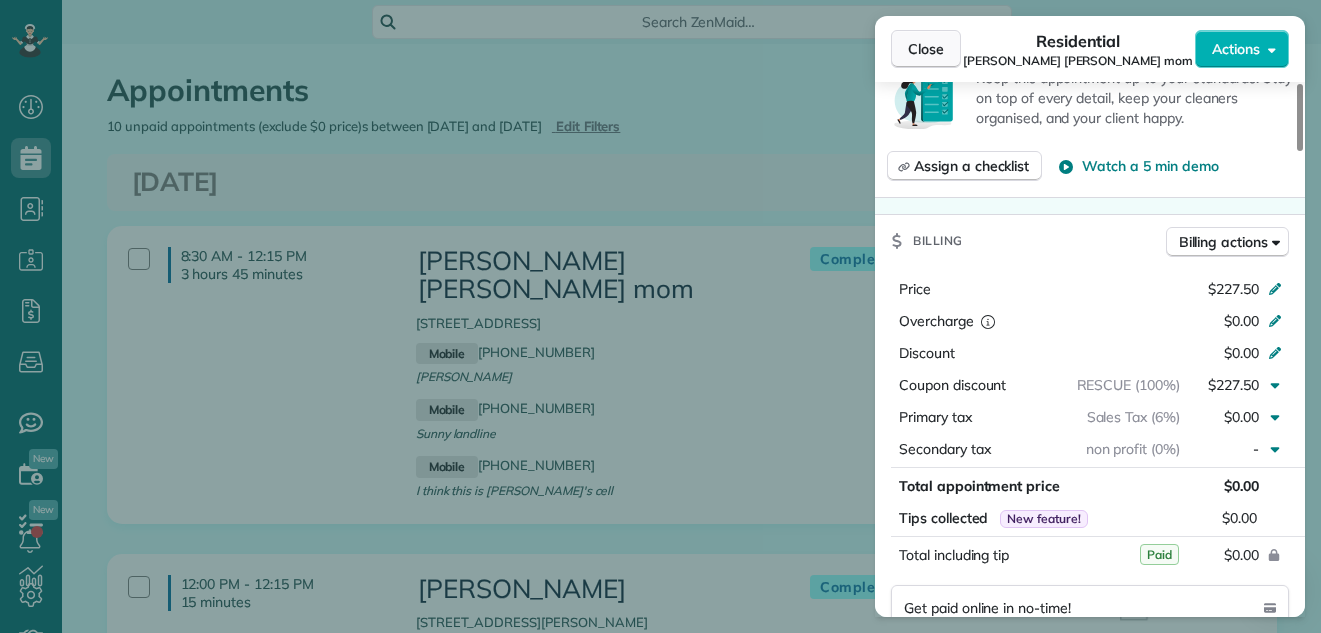 click on "Close" at bounding box center [926, 49] 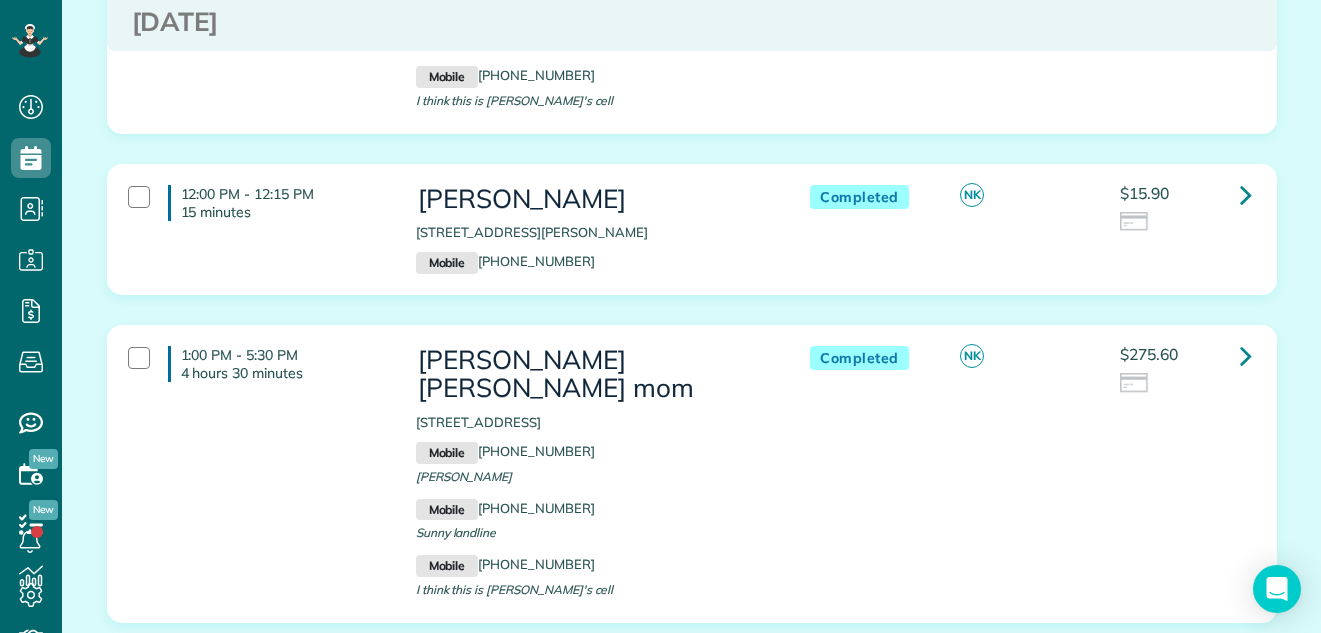 scroll, scrollTop: 400, scrollLeft: 0, axis: vertical 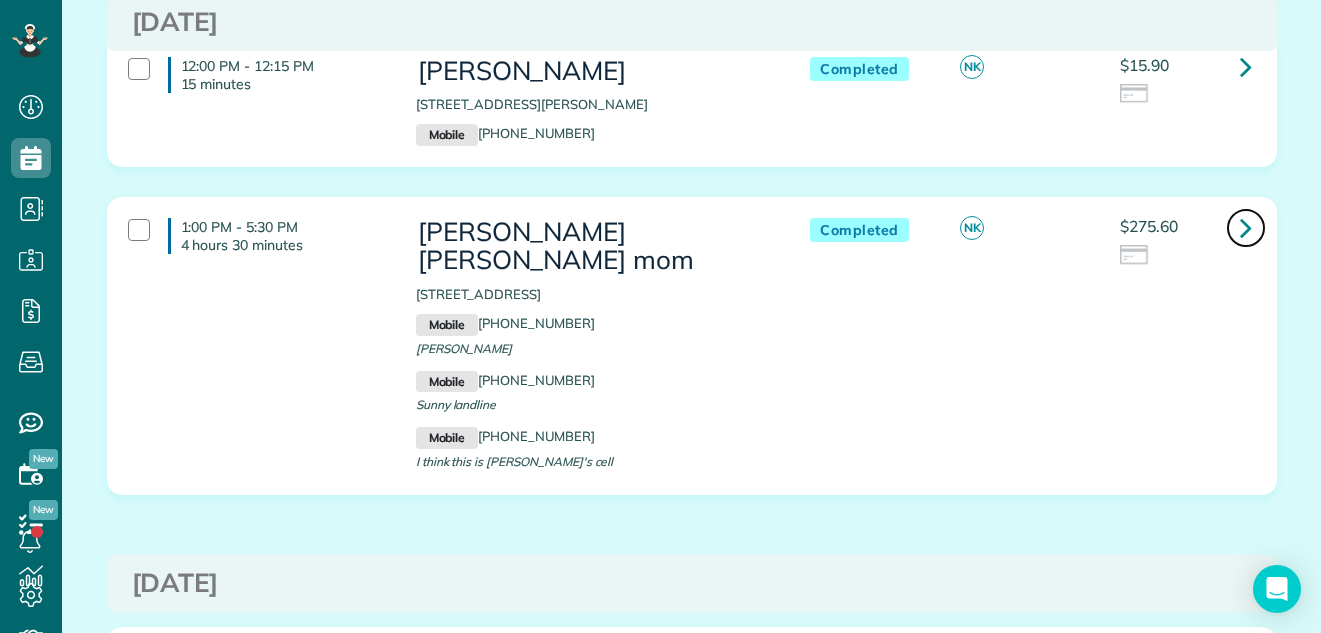 click at bounding box center (1246, 227) 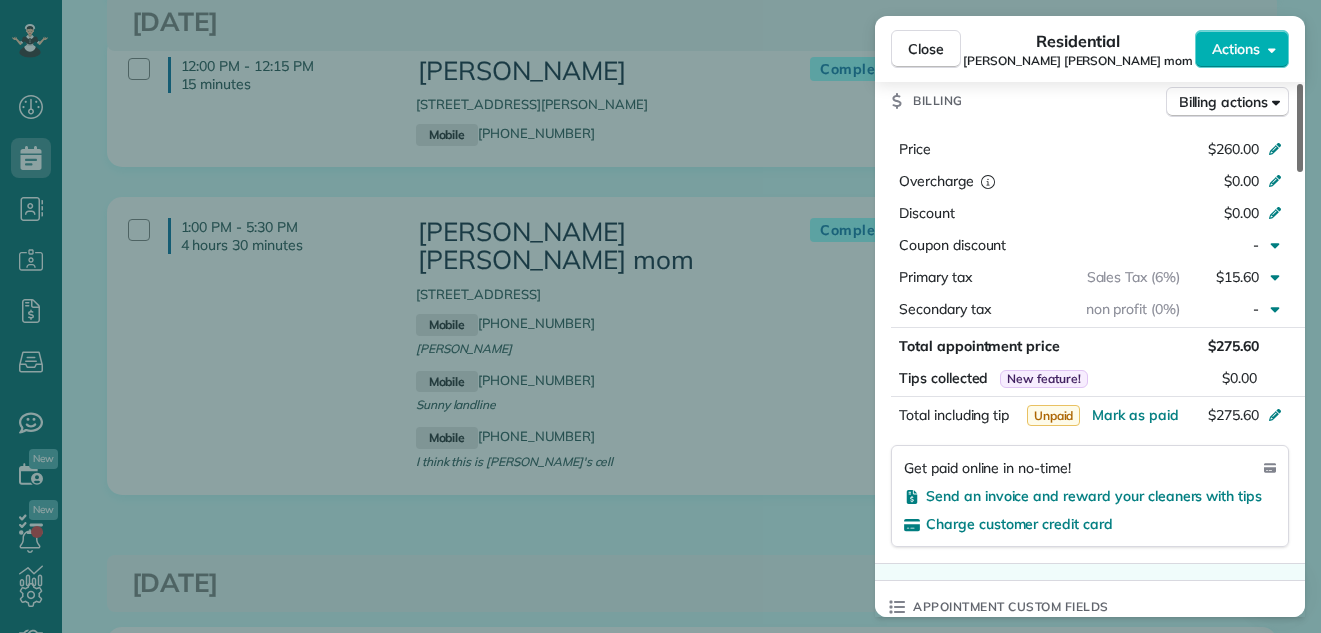 scroll, scrollTop: 1169, scrollLeft: 0, axis: vertical 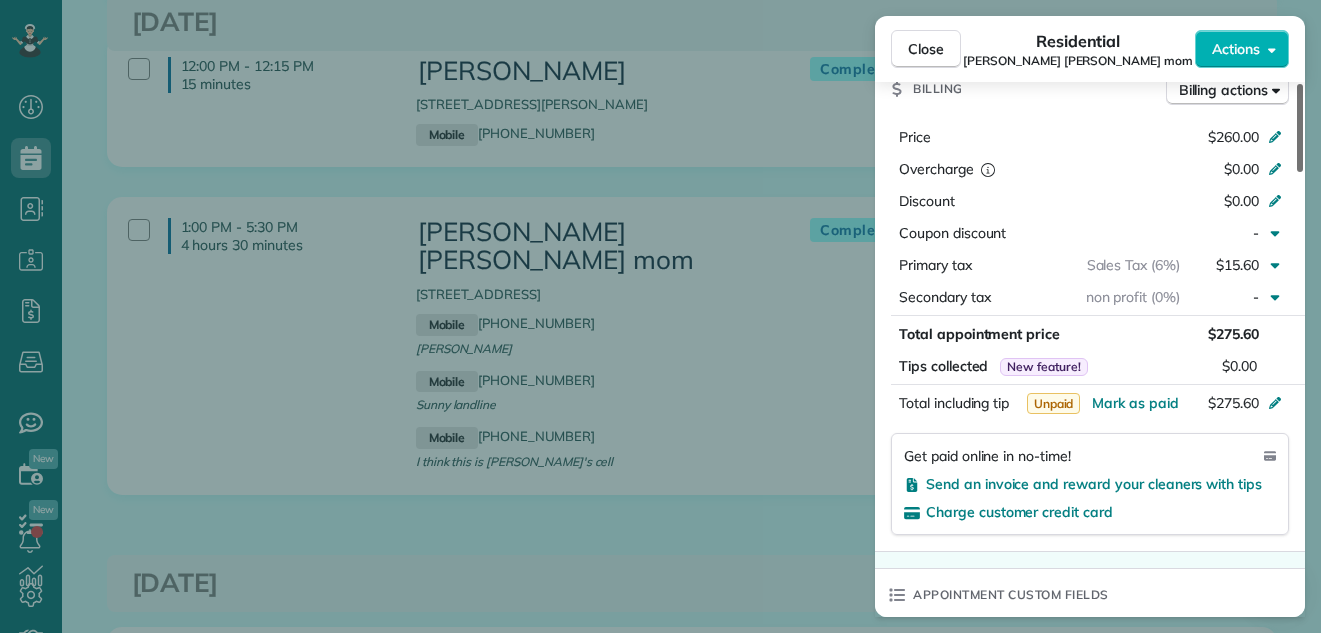 drag, startPoint x: 1298, startPoint y: 126, endPoint x: 1280, endPoint y: 319, distance: 193.83755 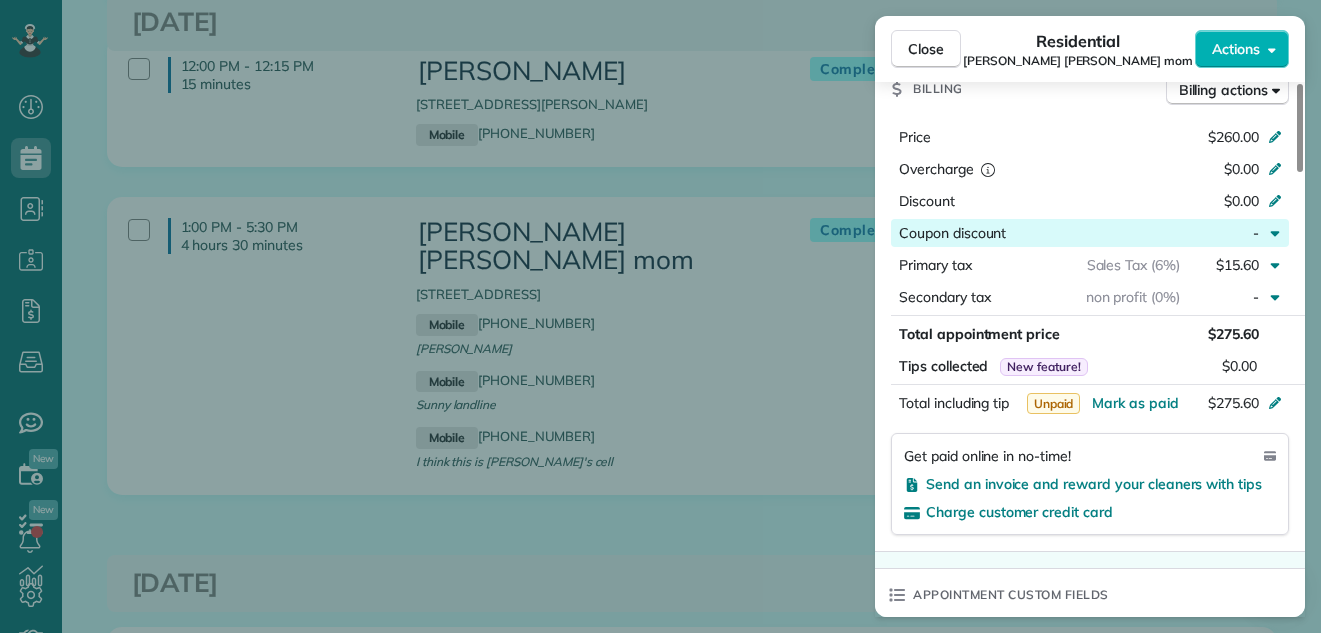 click at bounding box center [1093, 233] 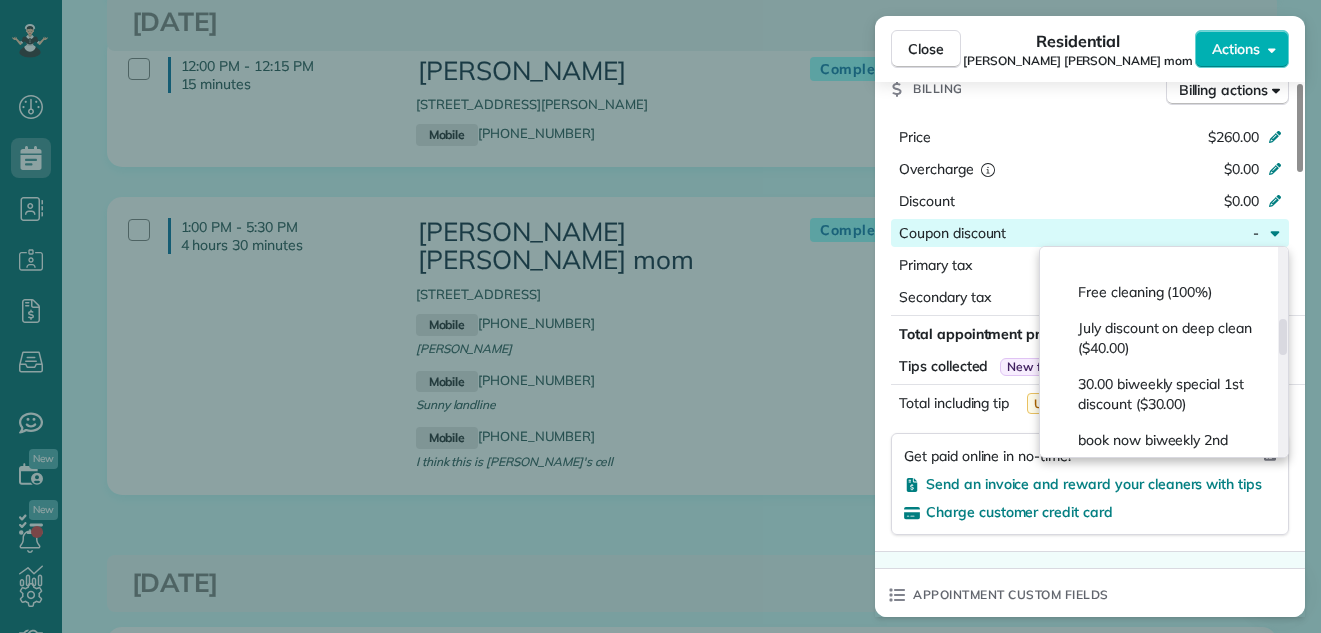 scroll, scrollTop: 414, scrollLeft: 0, axis: vertical 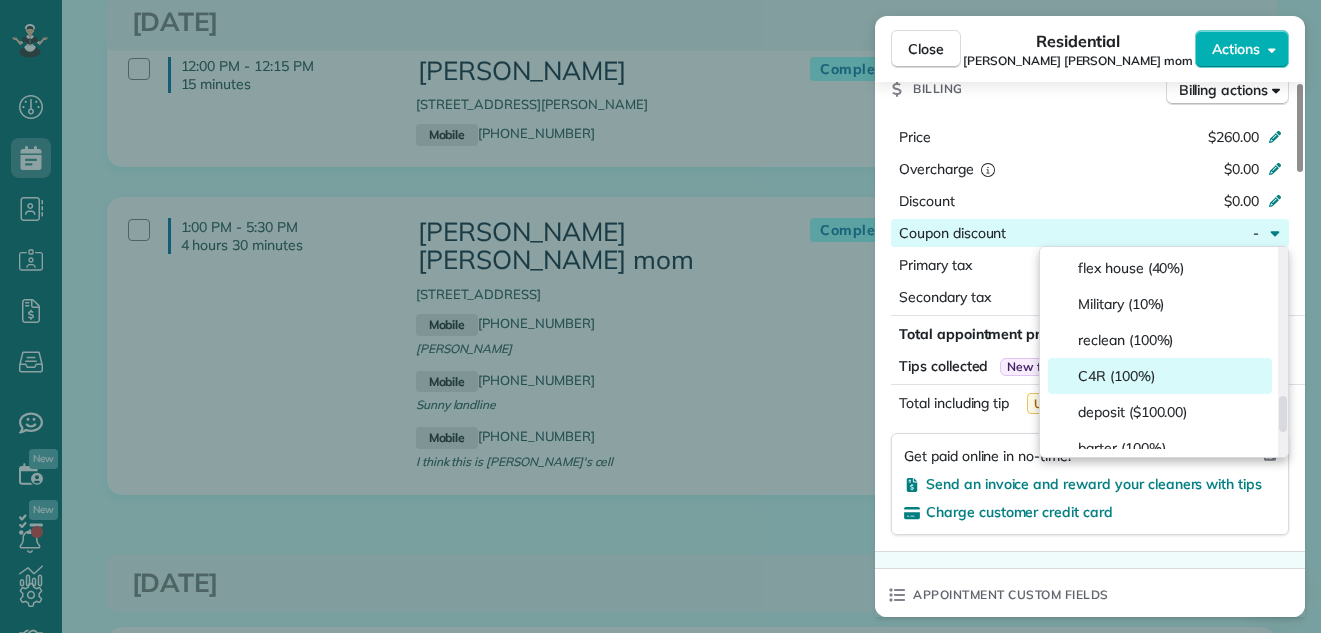 drag, startPoint x: 1281, startPoint y: 261, endPoint x: 1266, endPoint y: 403, distance: 142.79005 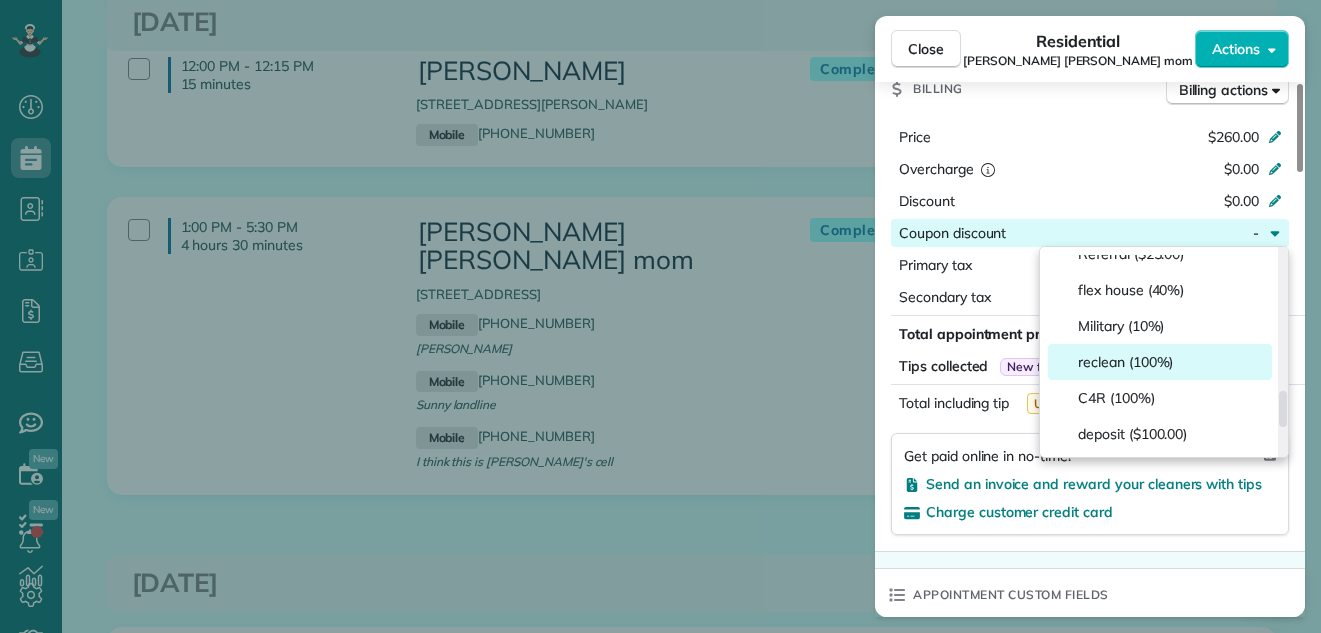 click on "reclean (100%)" at bounding box center (1160, 362) 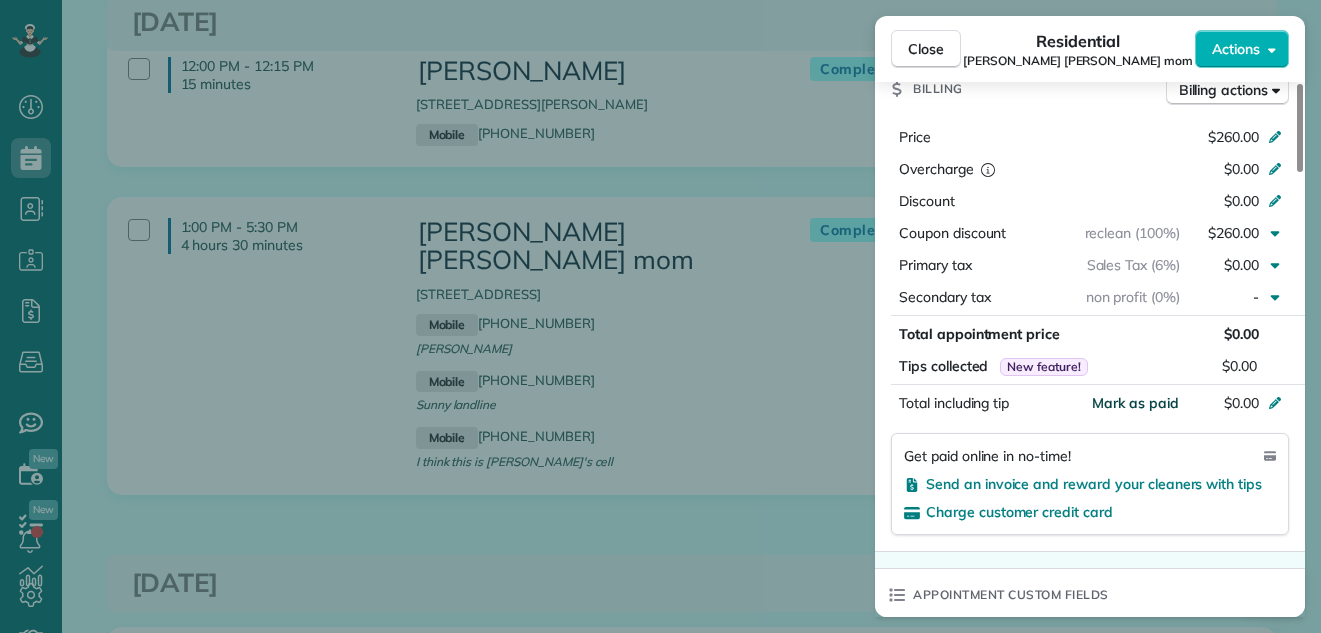 click on "Mark as paid" at bounding box center [1135, 403] 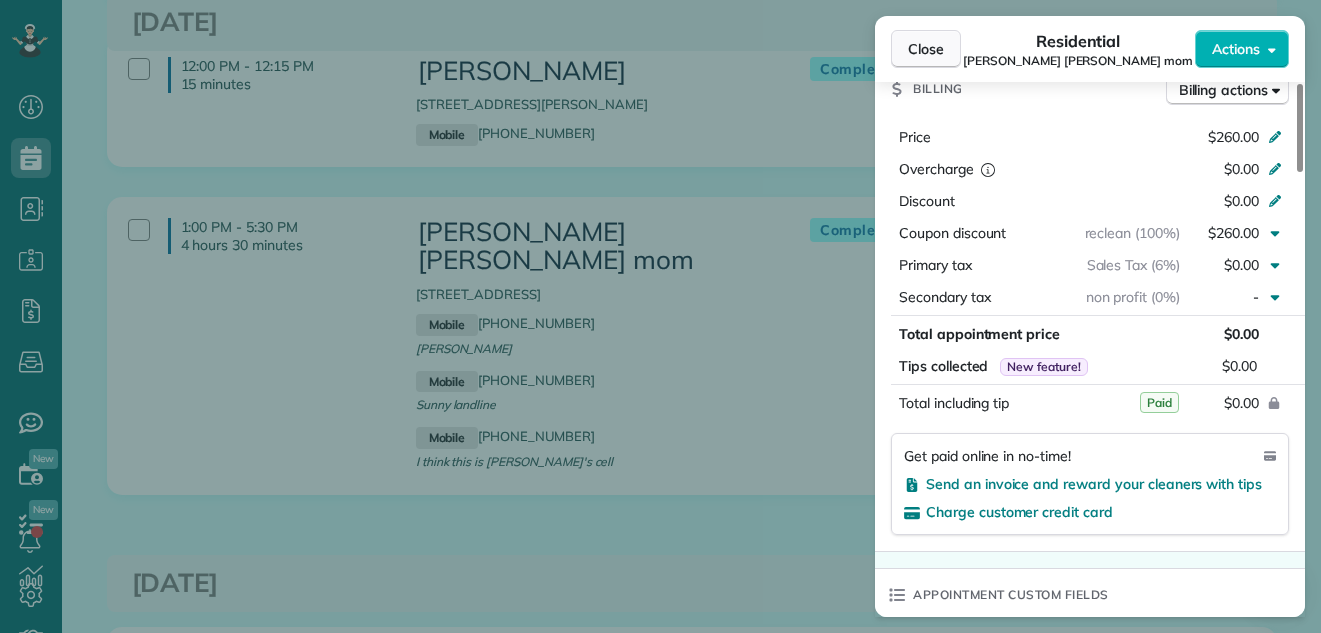 click on "Close" at bounding box center [926, 49] 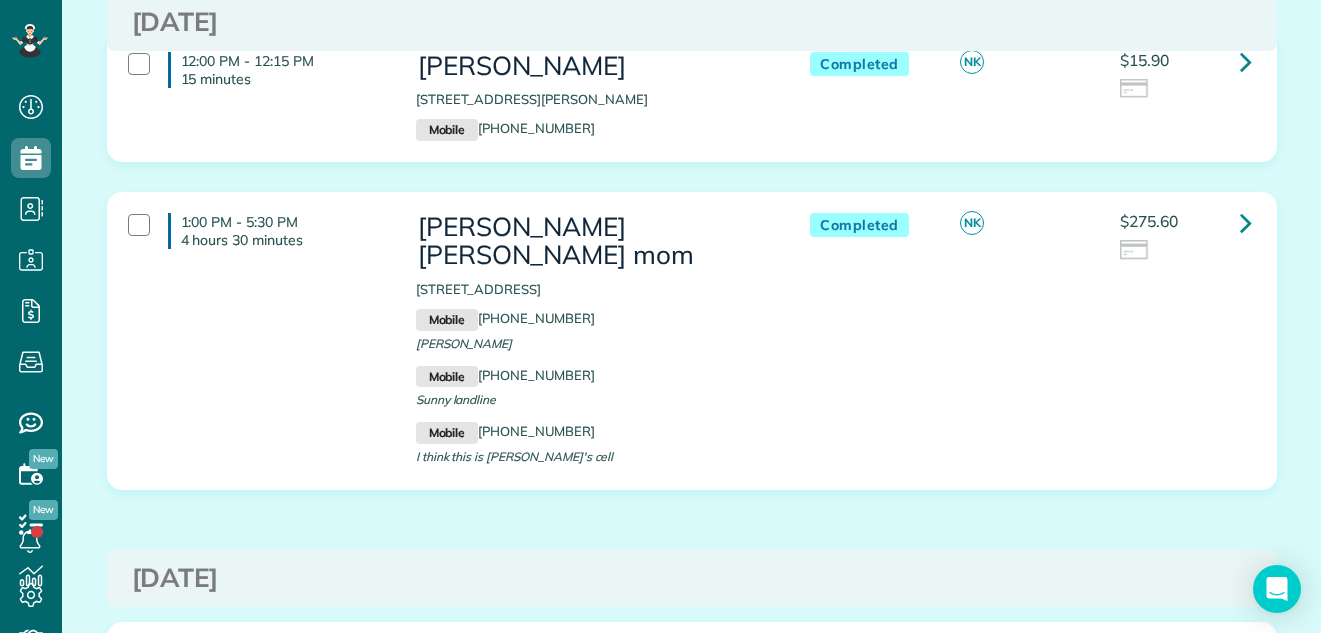 scroll, scrollTop: 518, scrollLeft: 0, axis: vertical 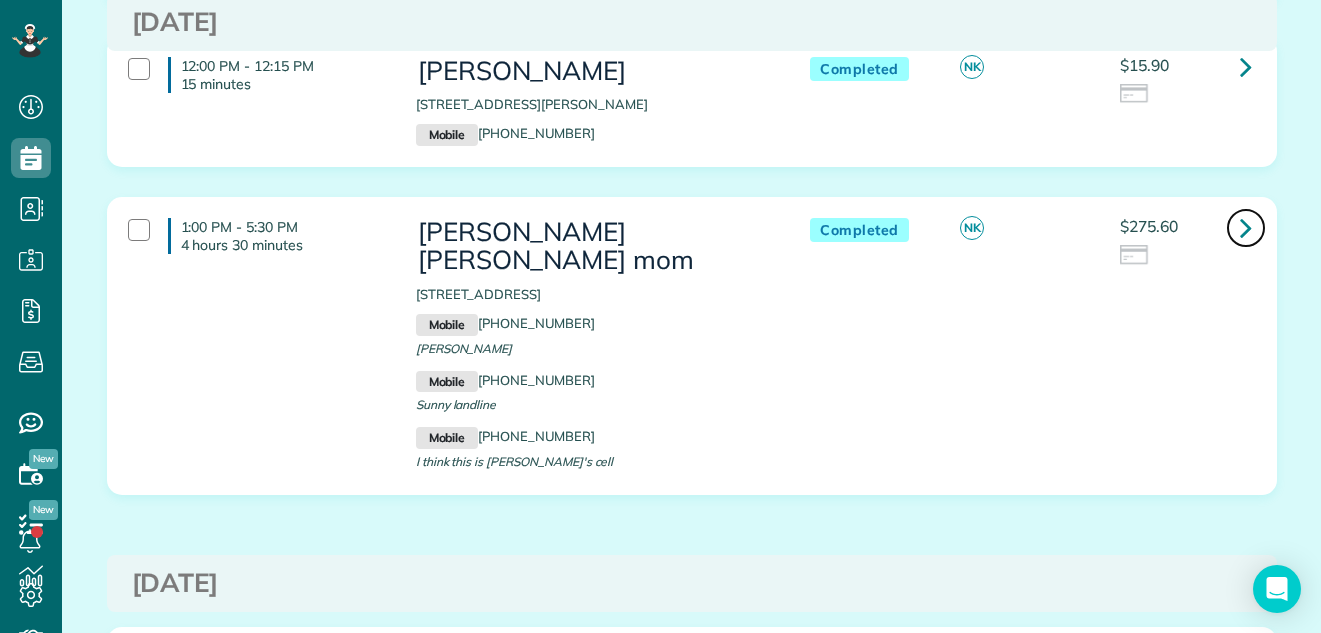 click at bounding box center [1246, 227] 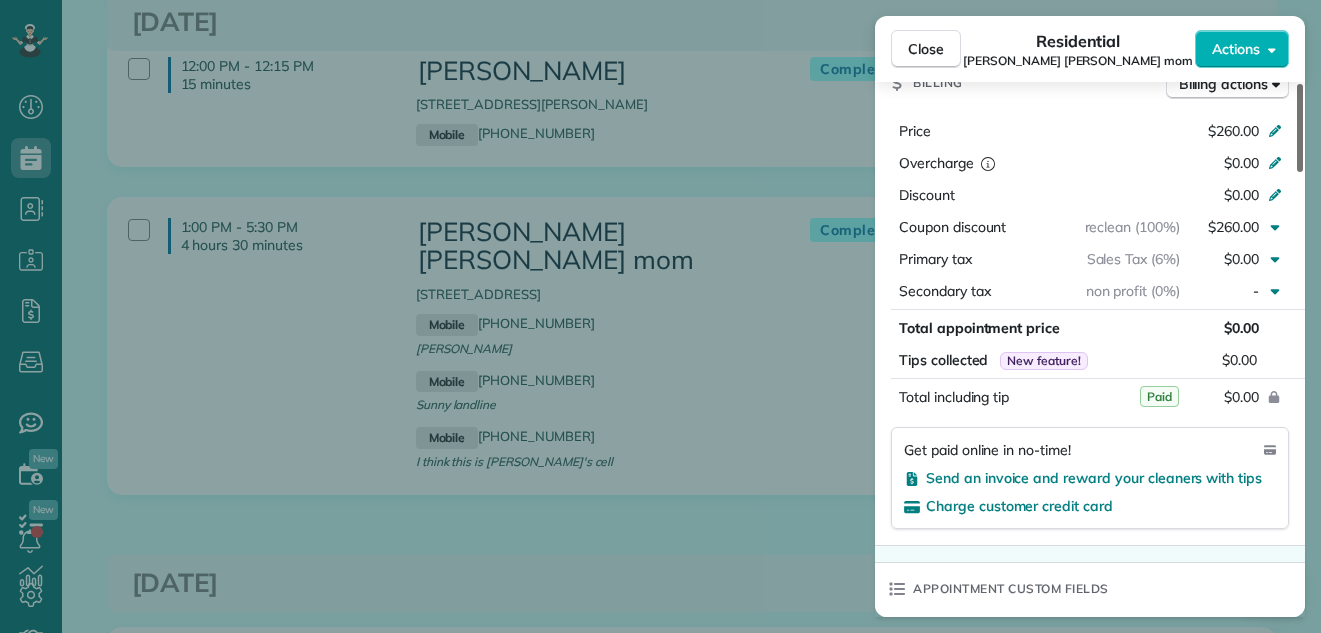 scroll, scrollTop: 1181, scrollLeft: 0, axis: vertical 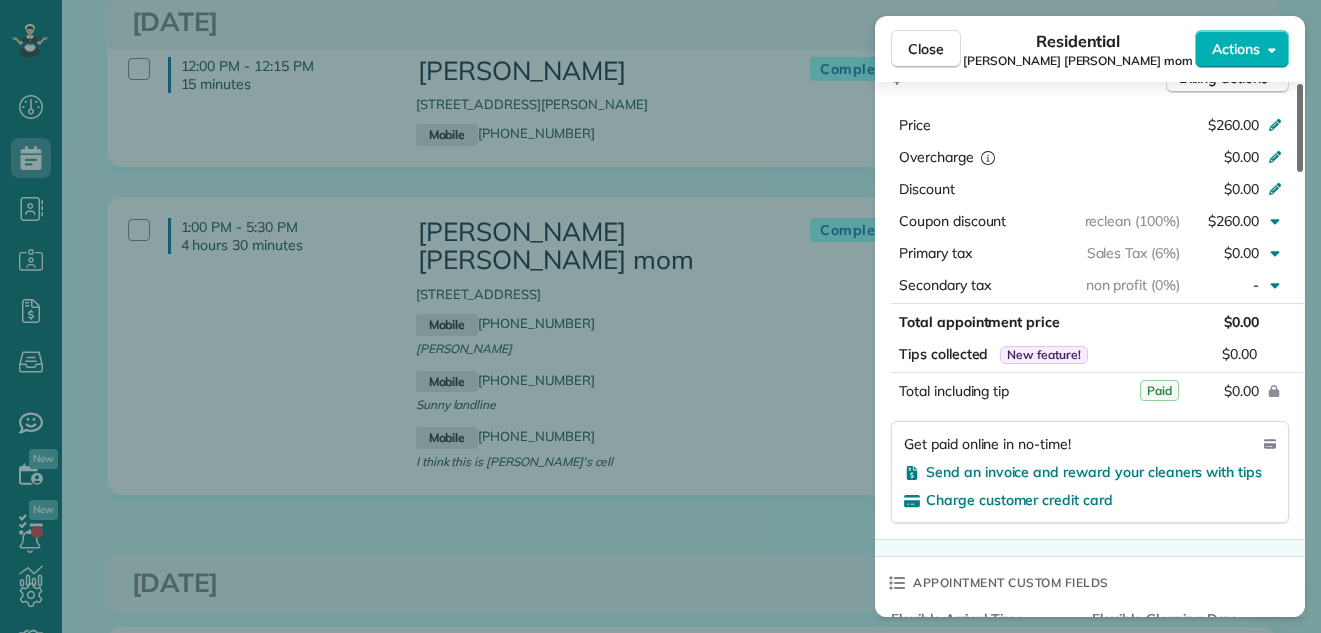 drag, startPoint x: 1299, startPoint y: 117, endPoint x: 1272, endPoint y: 312, distance: 196.86035 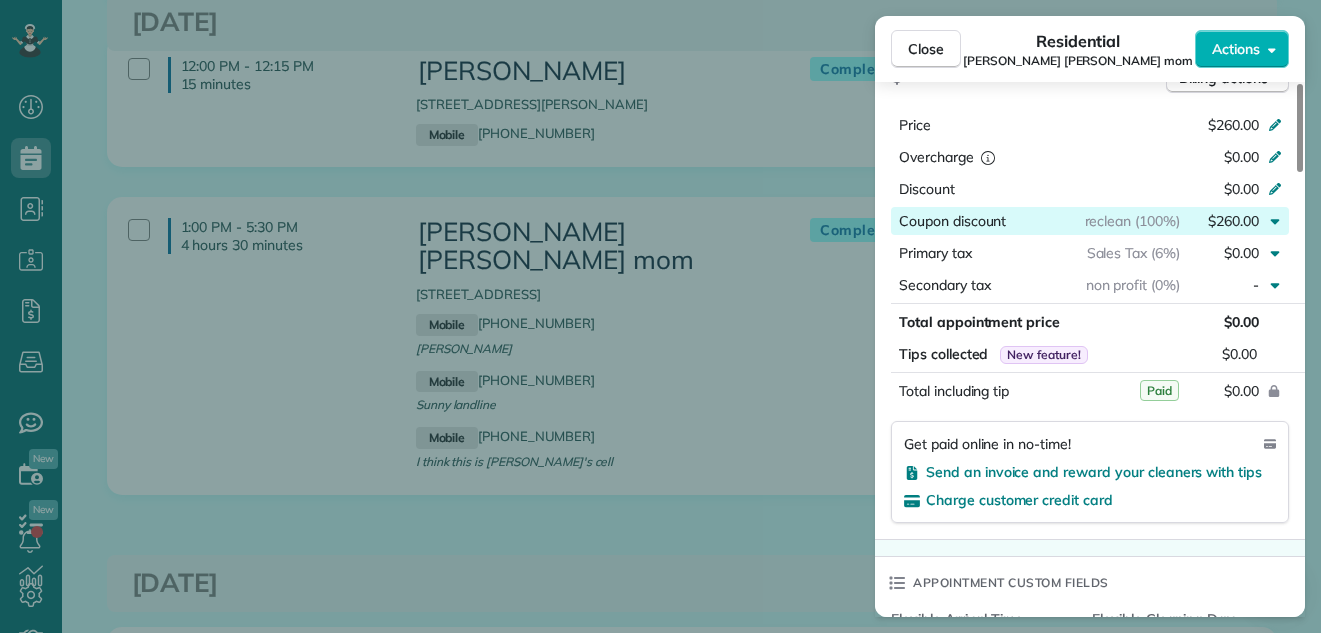 click on "reclean (100%)" at bounding box center (1132, 221) 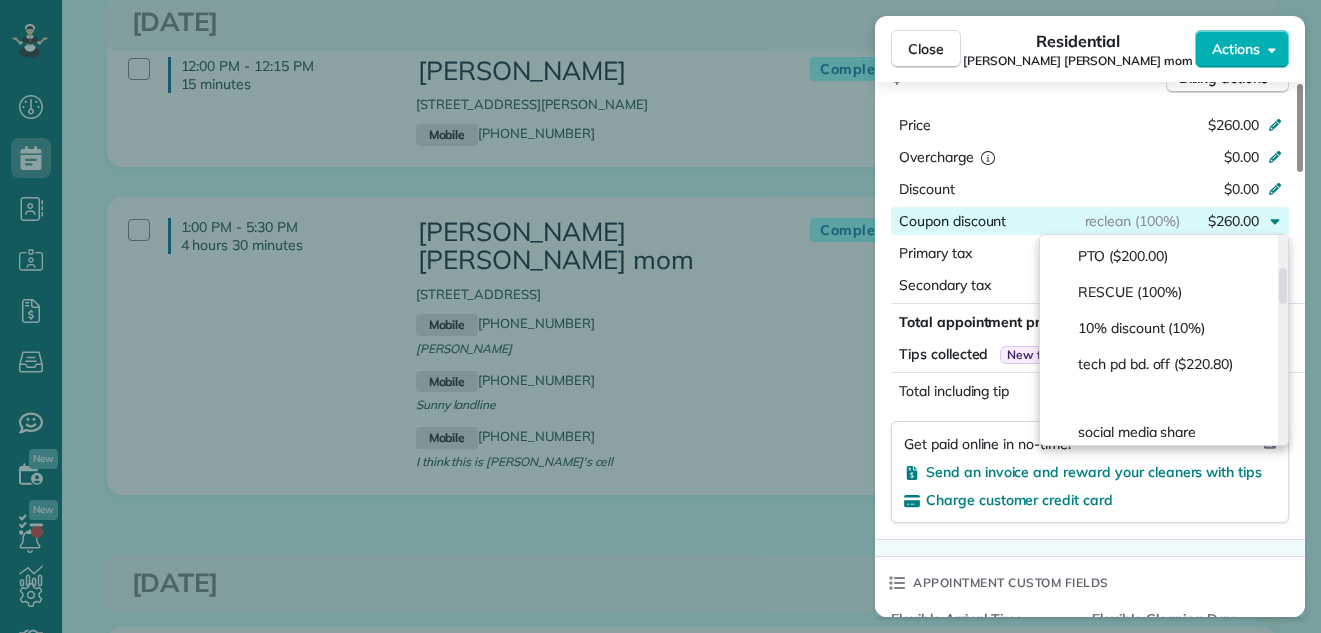 scroll, scrollTop: 153, scrollLeft: 0, axis: vertical 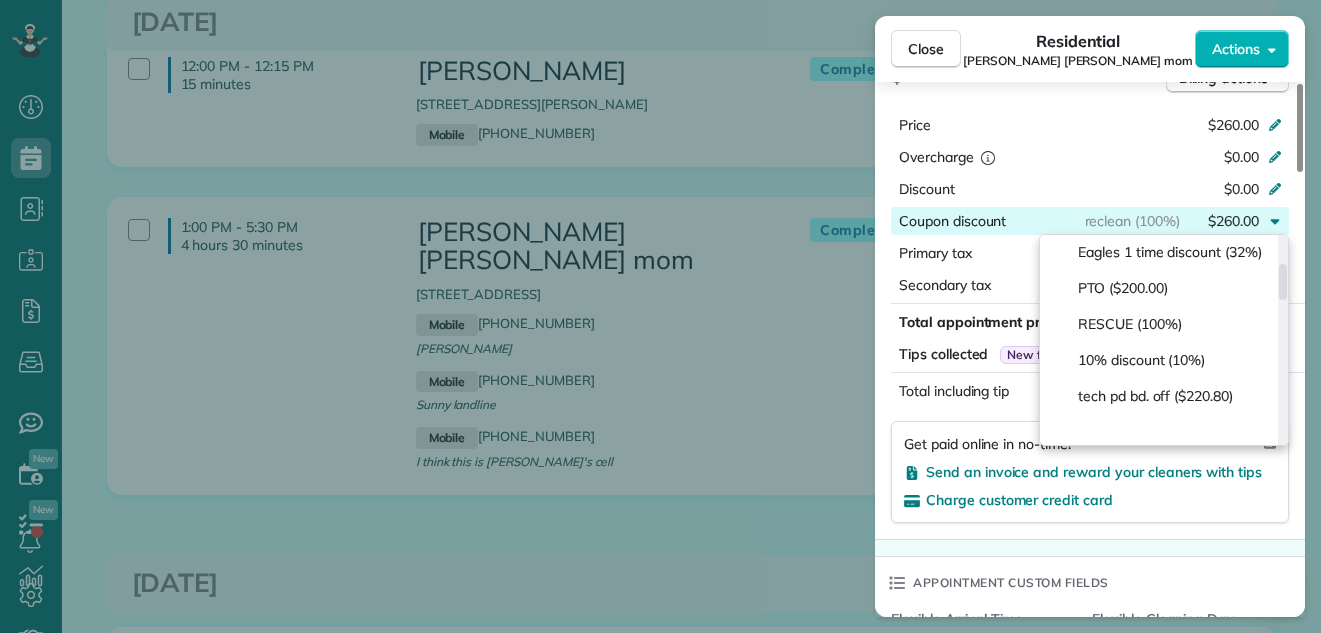 drag, startPoint x: 1280, startPoint y: 254, endPoint x: 1275, endPoint y: 281, distance: 27.45906 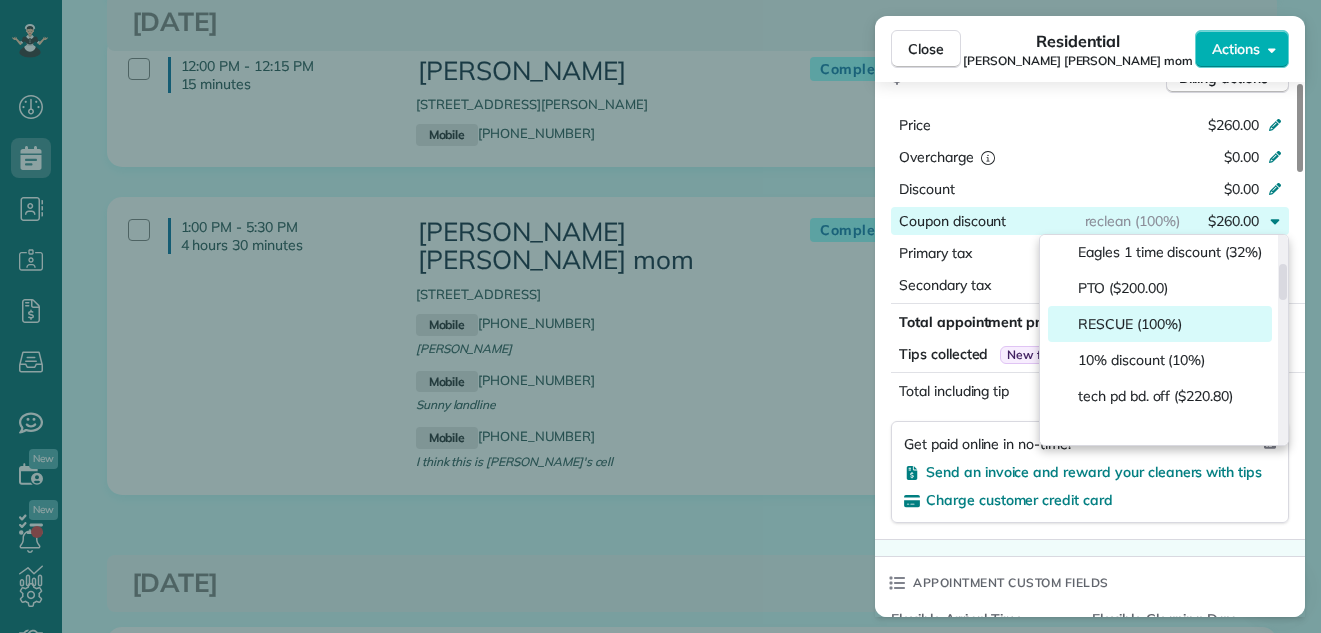 click on "RESCUE (100%)" at bounding box center [1160, 324] 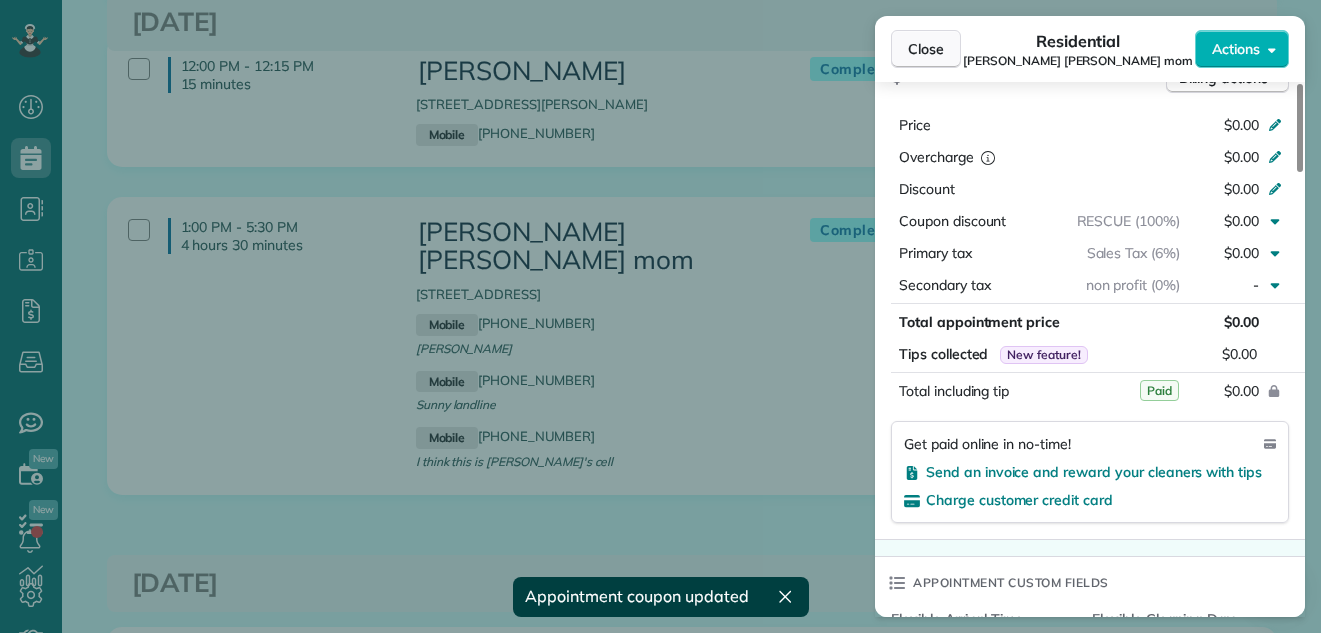 click on "Close" at bounding box center [926, 49] 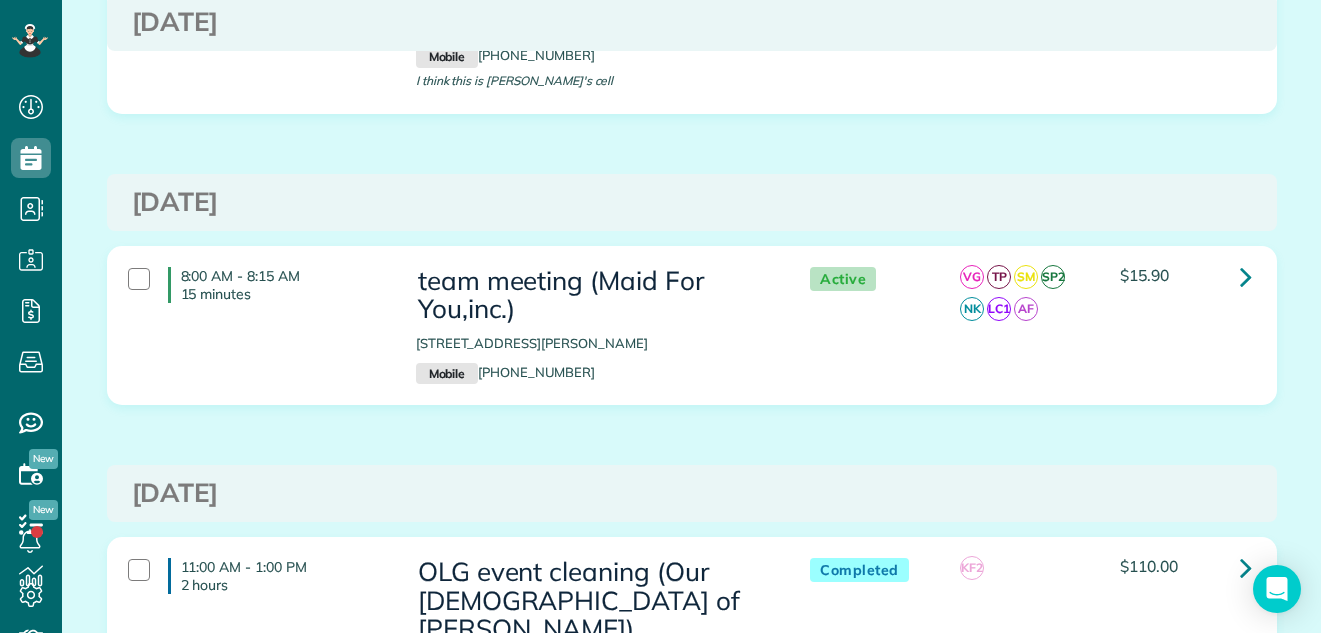 scroll, scrollTop: 961, scrollLeft: 0, axis: vertical 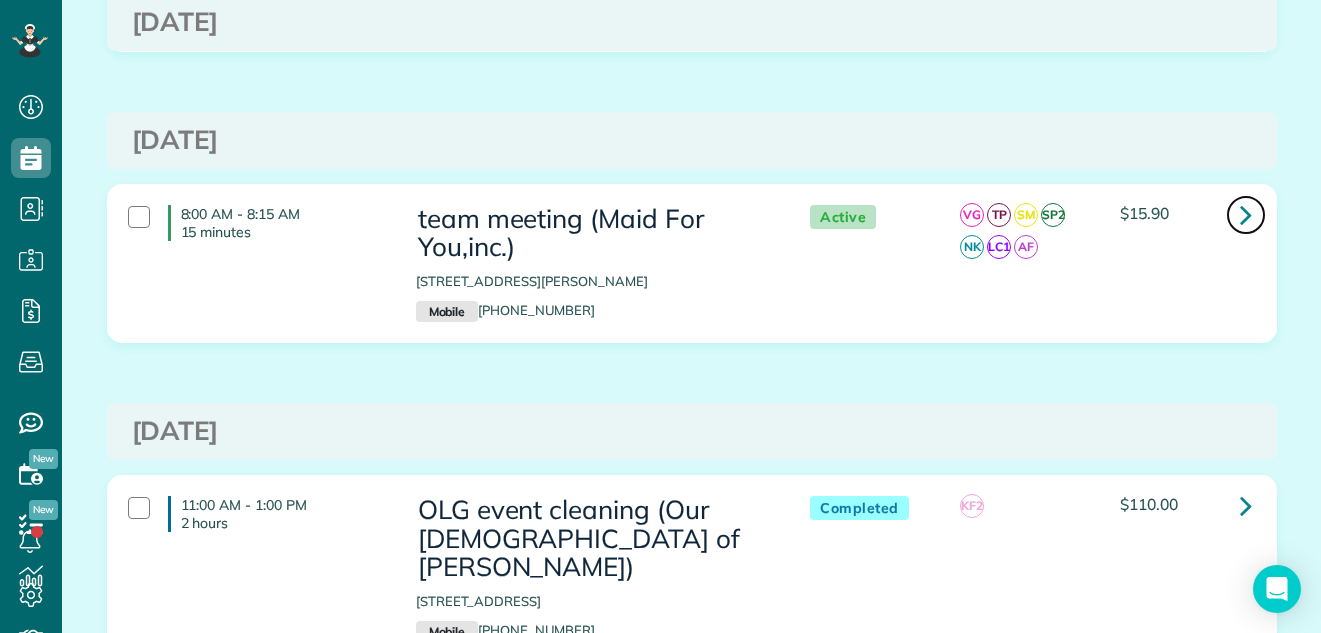 click at bounding box center (1246, 214) 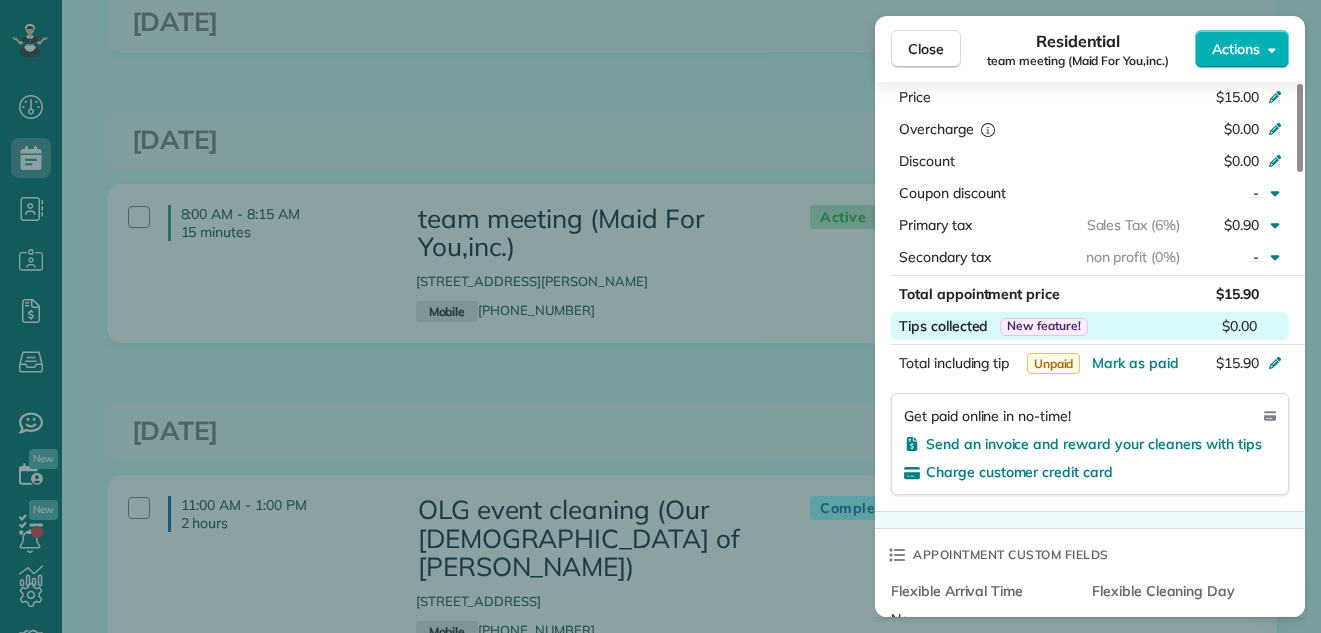 scroll, scrollTop: 1271, scrollLeft: 0, axis: vertical 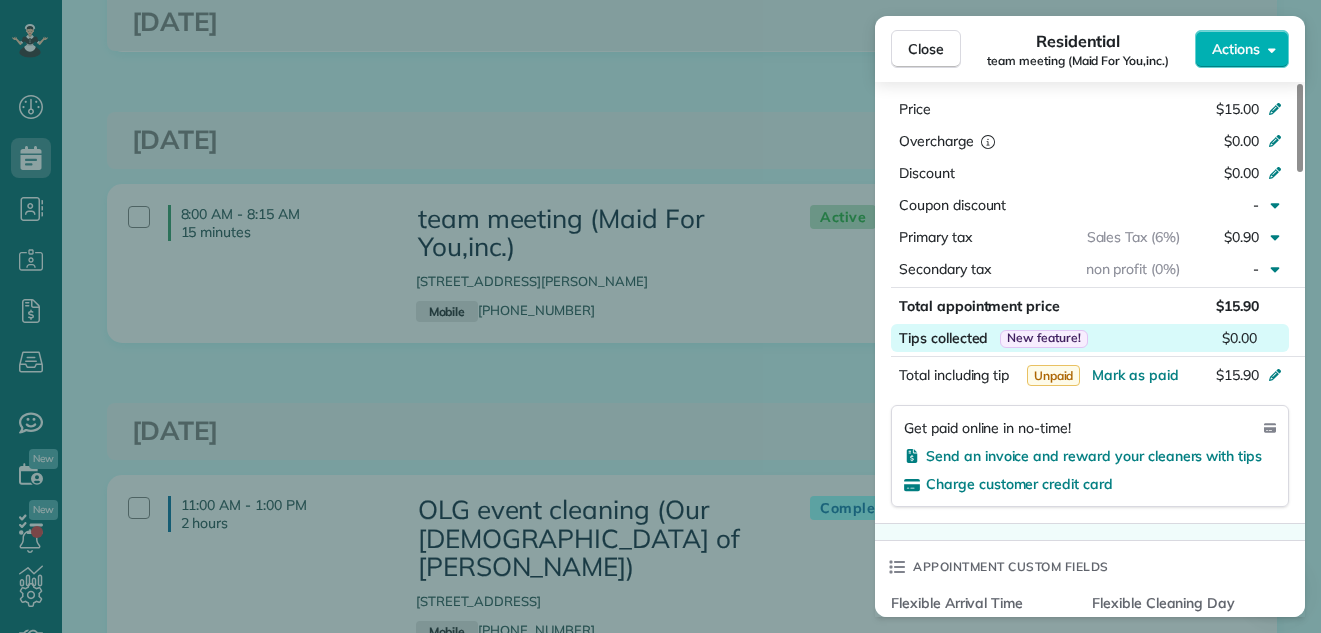 drag, startPoint x: 1299, startPoint y: 138, endPoint x: 1279, endPoint y: 347, distance: 209.95476 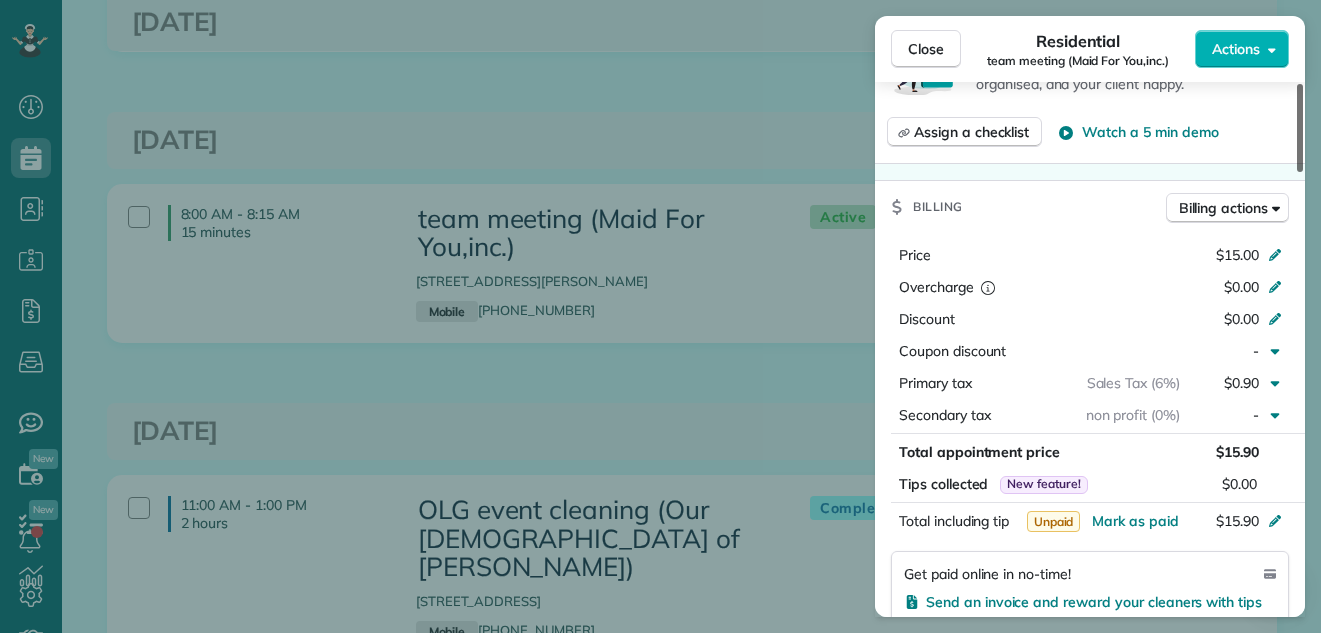 scroll, scrollTop: 1155, scrollLeft: 0, axis: vertical 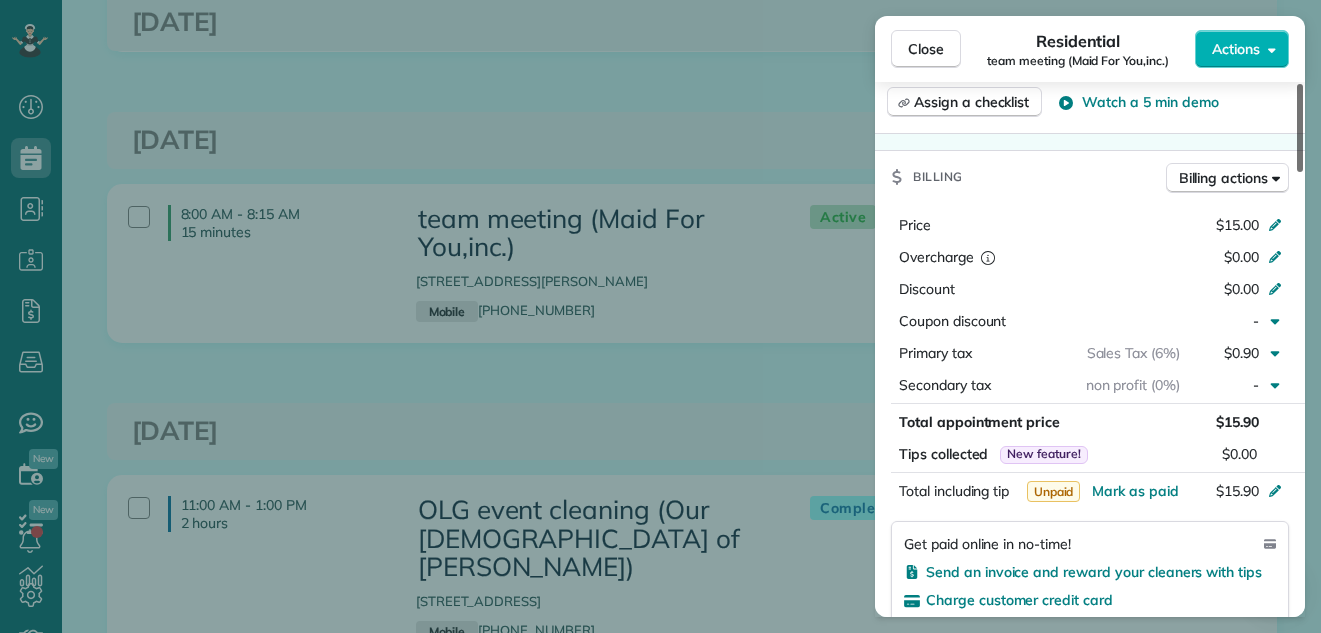 drag, startPoint x: 1298, startPoint y: 320, endPoint x: 1295, endPoint y: 301, distance: 19.235384 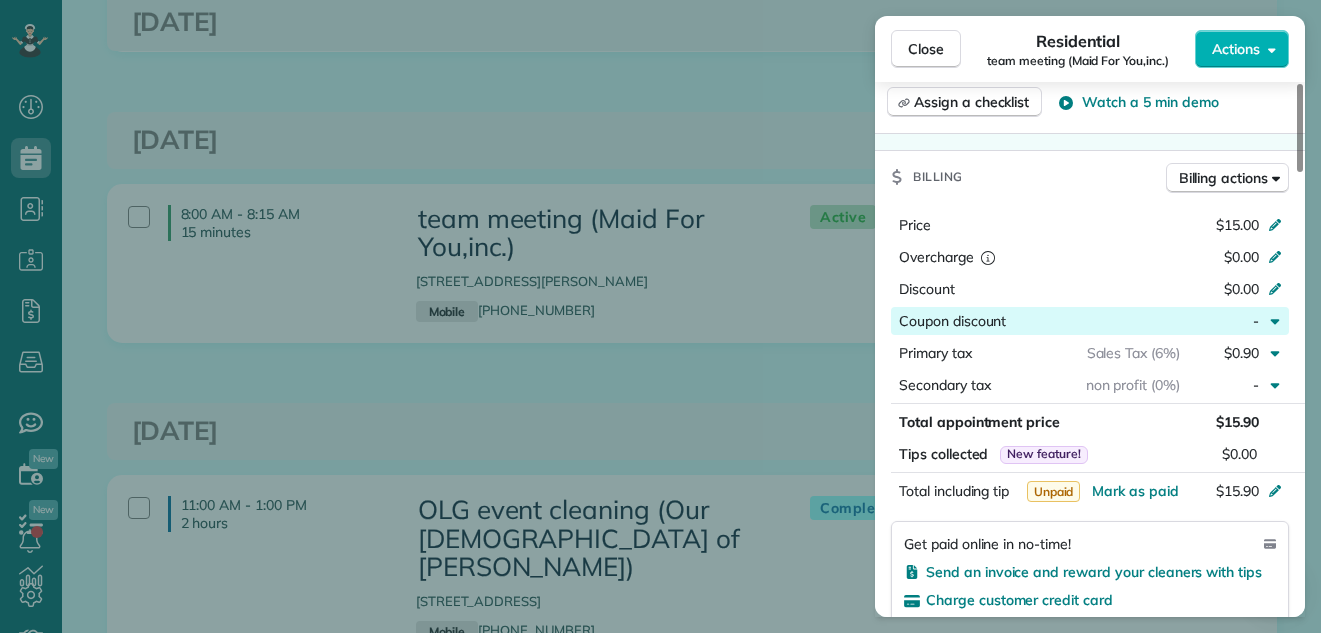 click at bounding box center (1093, 321) 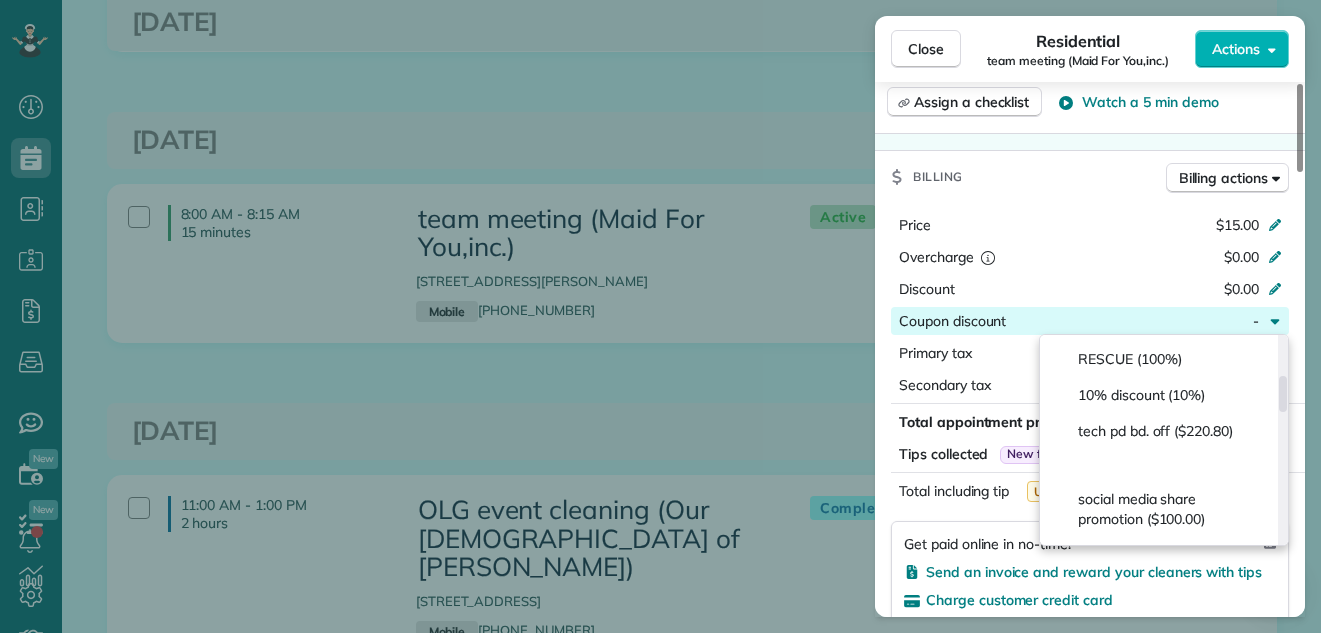 scroll, scrollTop: 229, scrollLeft: 0, axis: vertical 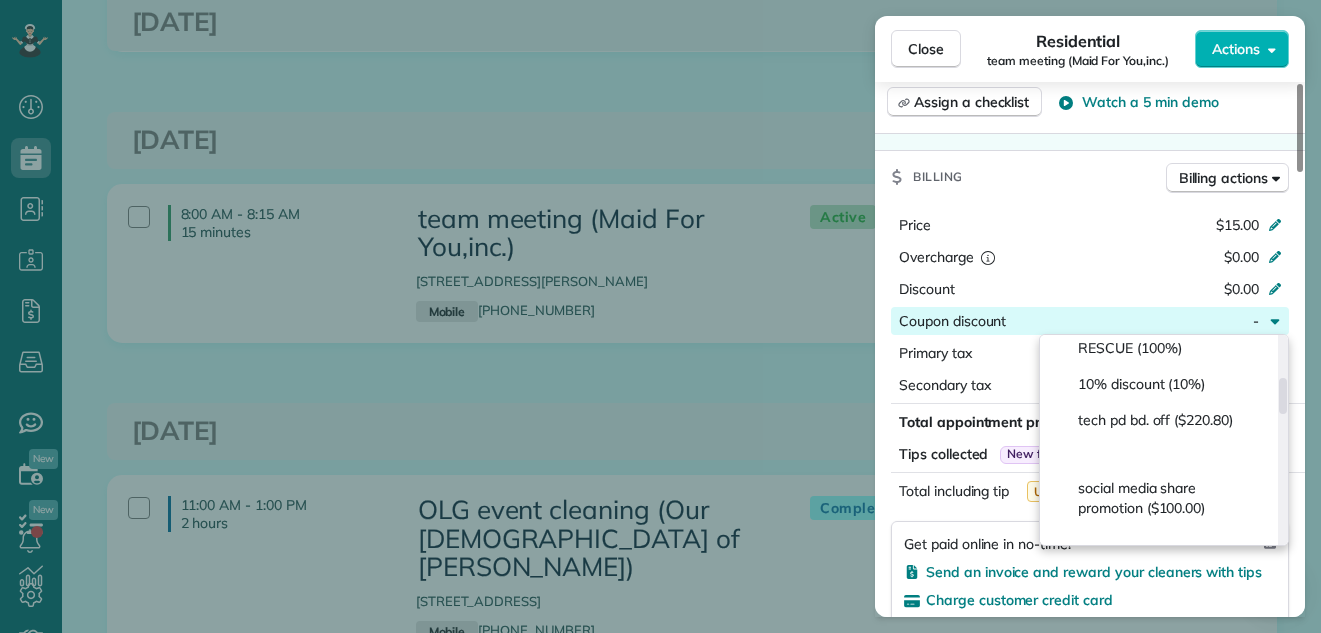 drag, startPoint x: 1282, startPoint y: 348, endPoint x: 1269, endPoint y: 389, distance: 43.011627 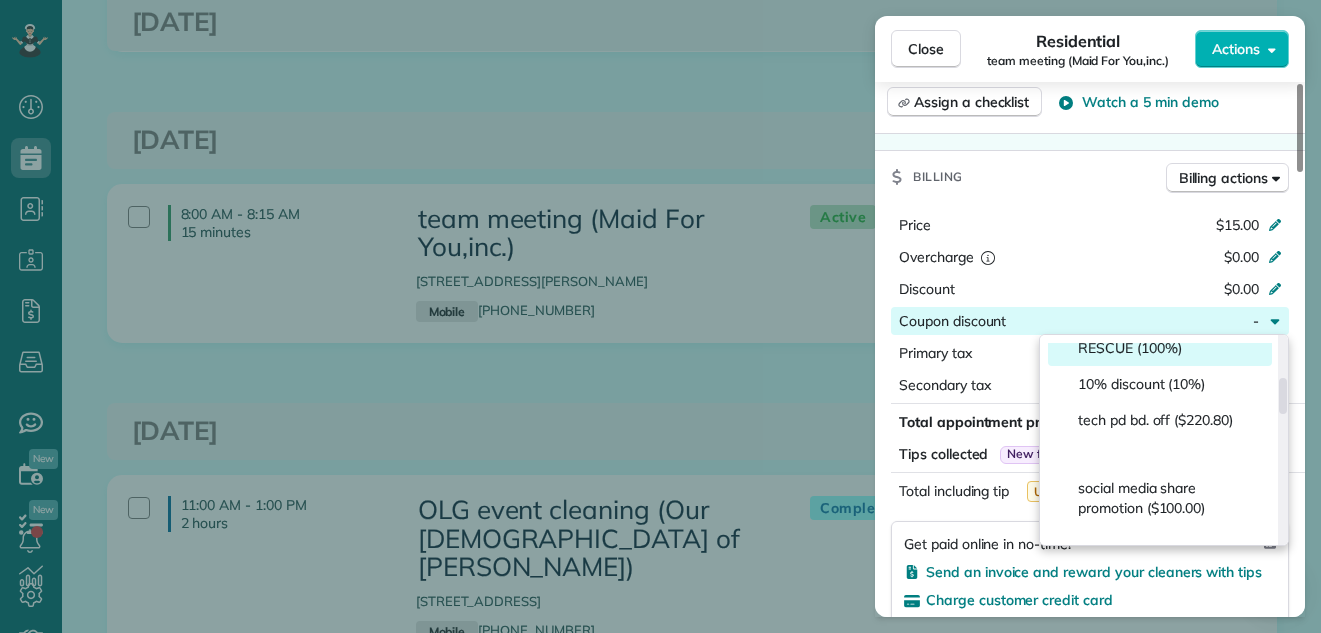 click on "RESCUE (100%)" at bounding box center [1160, 348] 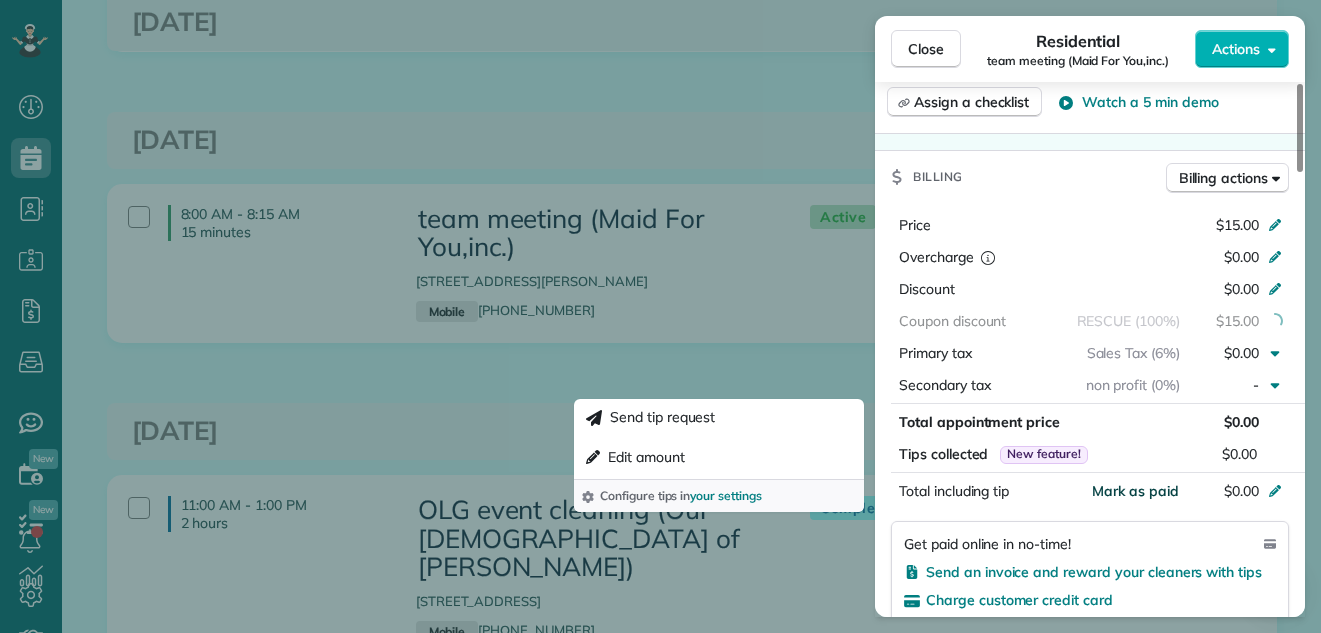click on "Mark as paid" at bounding box center [1135, 491] 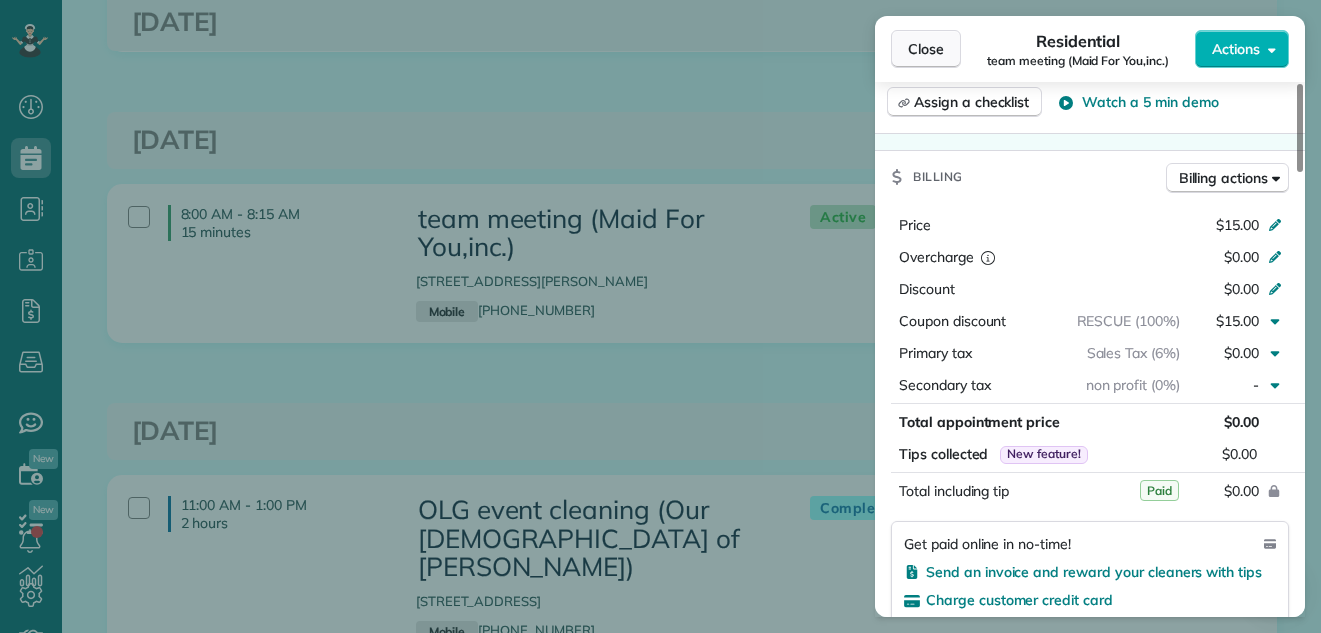 click on "Close" at bounding box center (926, 49) 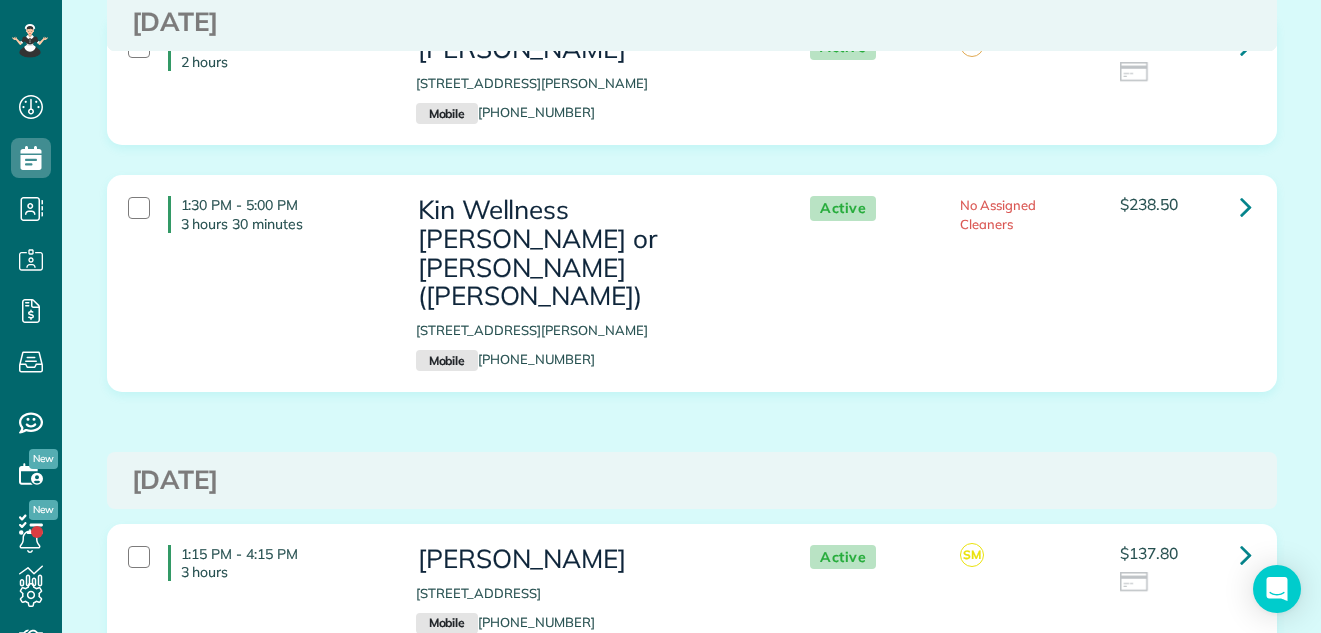 scroll, scrollTop: 2207, scrollLeft: 0, axis: vertical 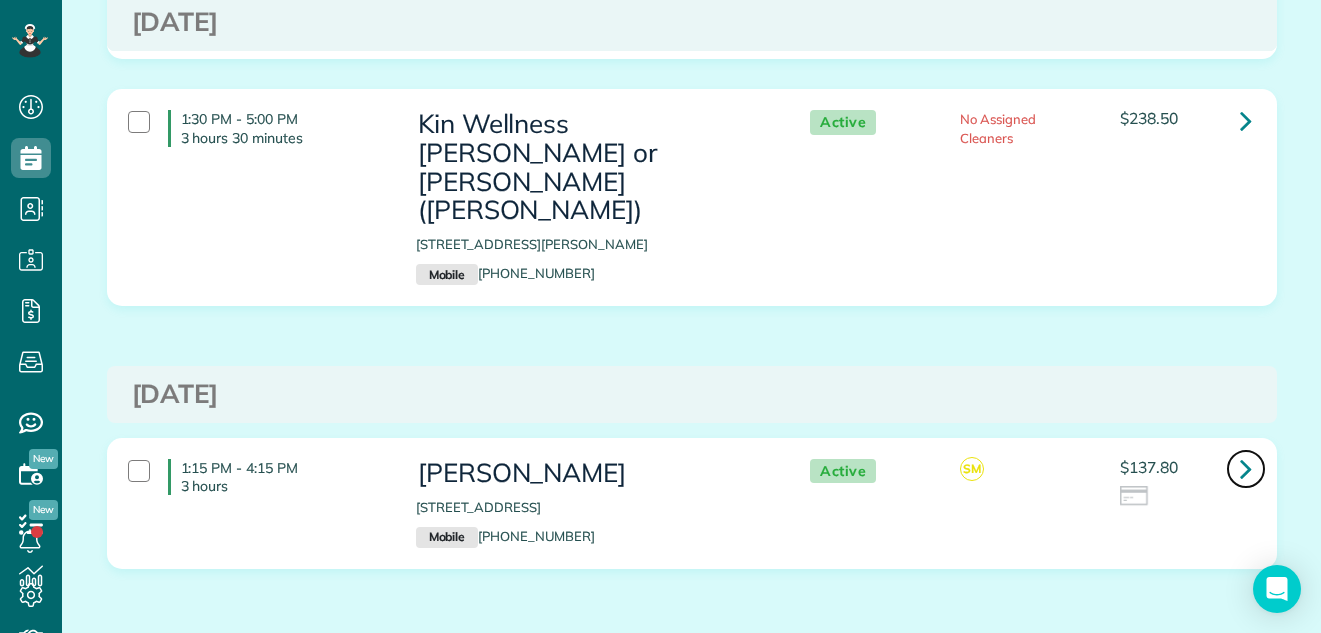 click at bounding box center (1246, 468) 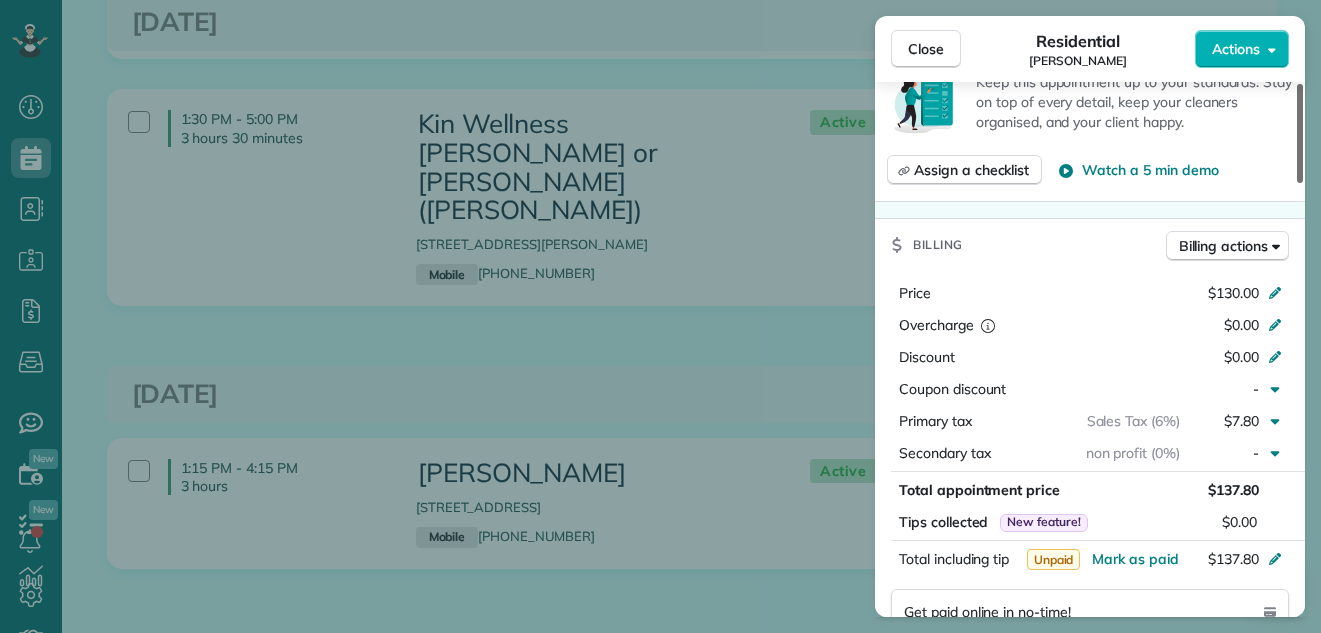 scroll, scrollTop: 740, scrollLeft: 0, axis: vertical 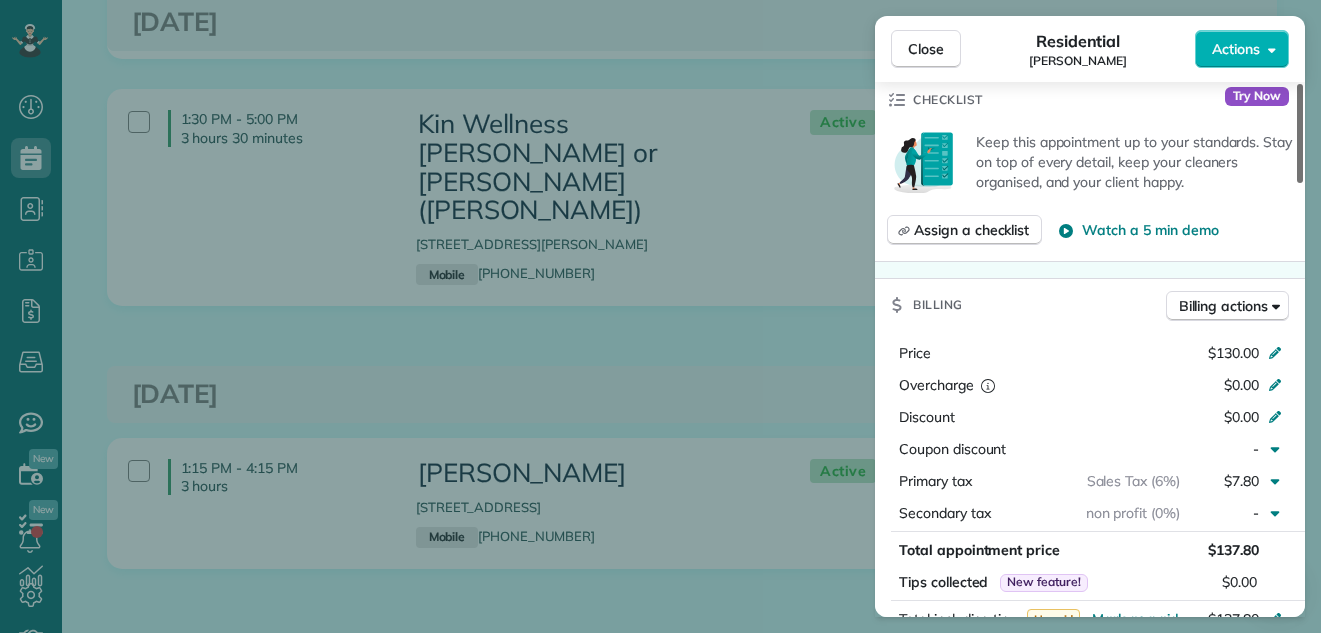 drag, startPoint x: 1298, startPoint y: 144, endPoint x: 1276, endPoint y: 281, distance: 138.75517 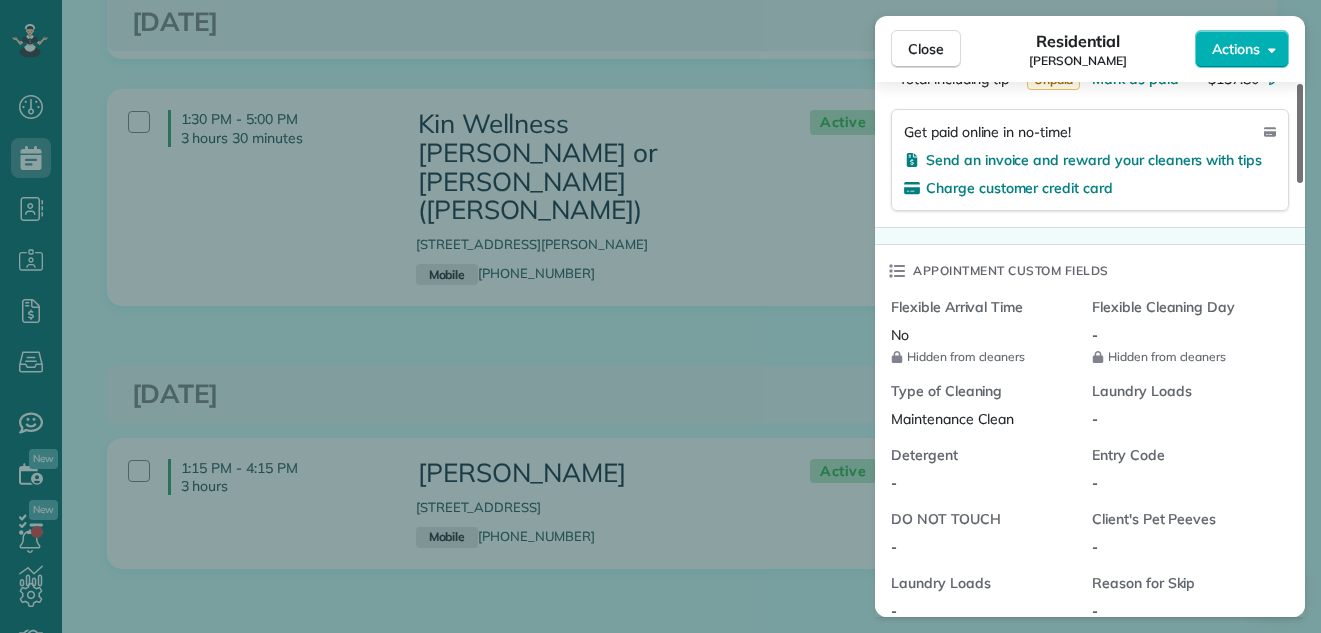 scroll, scrollTop: 1291, scrollLeft: 0, axis: vertical 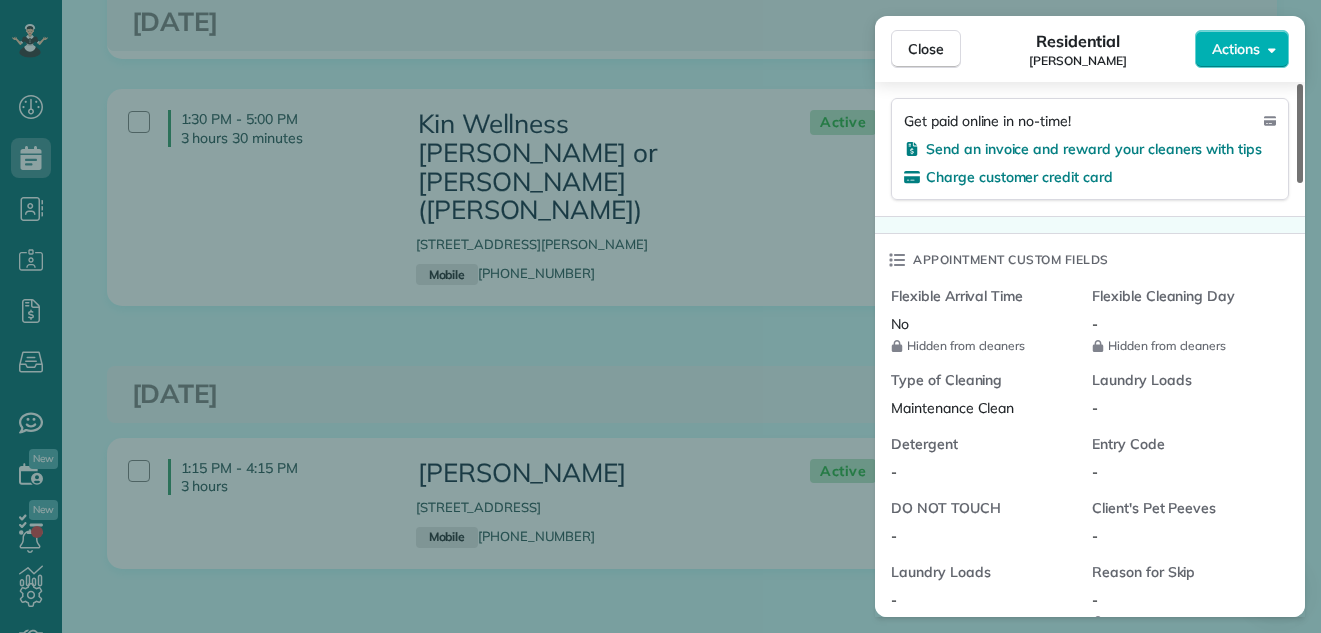drag, startPoint x: 1301, startPoint y: 248, endPoint x: 1259, endPoint y: 350, distance: 110.308655 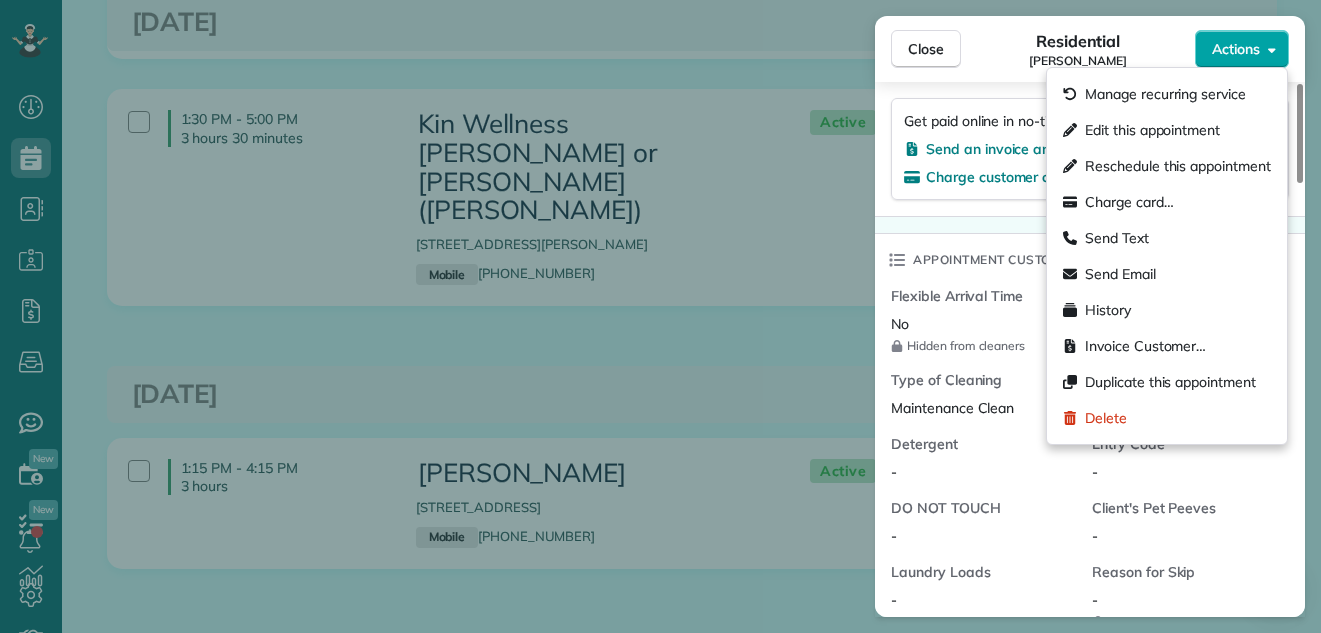 click on "Actions" at bounding box center [1236, 49] 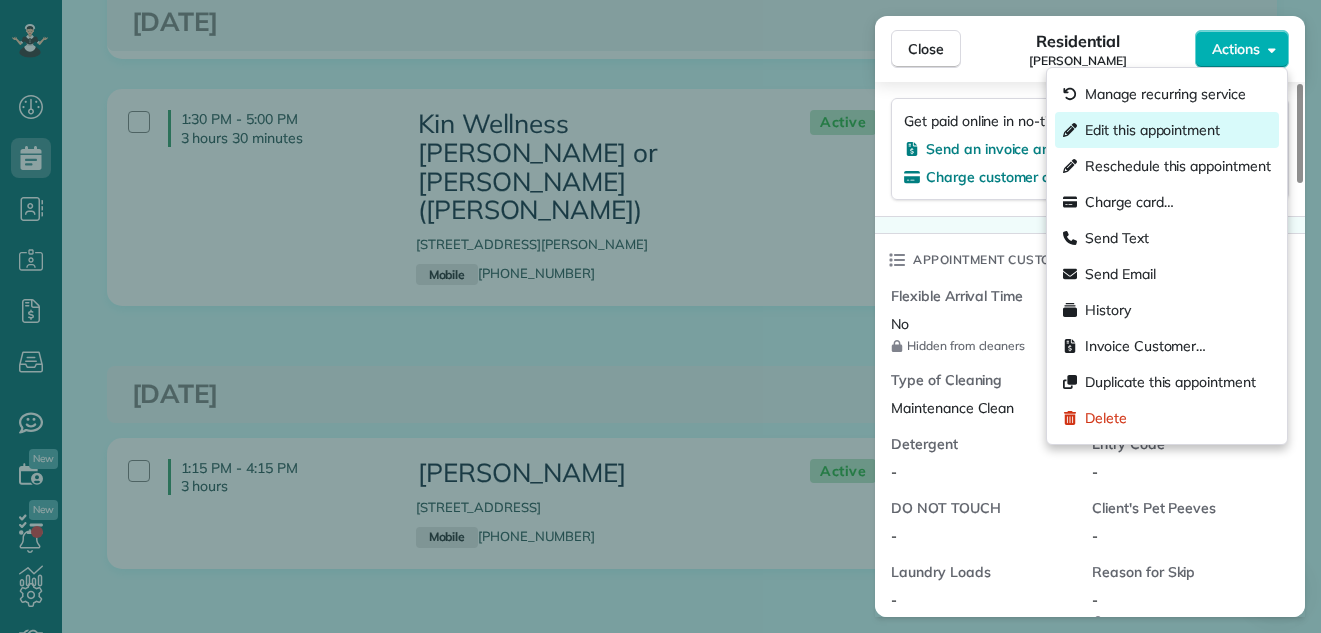 click on "Edit this appointment" at bounding box center [1152, 130] 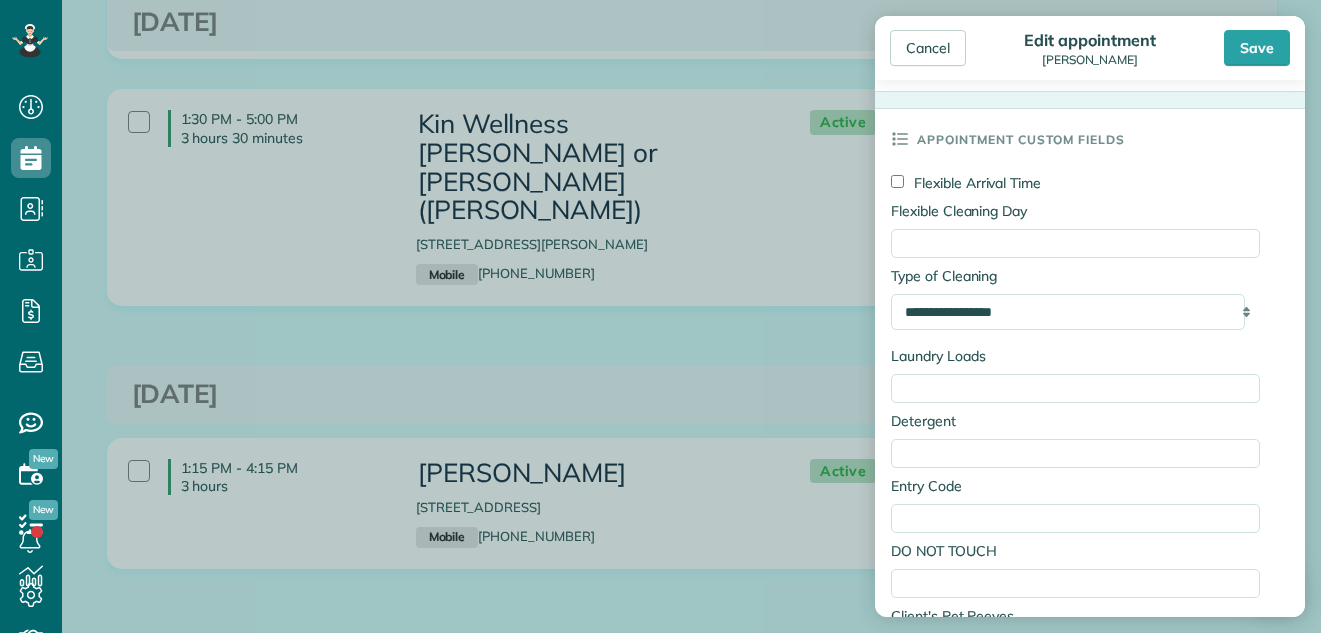 scroll, scrollTop: 838, scrollLeft: 0, axis: vertical 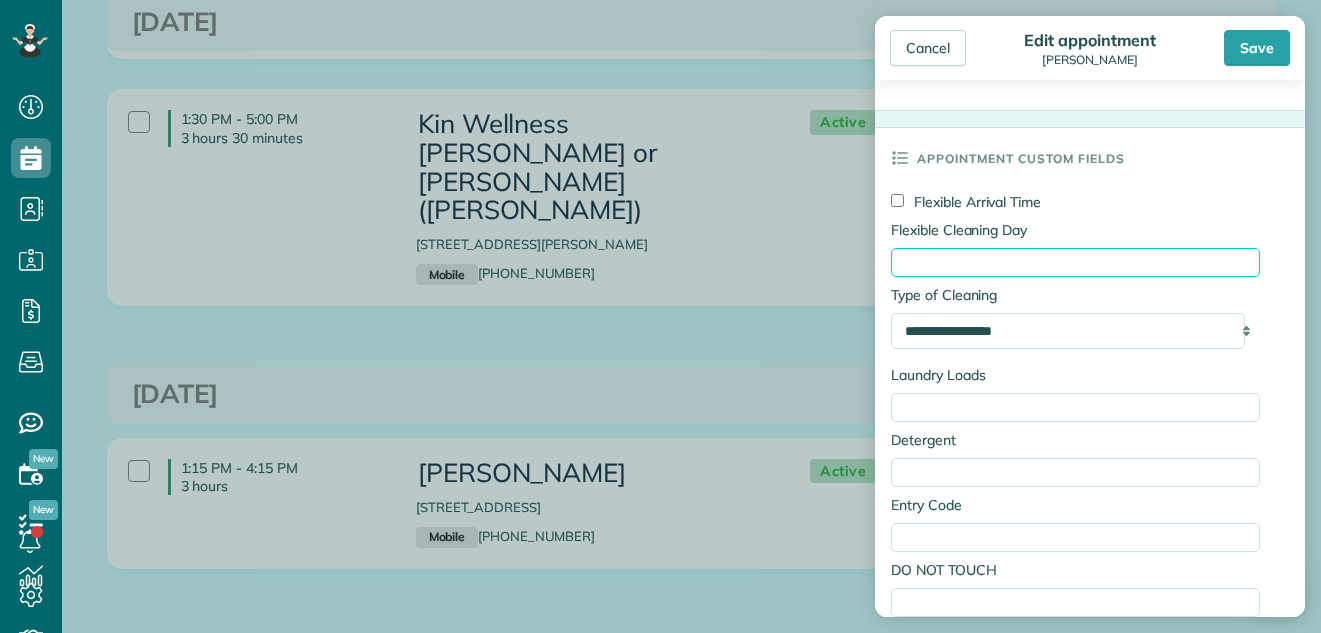 click on "Flexible Cleaning Day" at bounding box center (1075, 262) 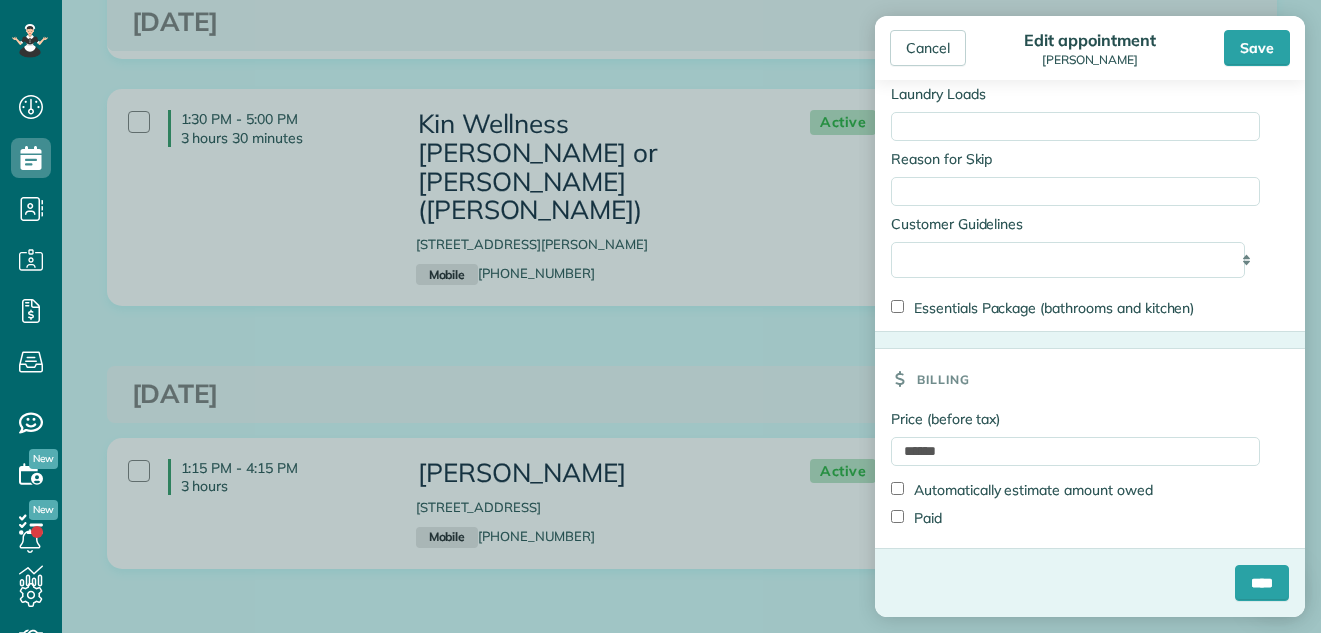 scroll, scrollTop: 1471, scrollLeft: 0, axis: vertical 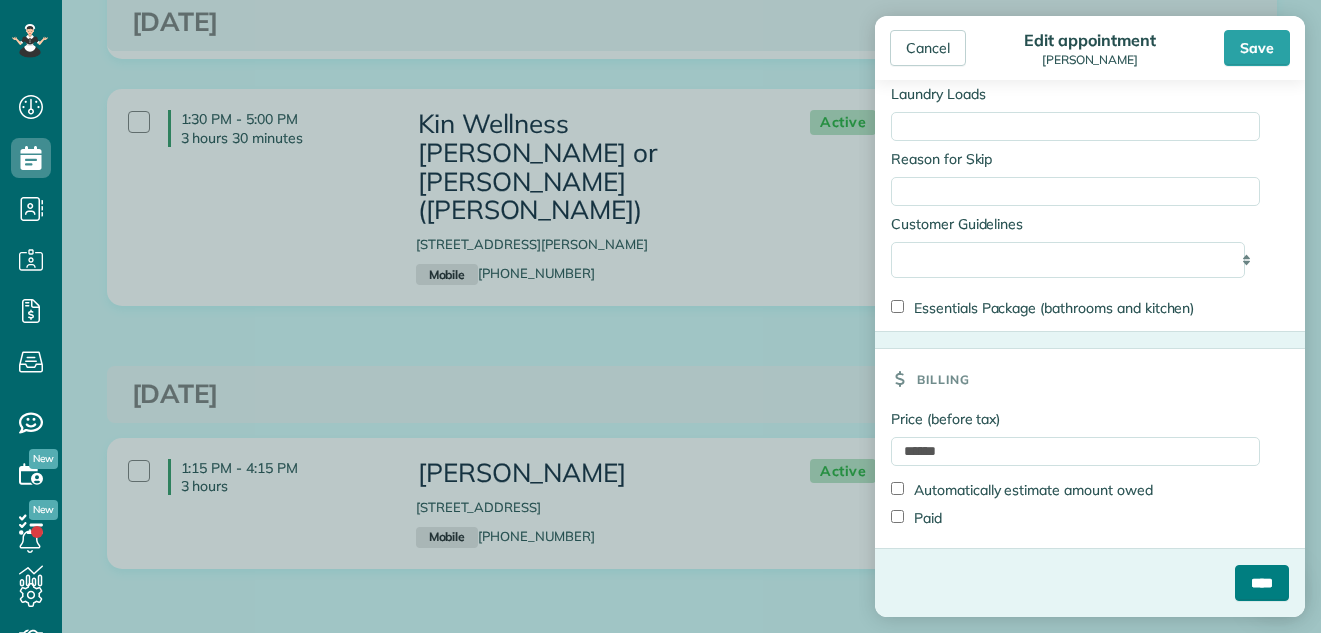 type on "**********" 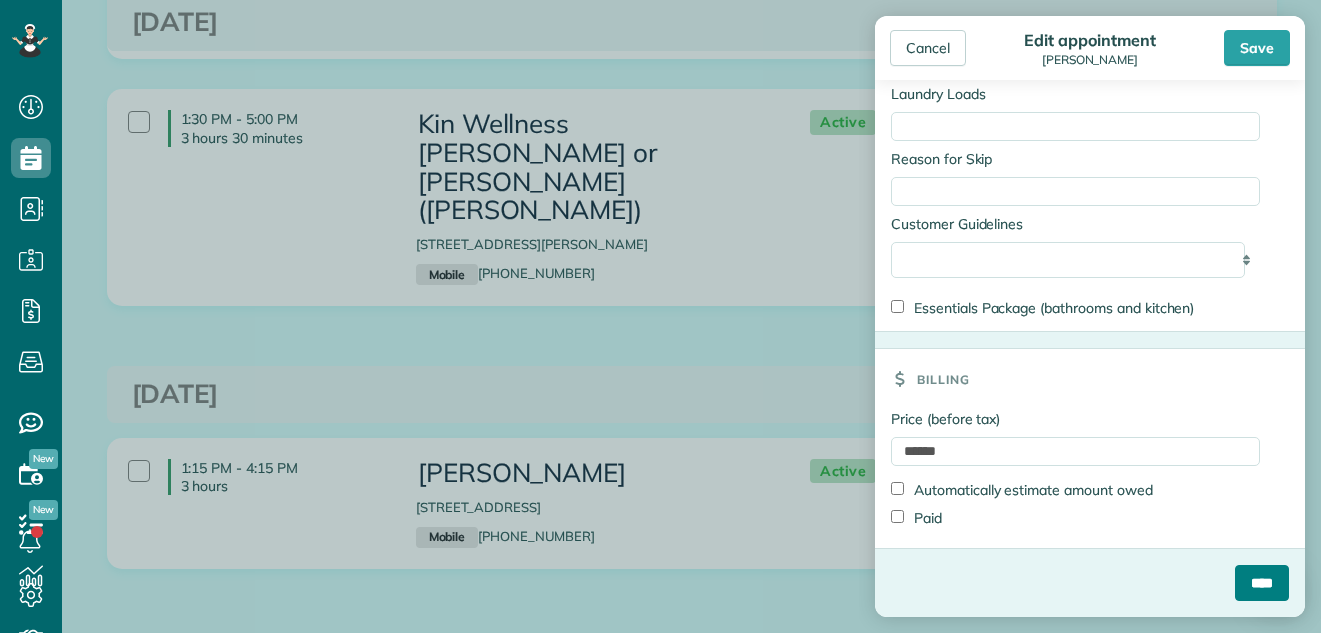 click on "****" at bounding box center (1262, 583) 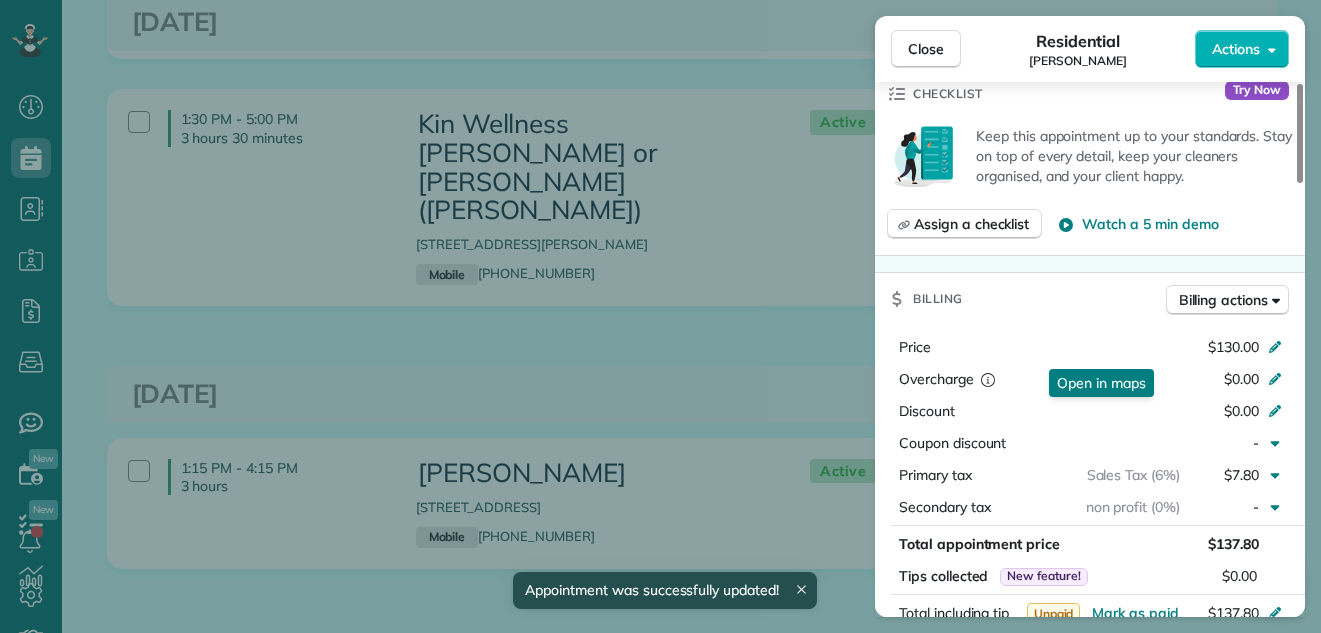 scroll, scrollTop: 783, scrollLeft: 0, axis: vertical 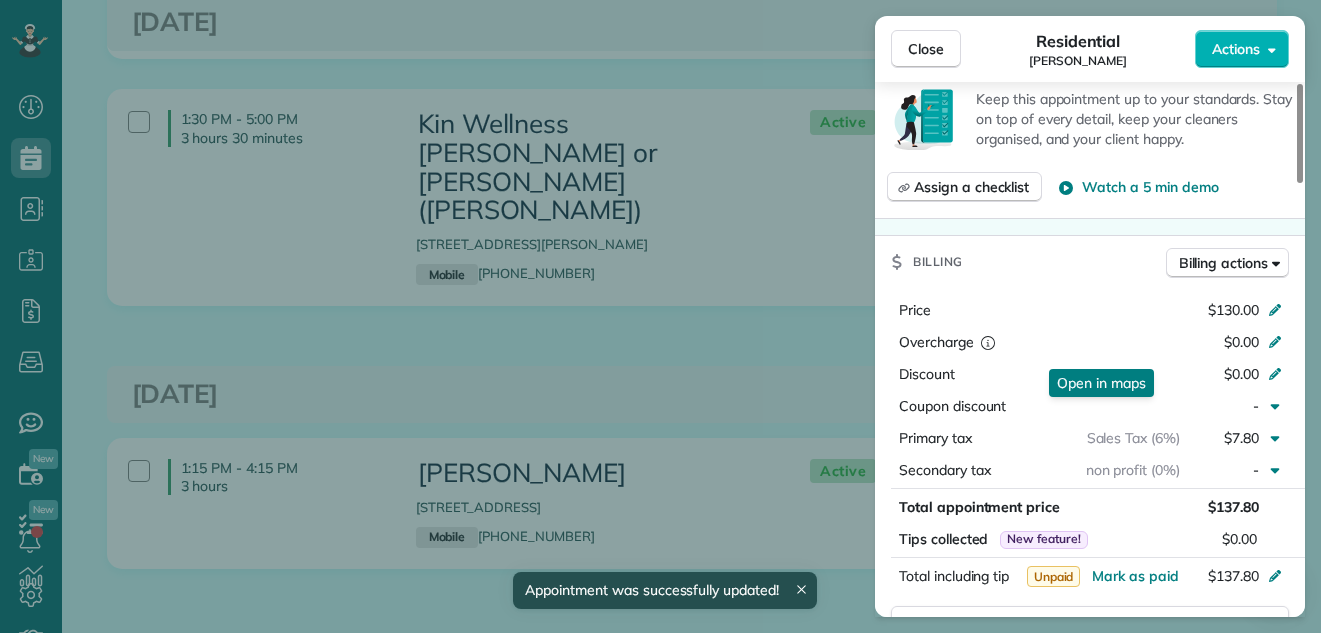 drag, startPoint x: 1299, startPoint y: 121, endPoint x: 1286, endPoint y: 266, distance: 145.58159 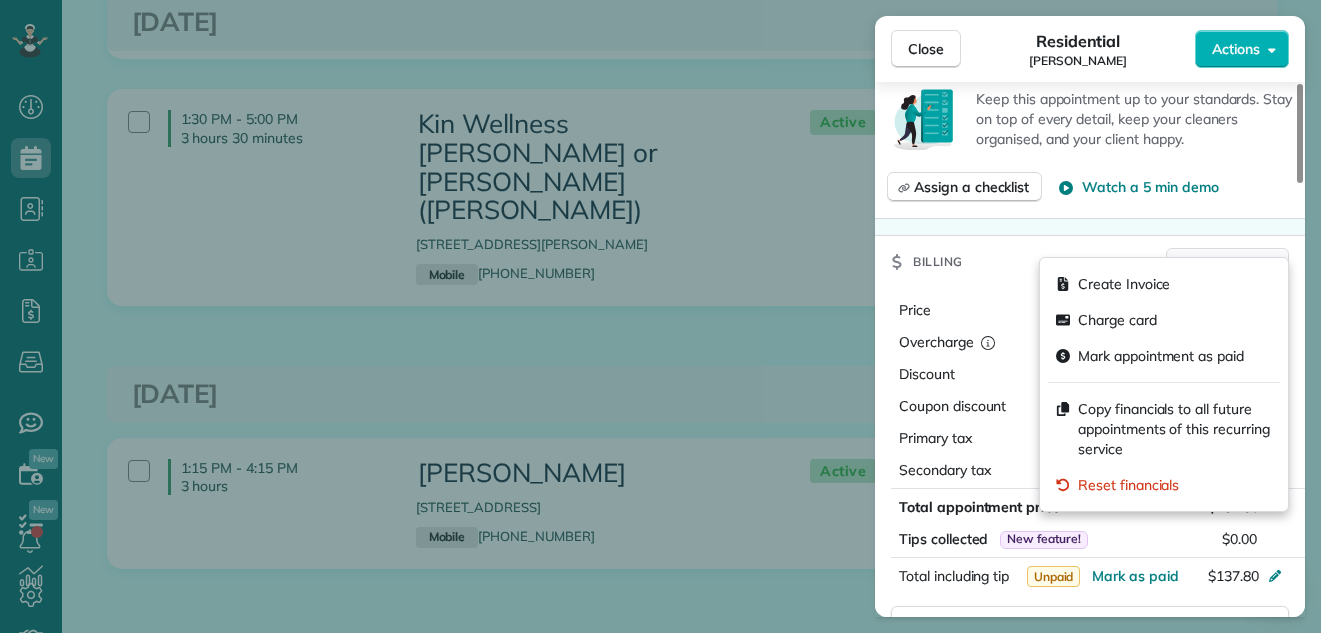 click on "Billing actions" at bounding box center [1227, 263] 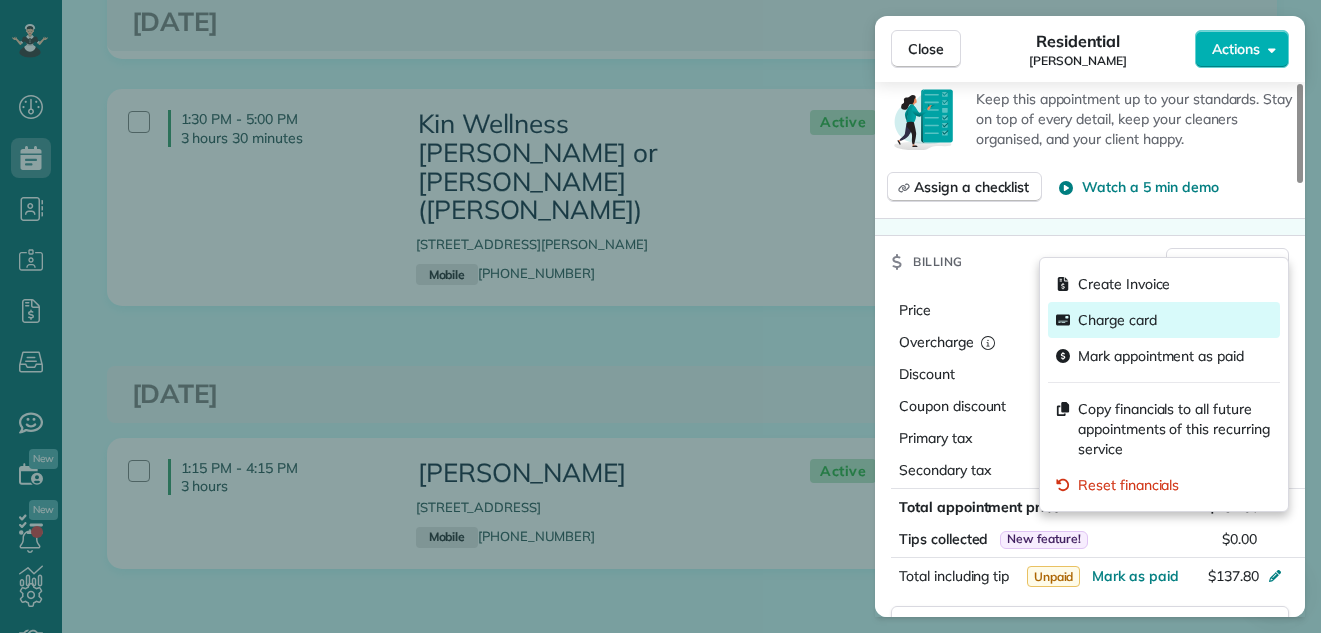 click on "Charge card" at bounding box center [1117, 320] 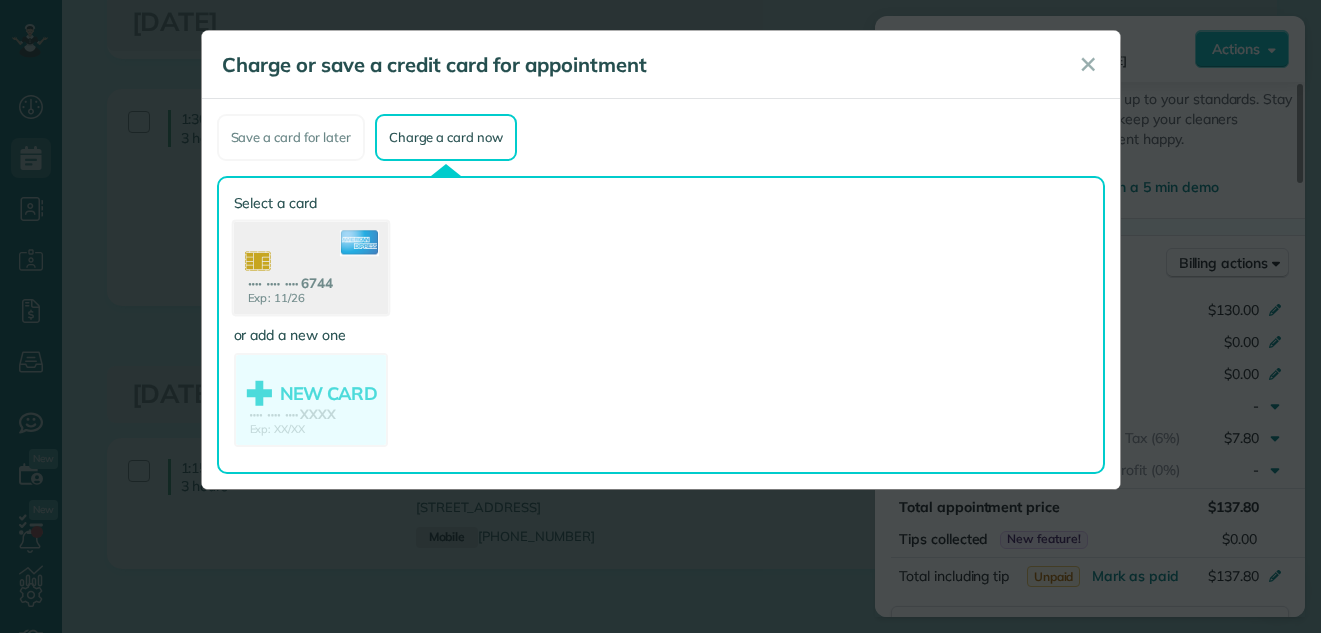 click 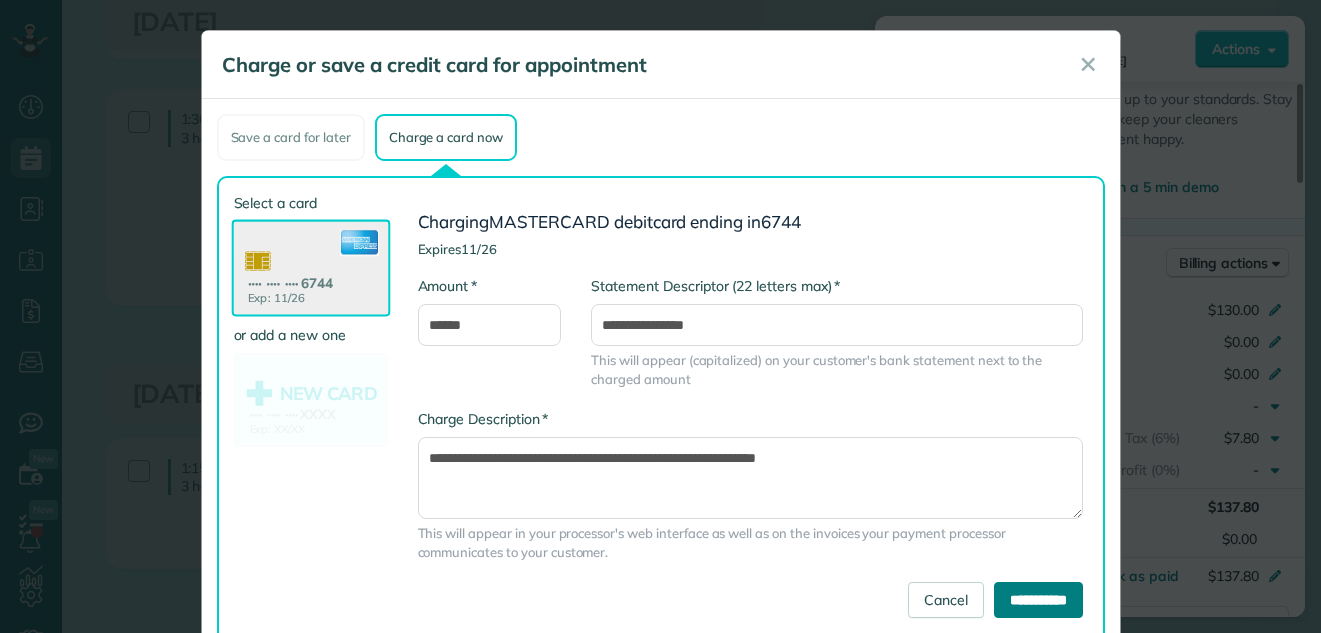 click on "**********" at bounding box center [1038, 600] 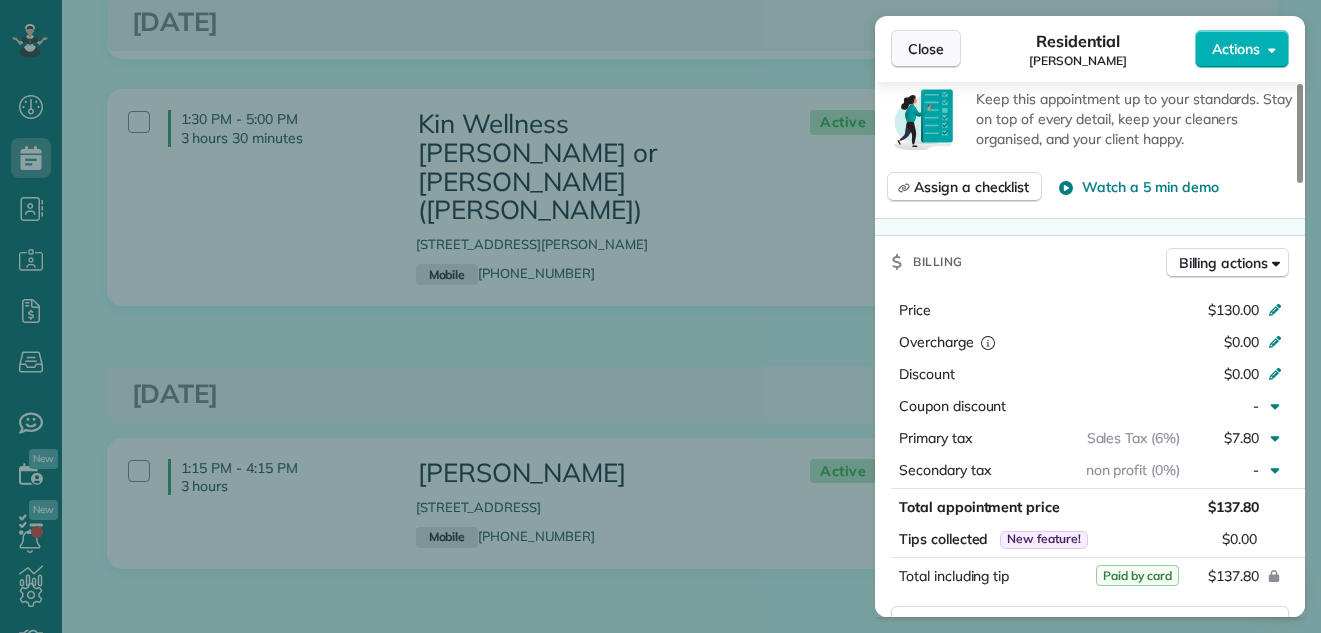 click on "Close" at bounding box center (926, 49) 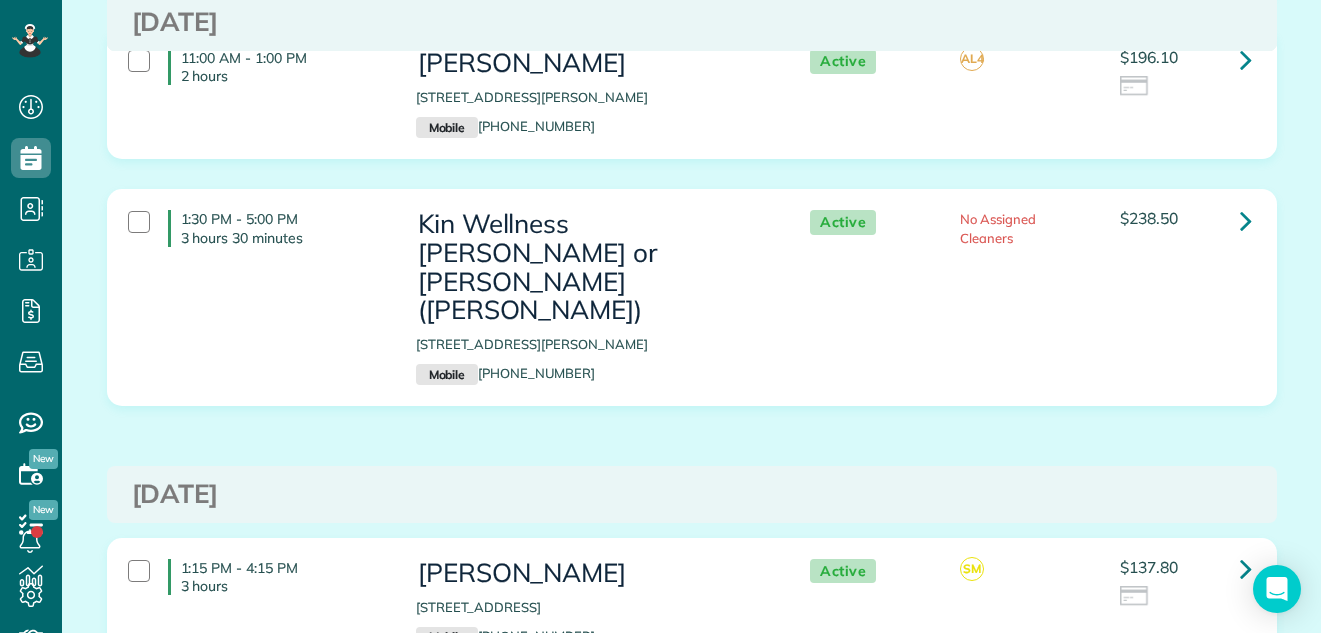 scroll, scrollTop: 2207, scrollLeft: 0, axis: vertical 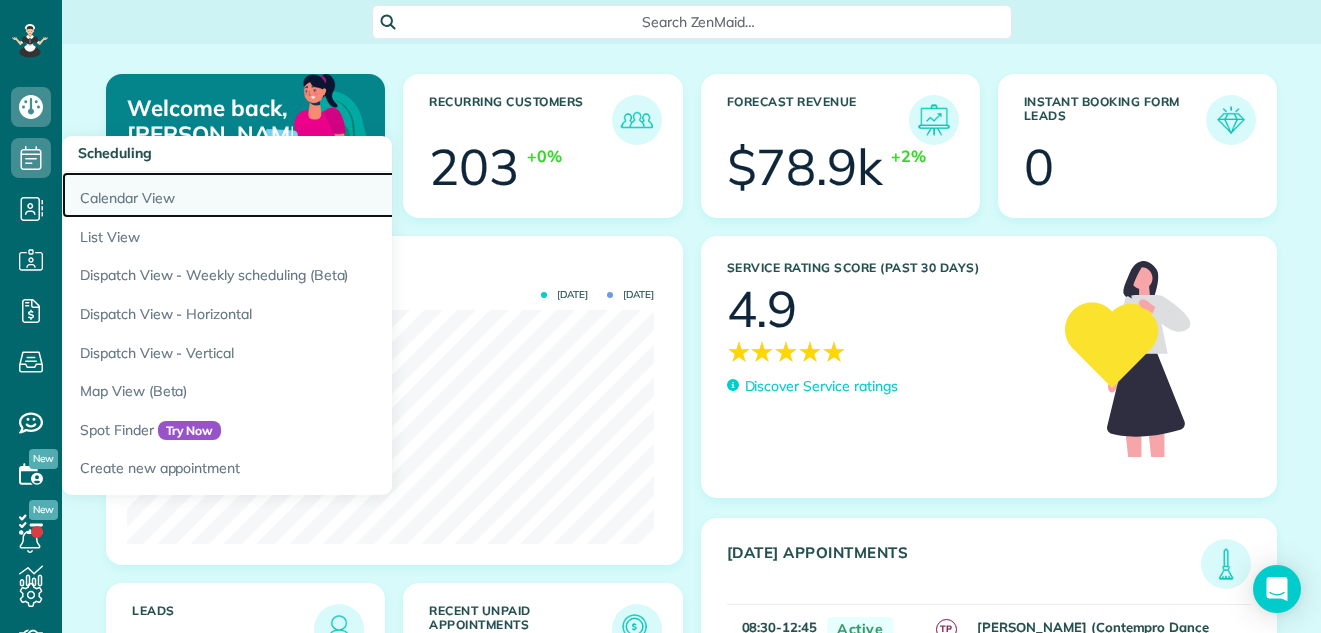 click on "Calendar View" at bounding box center (312, 195) 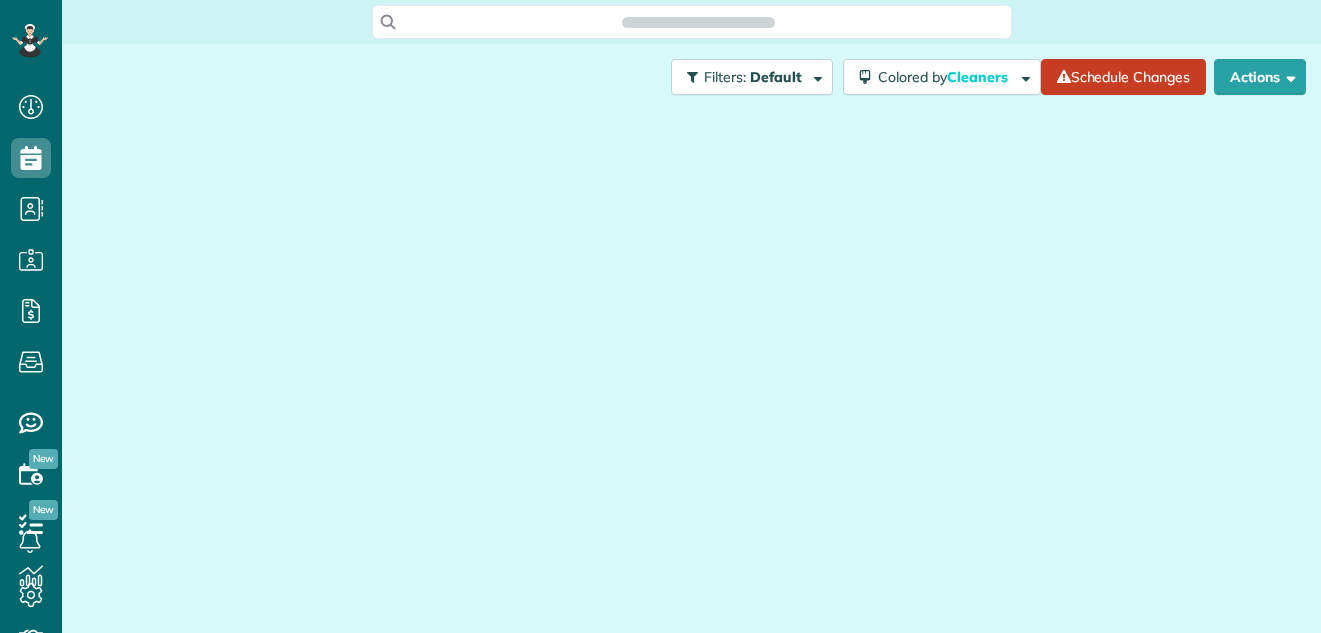 scroll, scrollTop: 0, scrollLeft: 0, axis: both 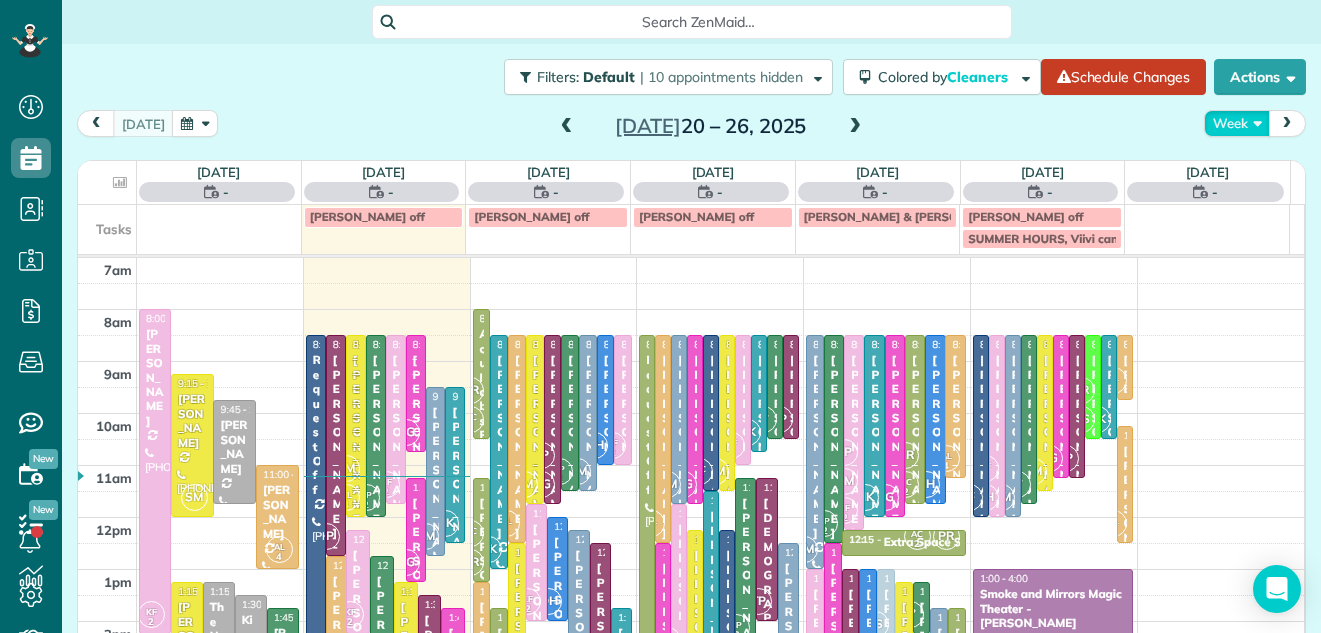 click on "Week" at bounding box center [1237, 123] 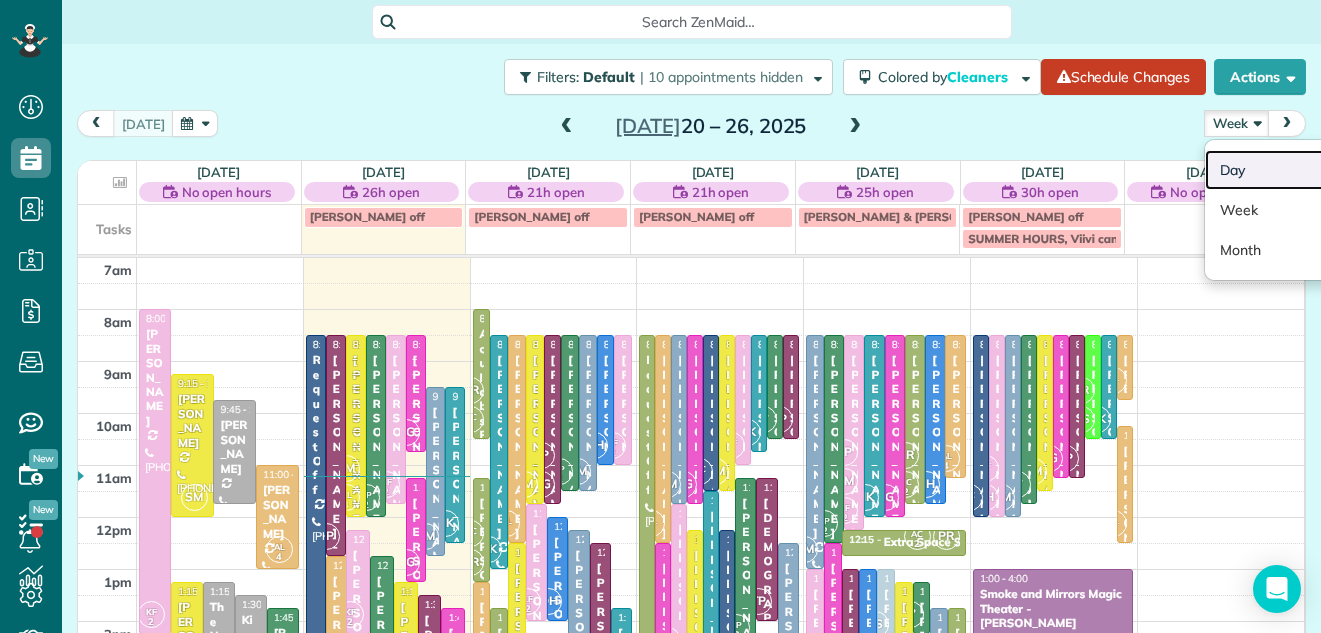 click on "Day" at bounding box center (1284, 170) 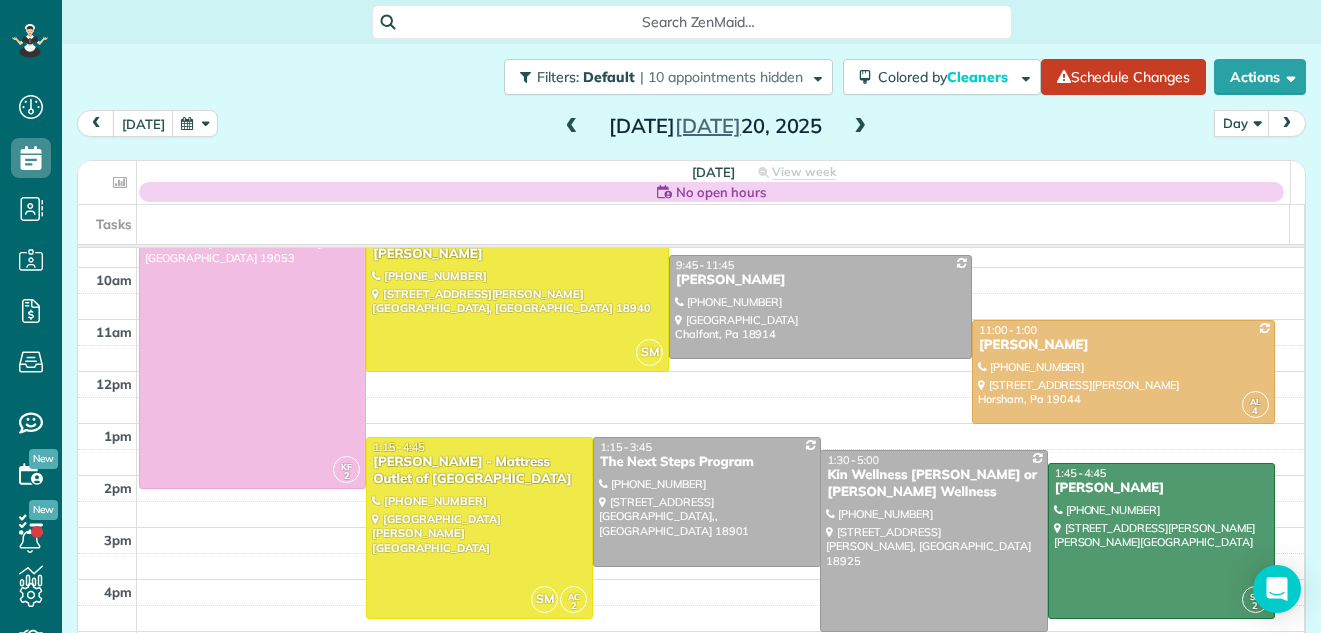 scroll, scrollTop: 153, scrollLeft: 0, axis: vertical 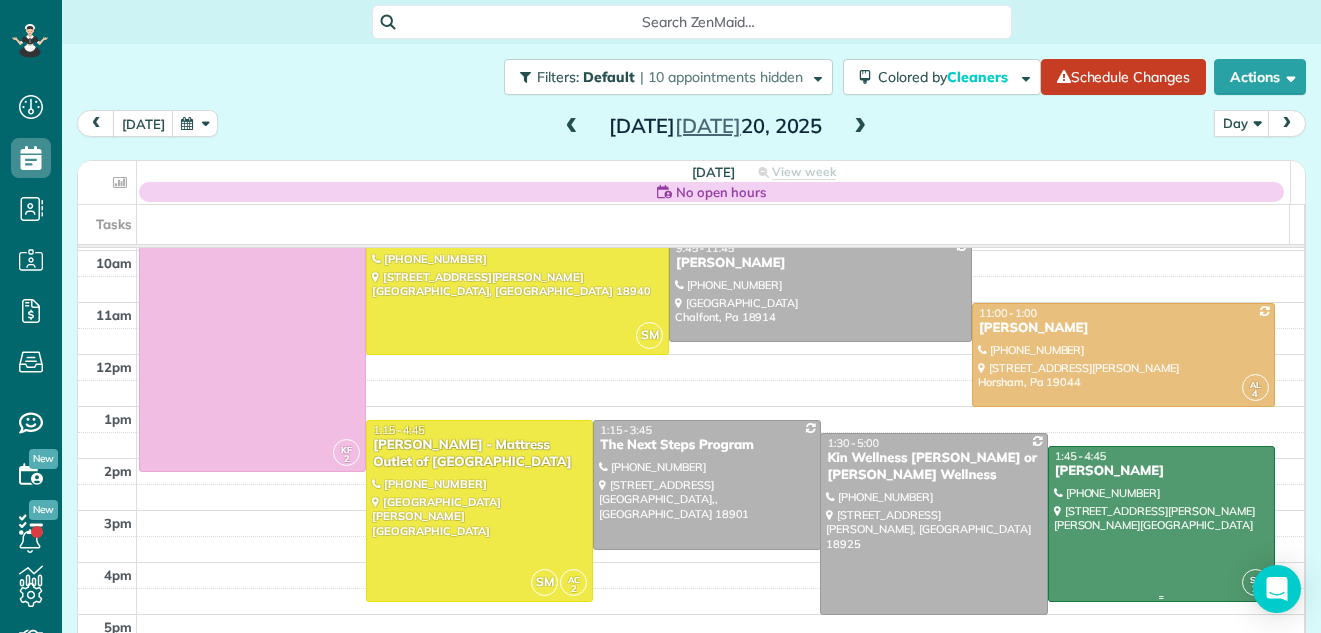 click at bounding box center [1161, 524] 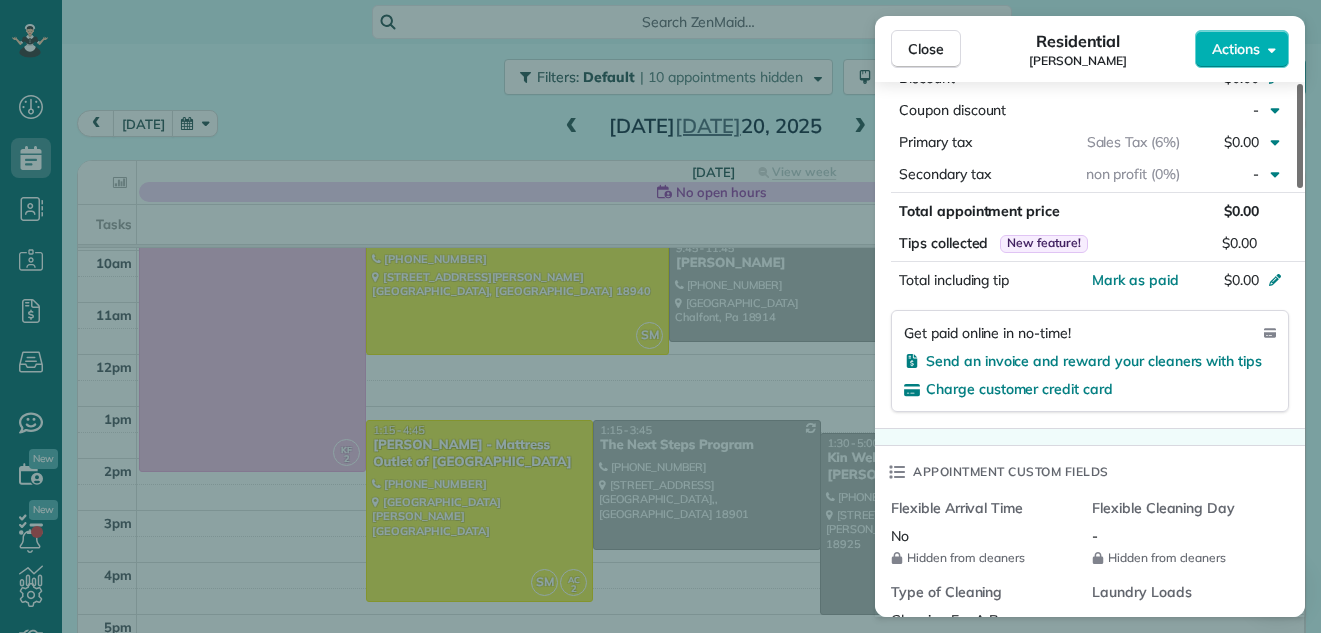 scroll, scrollTop: 960, scrollLeft: 0, axis: vertical 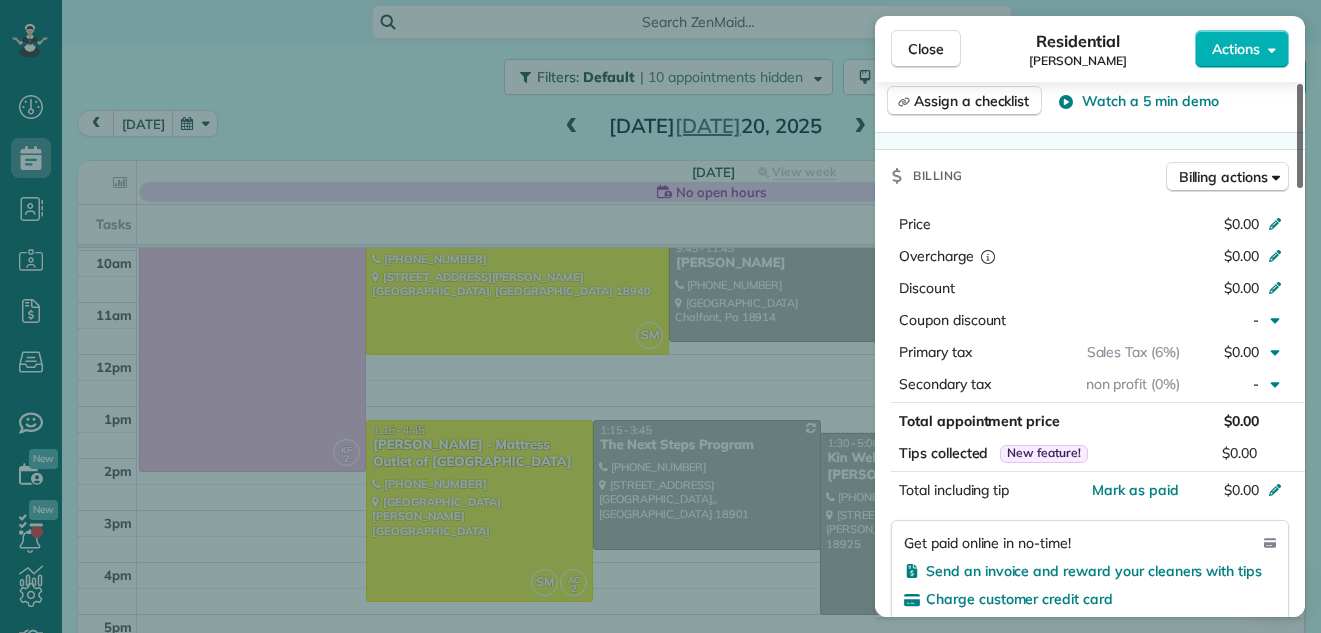 drag, startPoint x: 1298, startPoint y: 141, endPoint x: 1264, endPoint y: 328, distance: 190.06578 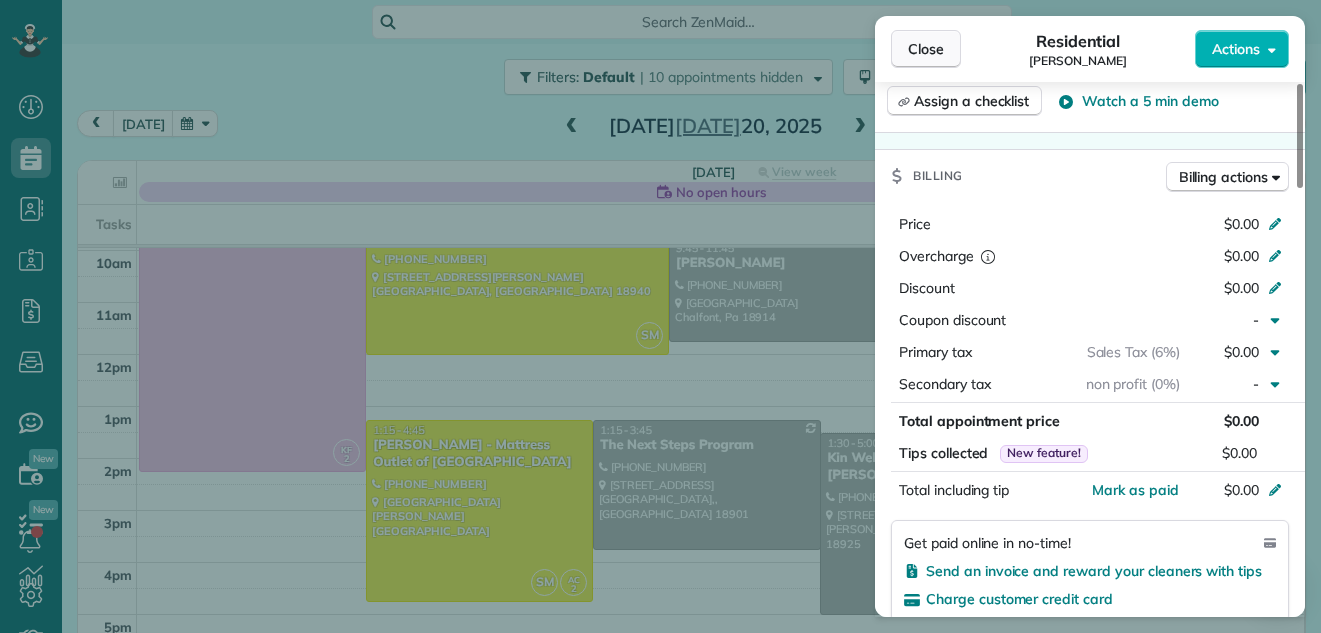 click on "Close" at bounding box center [926, 49] 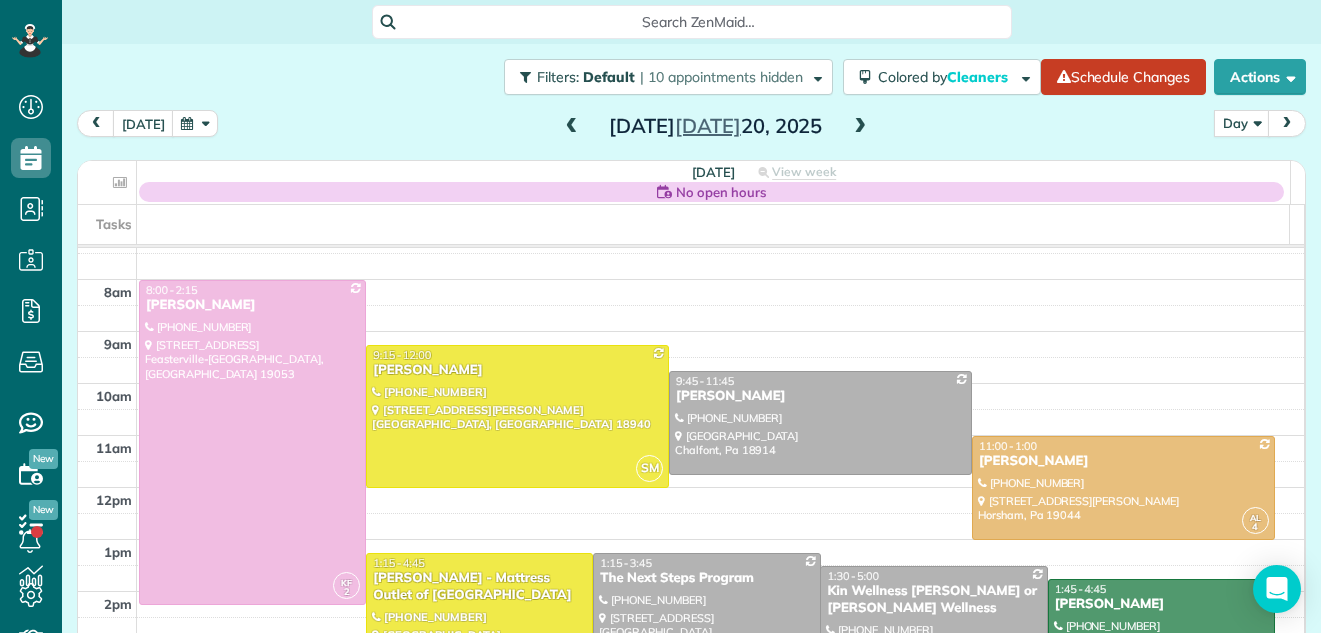 scroll, scrollTop: 0, scrollLeft: 0, axis: both 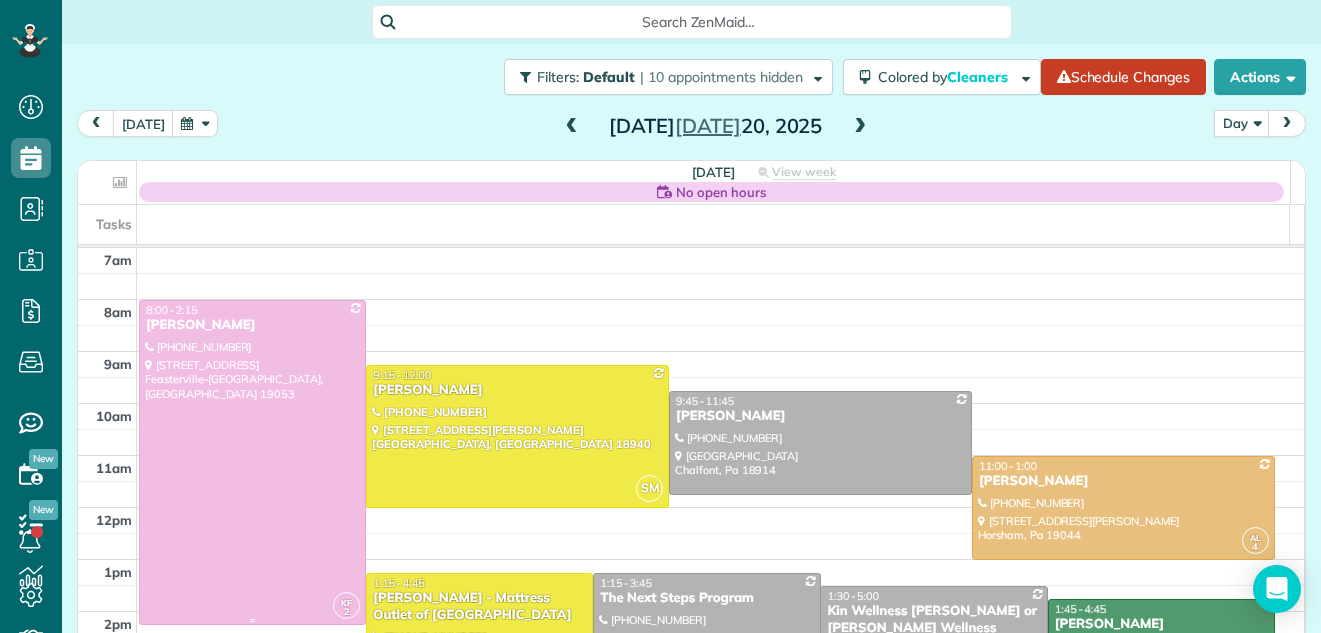 click at bounding box center [252, 462] 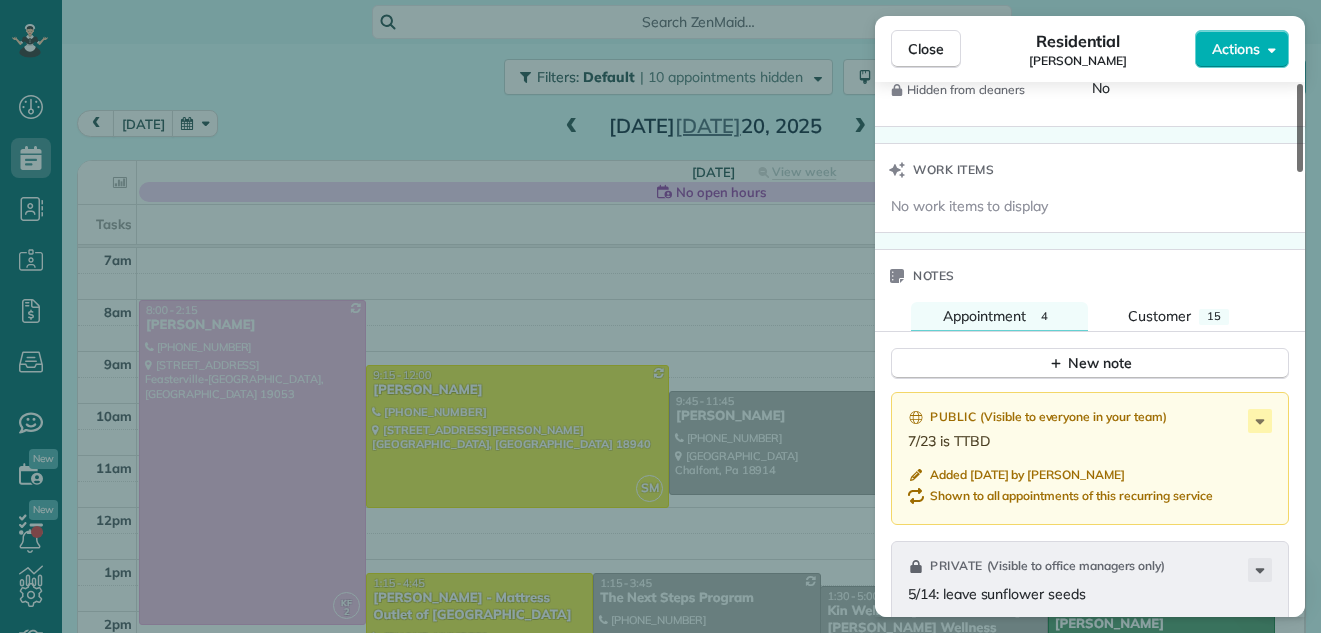 scroll, scrollTop: 1911, scrollLeft: 0, axis: vertical 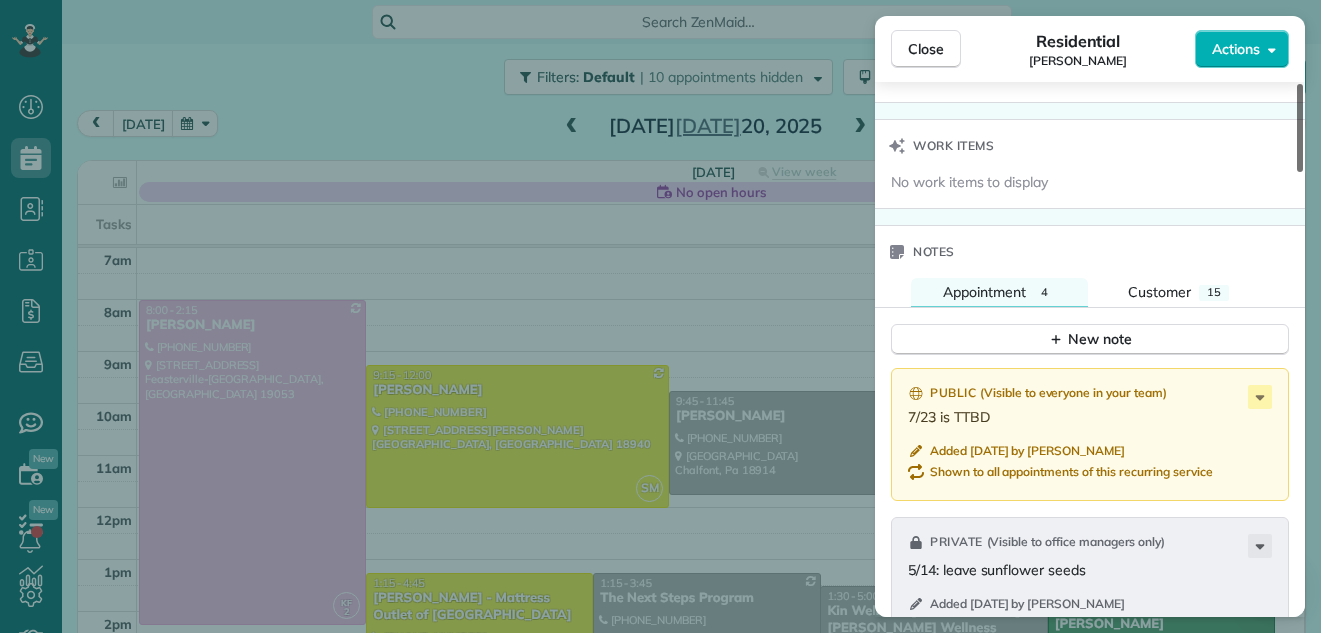 drag, startPoint x: 1299, startPoint y: 149, endPoint x: 1246, endPoint y: 464, distance: 319.4276 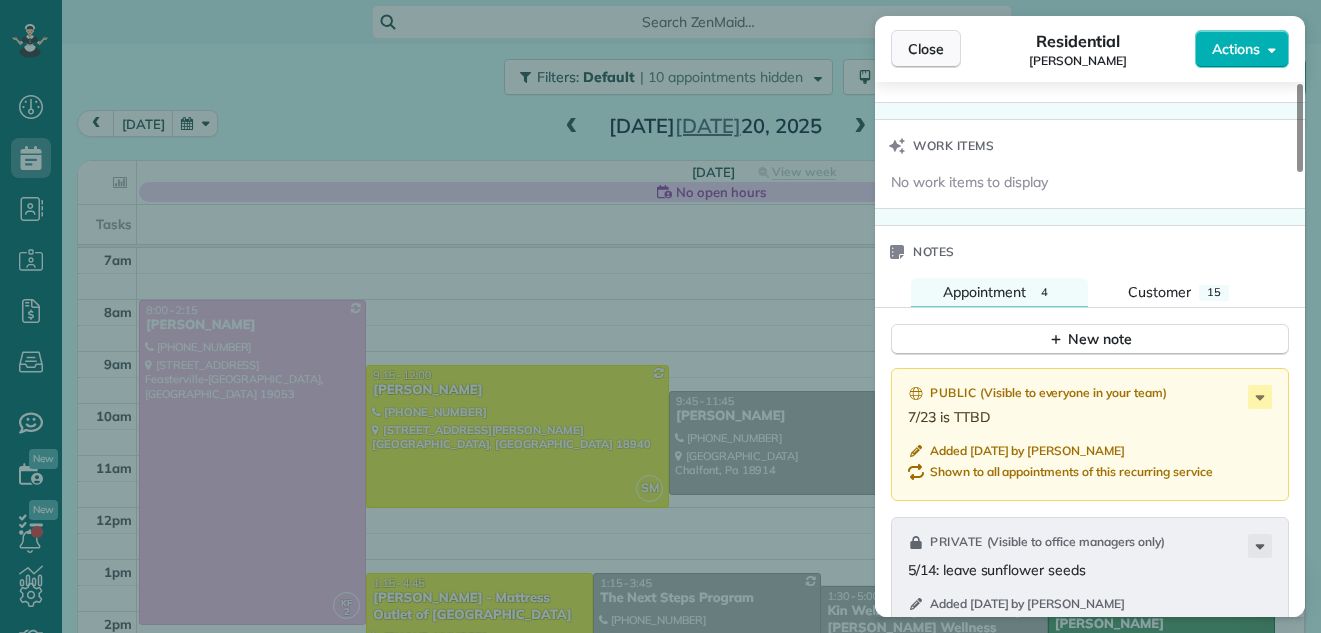 click on "Close" at bounding box center (926, 49) 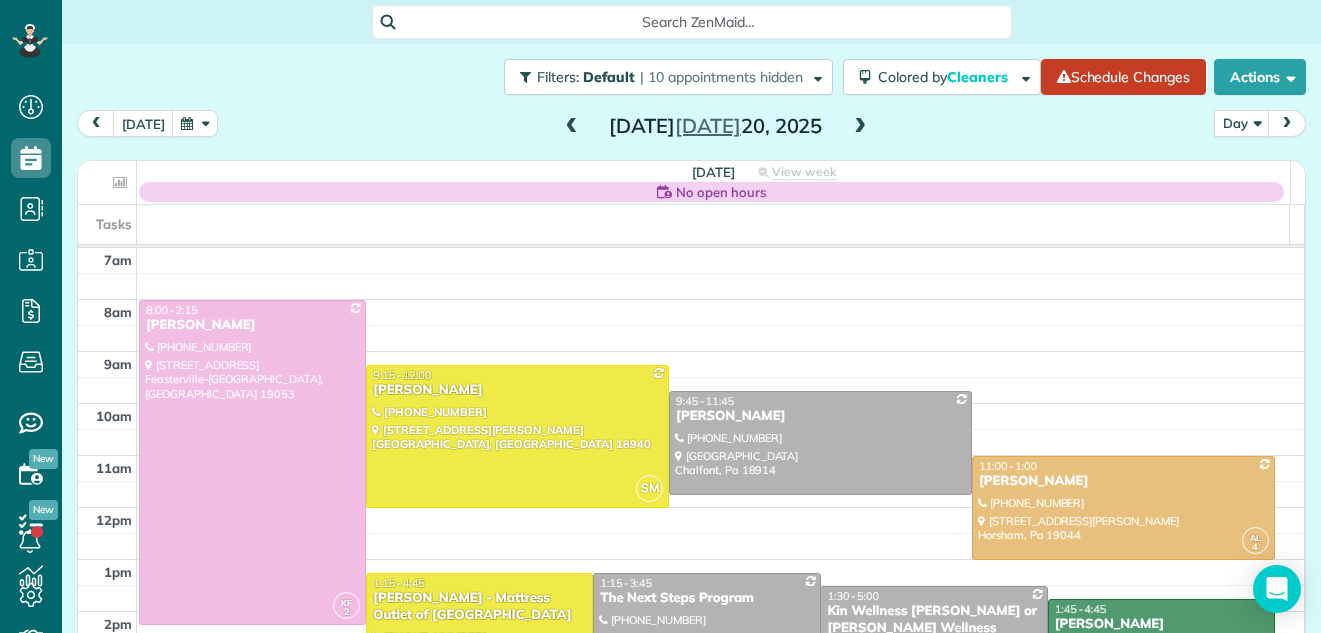 click at bounding box center [572, 127] 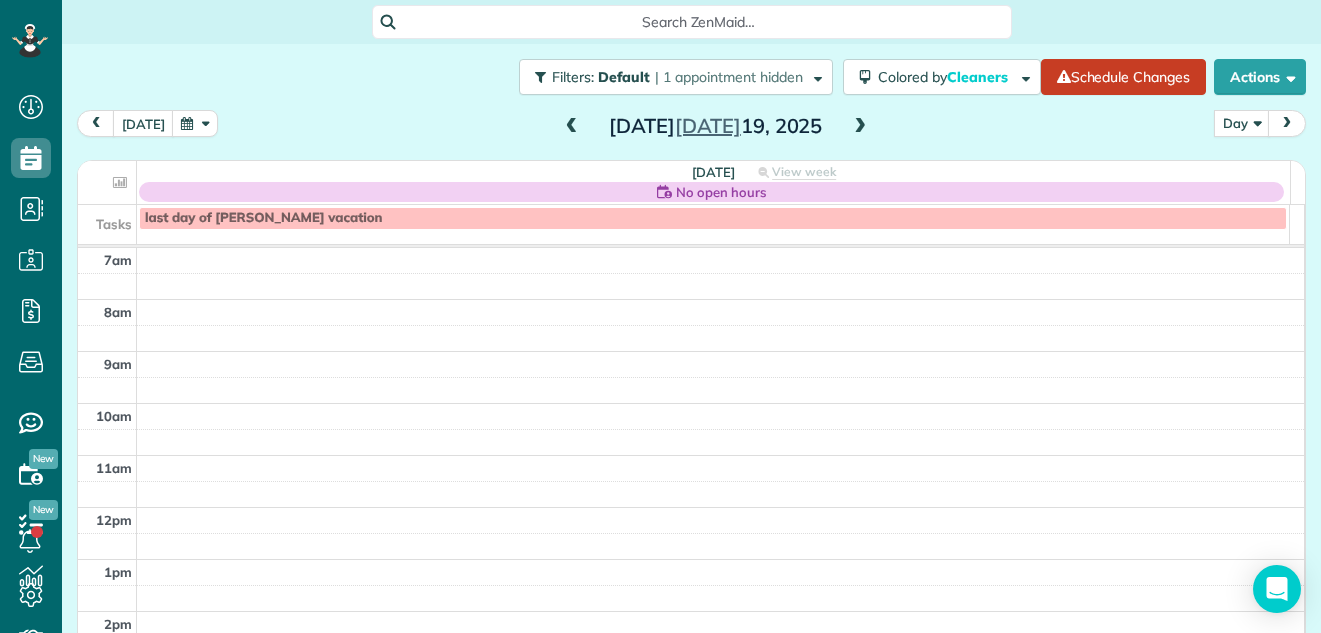 click at bounding box center [572, 127] 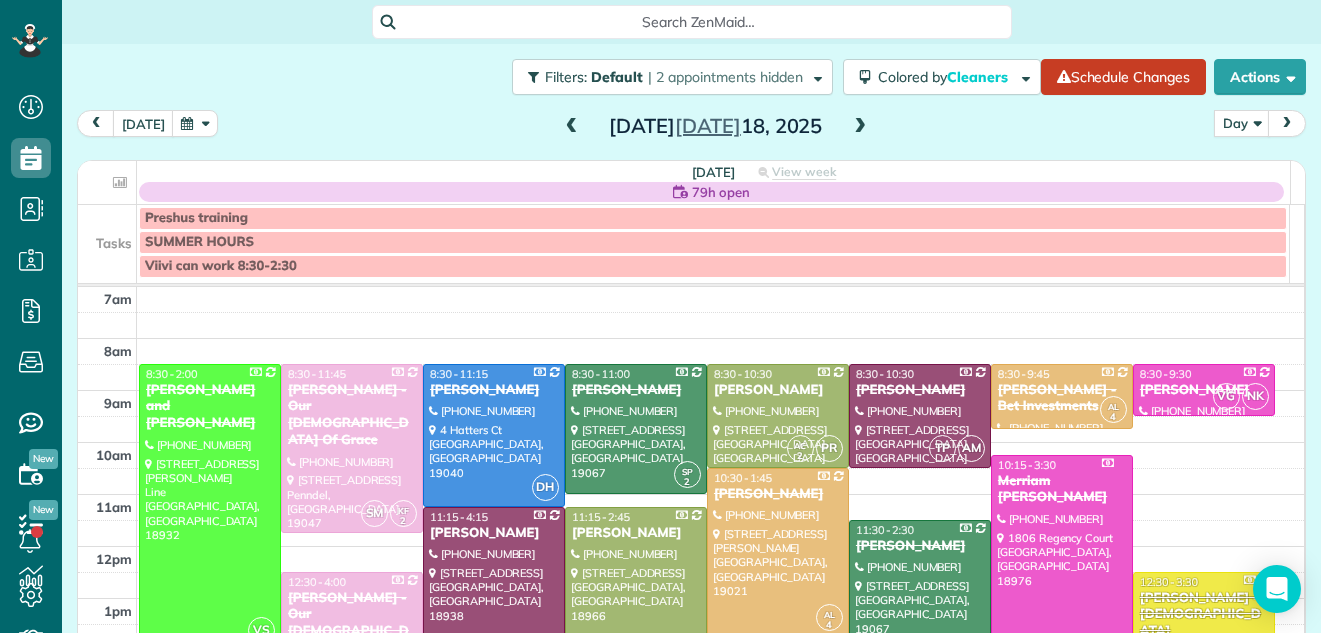 click at bounding box center [572, 127] 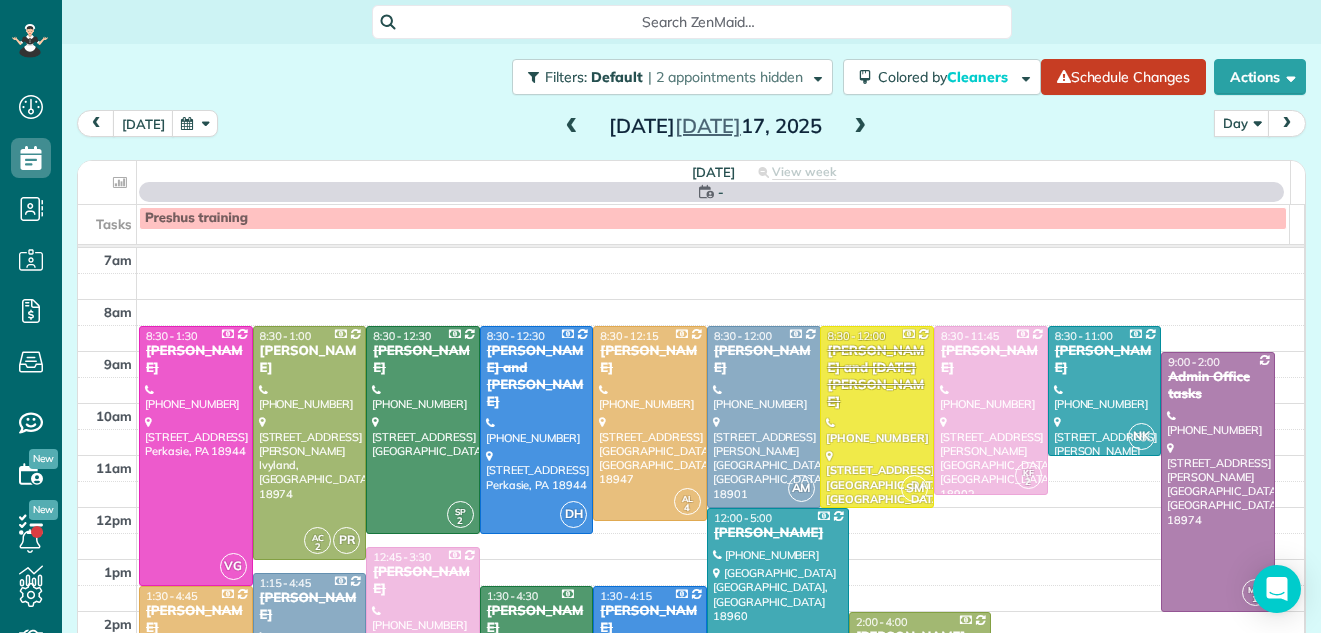 click at bounding box center (572, 127) 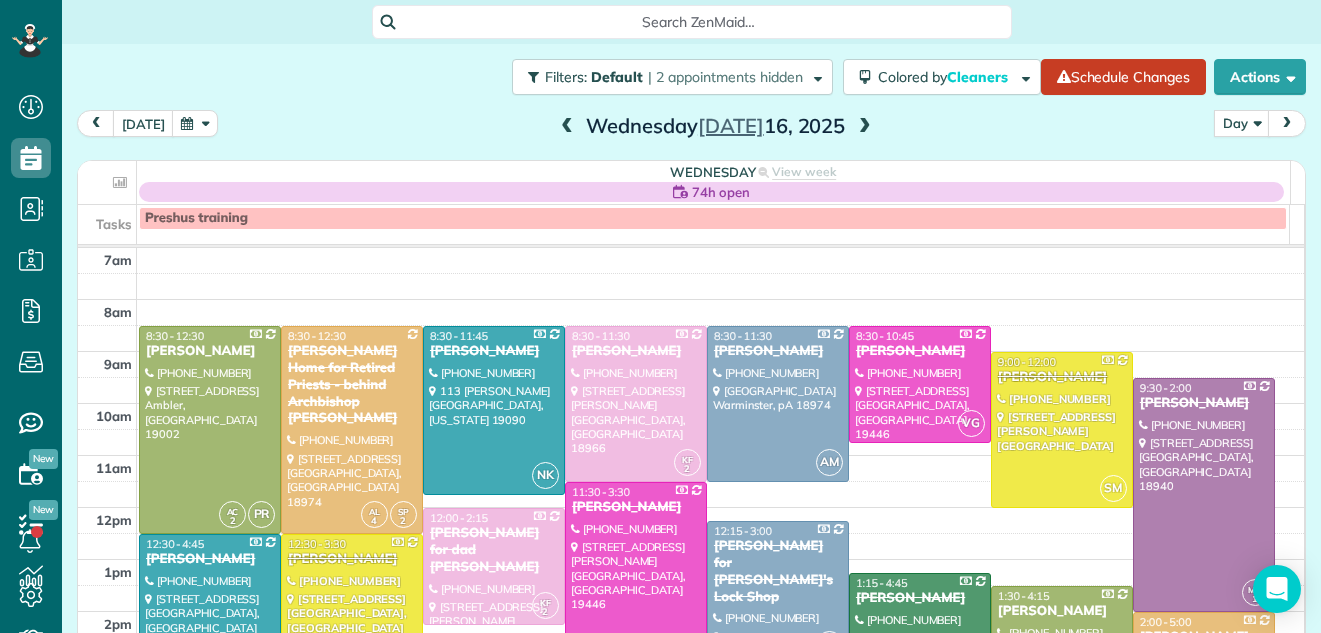 click at bounding box center [567, 127] 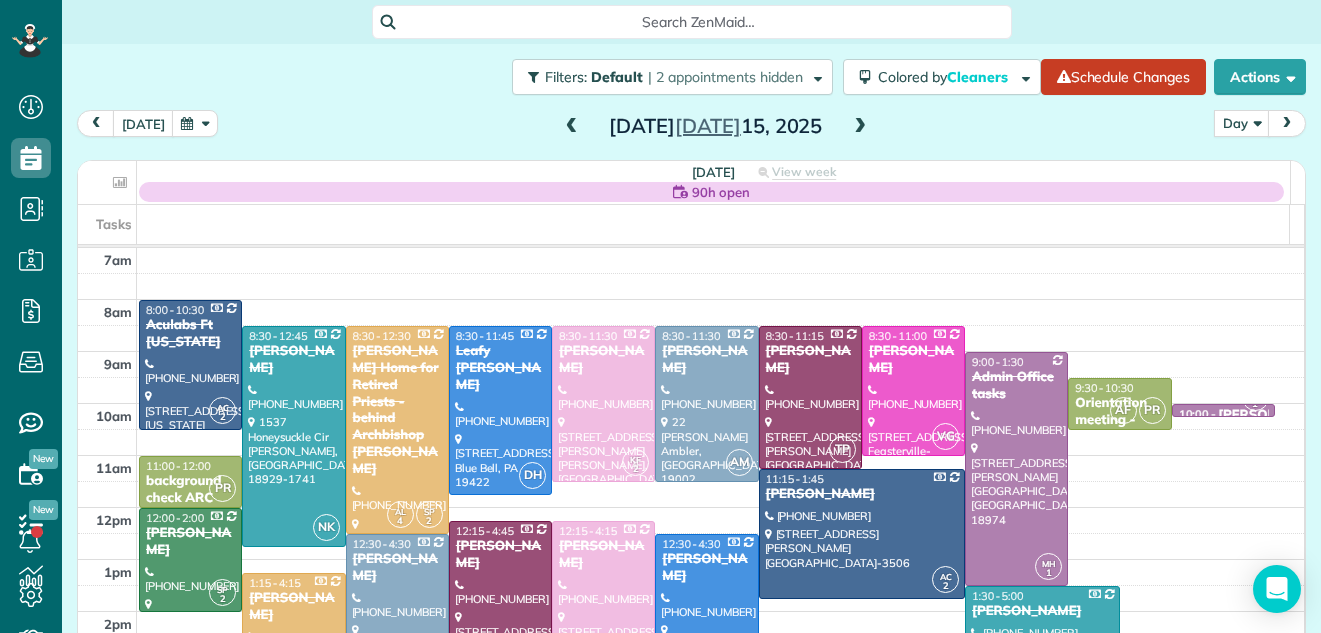 click at bounding box center (572, 127) 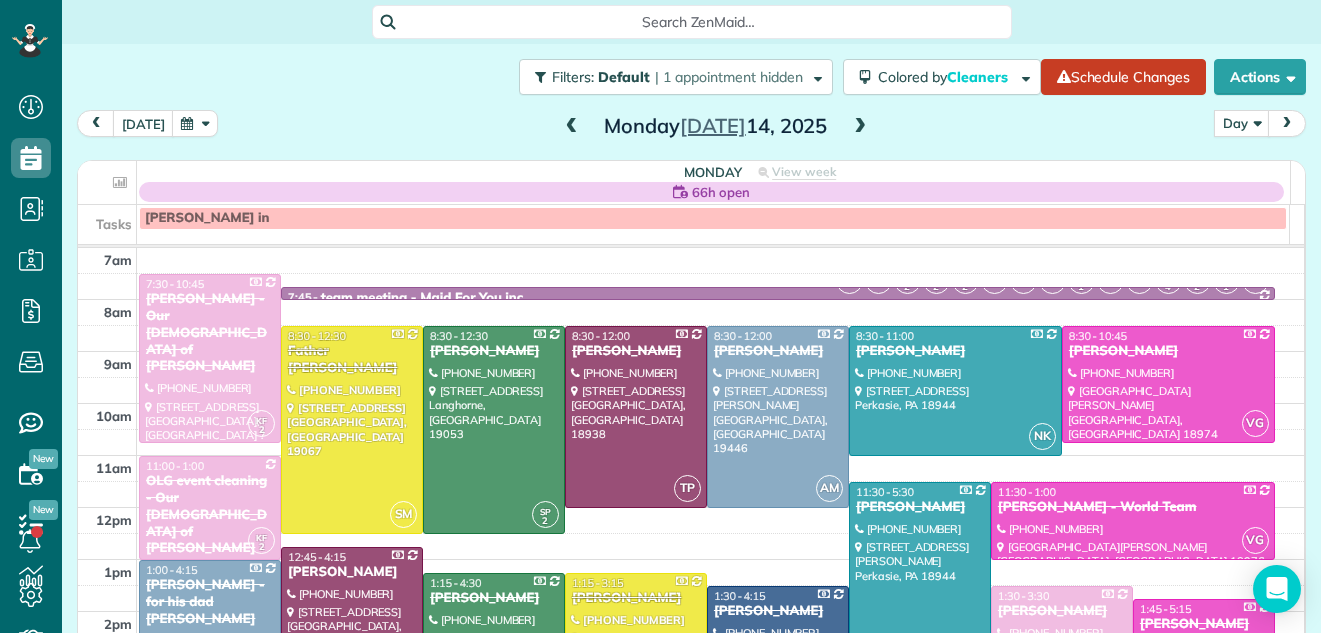 click at bounding box center (860, 127) 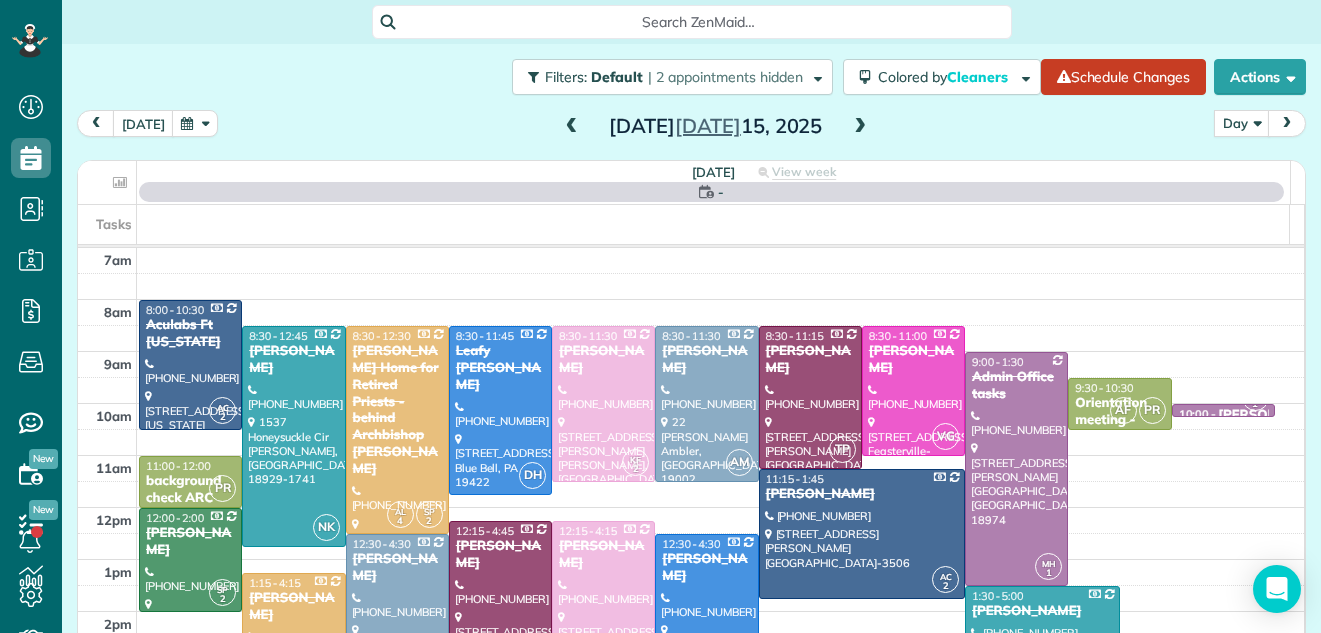 click at bounding box center [860, 127] 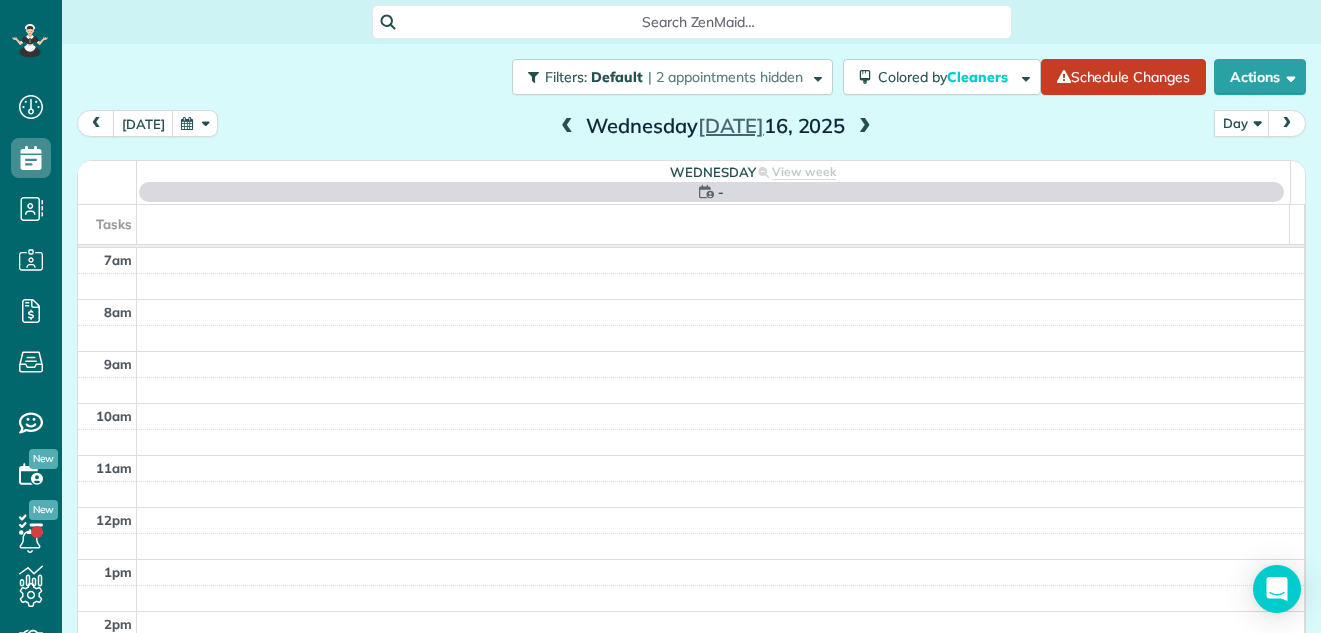 click at bounding box center [865, 127] 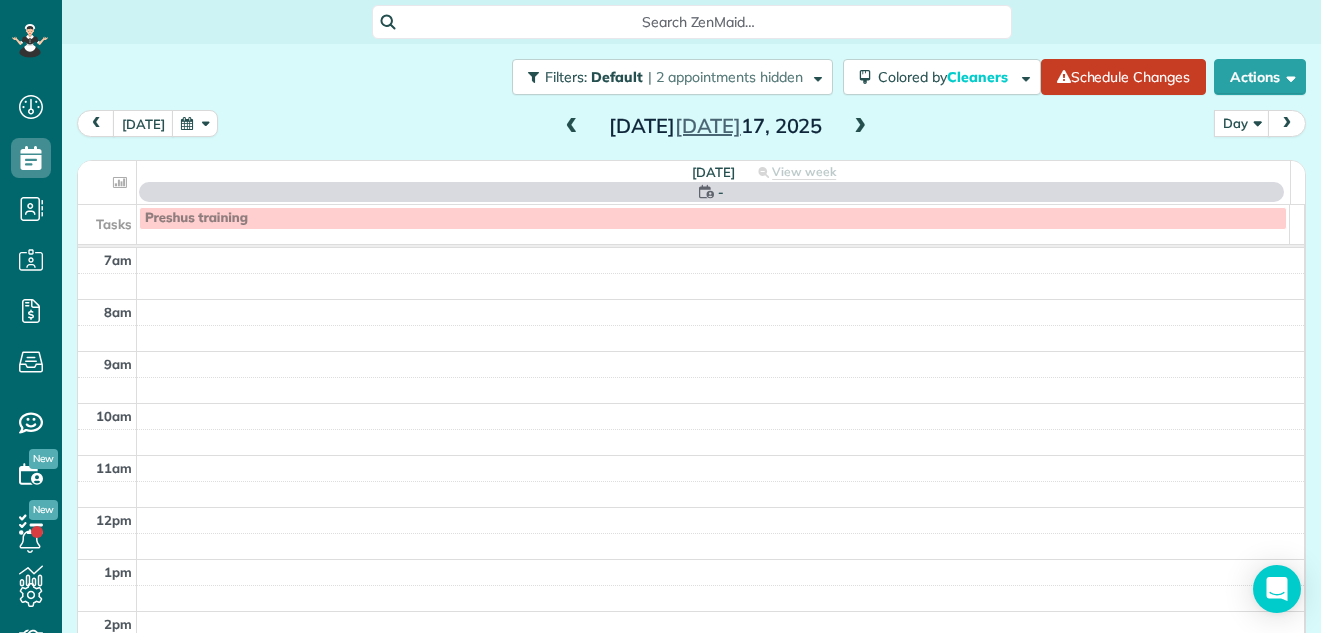 click at bounding box center (860, 127) 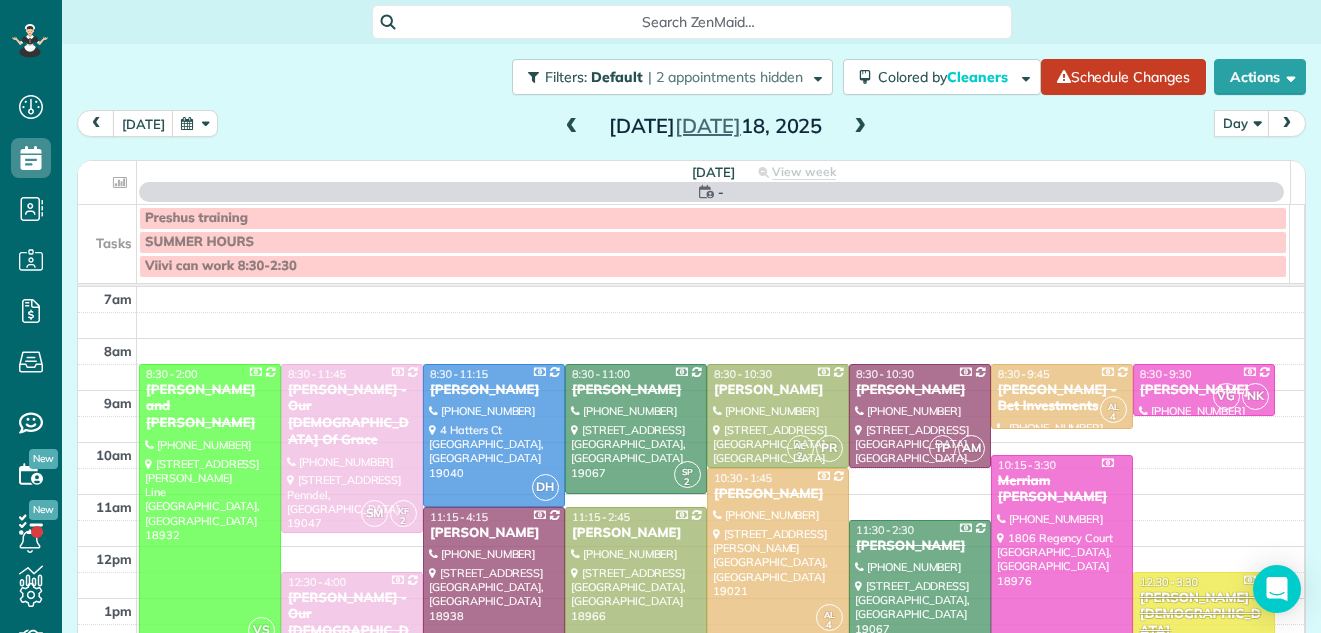 click at bounding box center (860, 127) 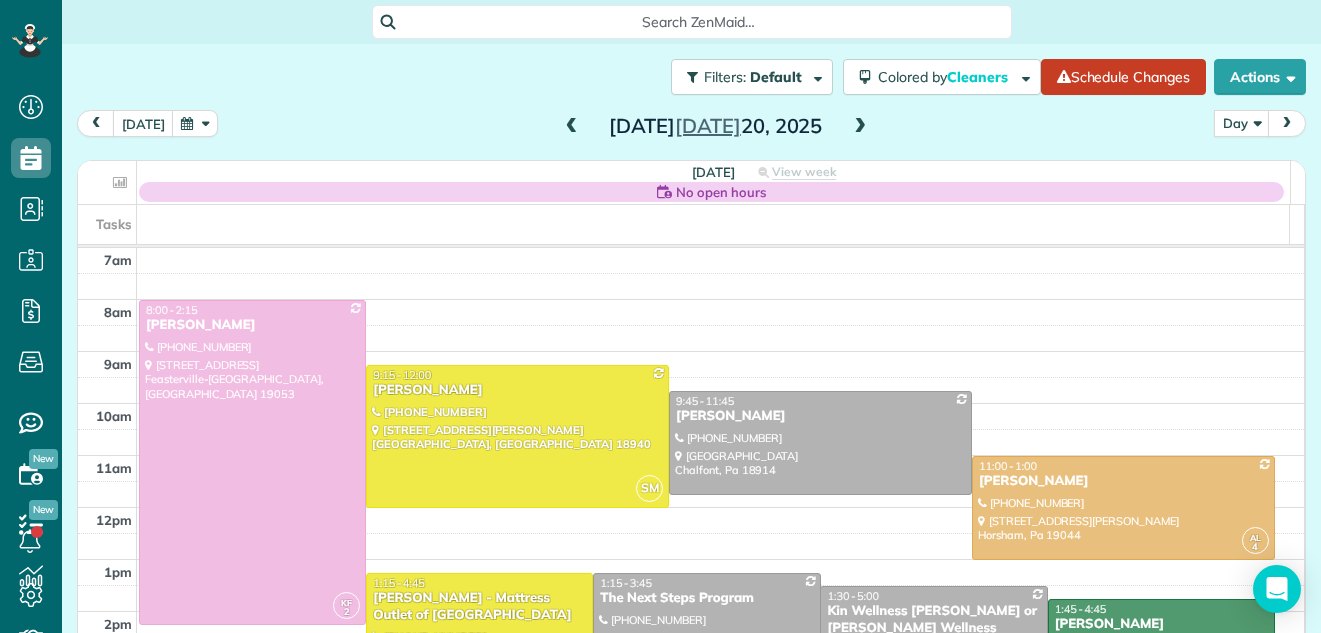 click at bounding box center (860, 127) 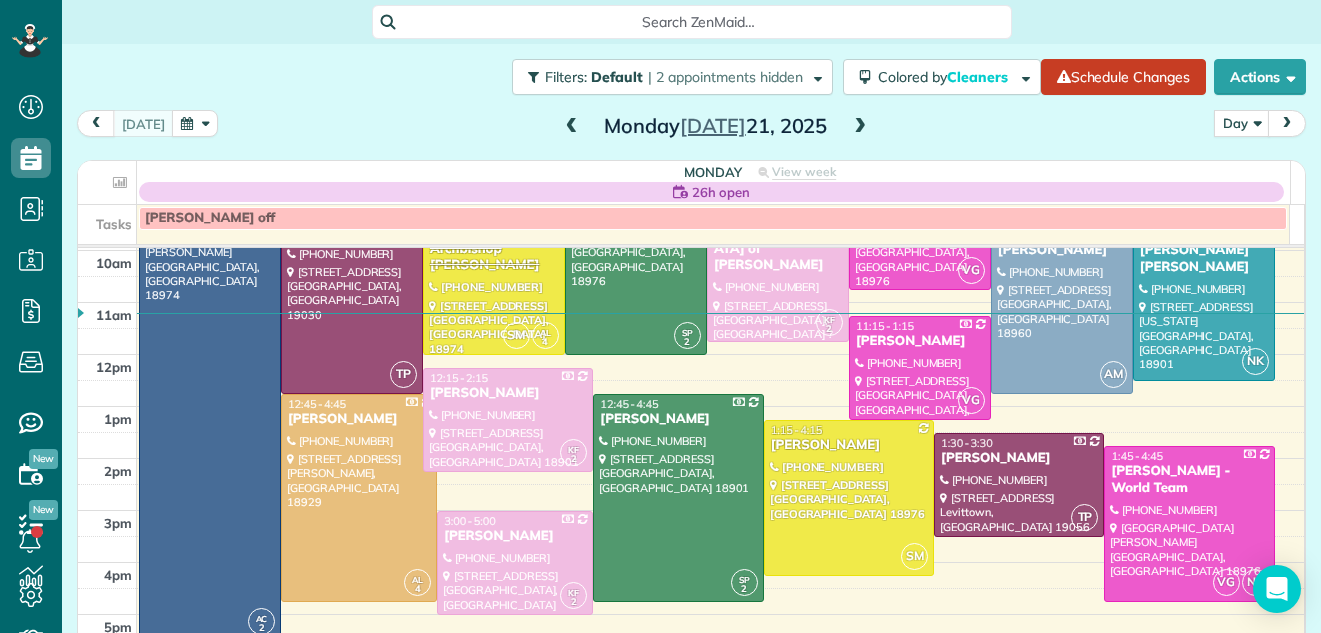 scroll, scrollTop: 140, scrollLeft: 0, axis: vertical 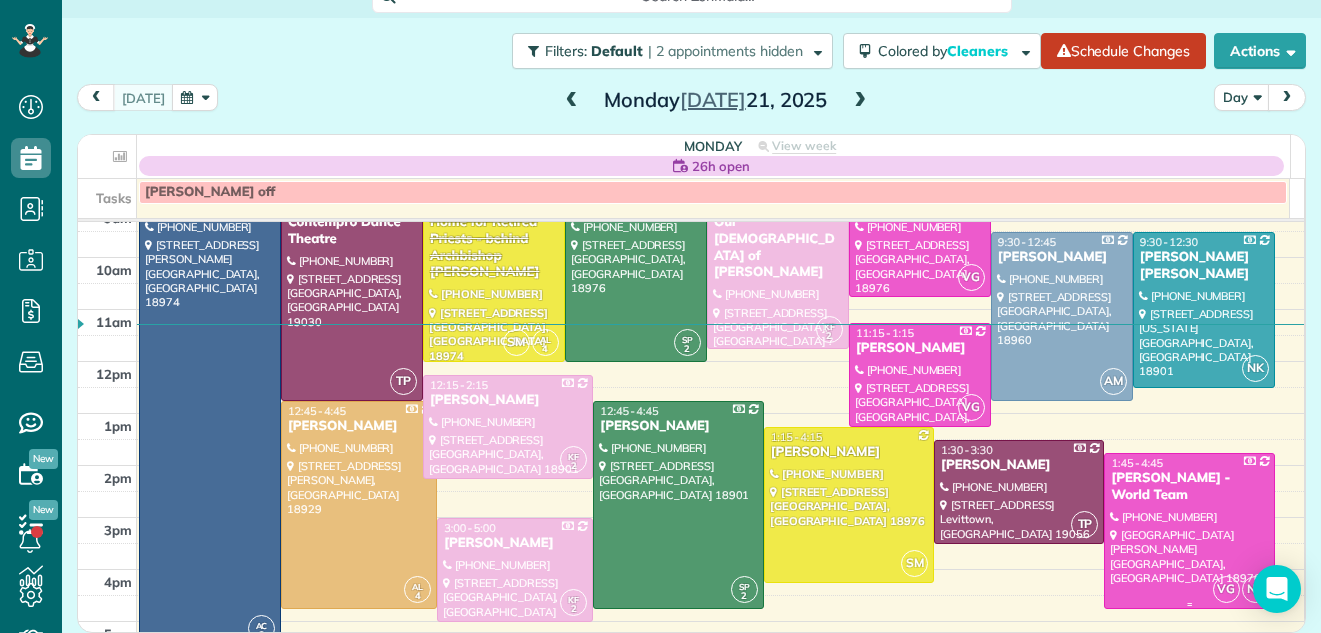 click on "[PERSON_NAME] - World Team" at bounding box center (1189, 487) 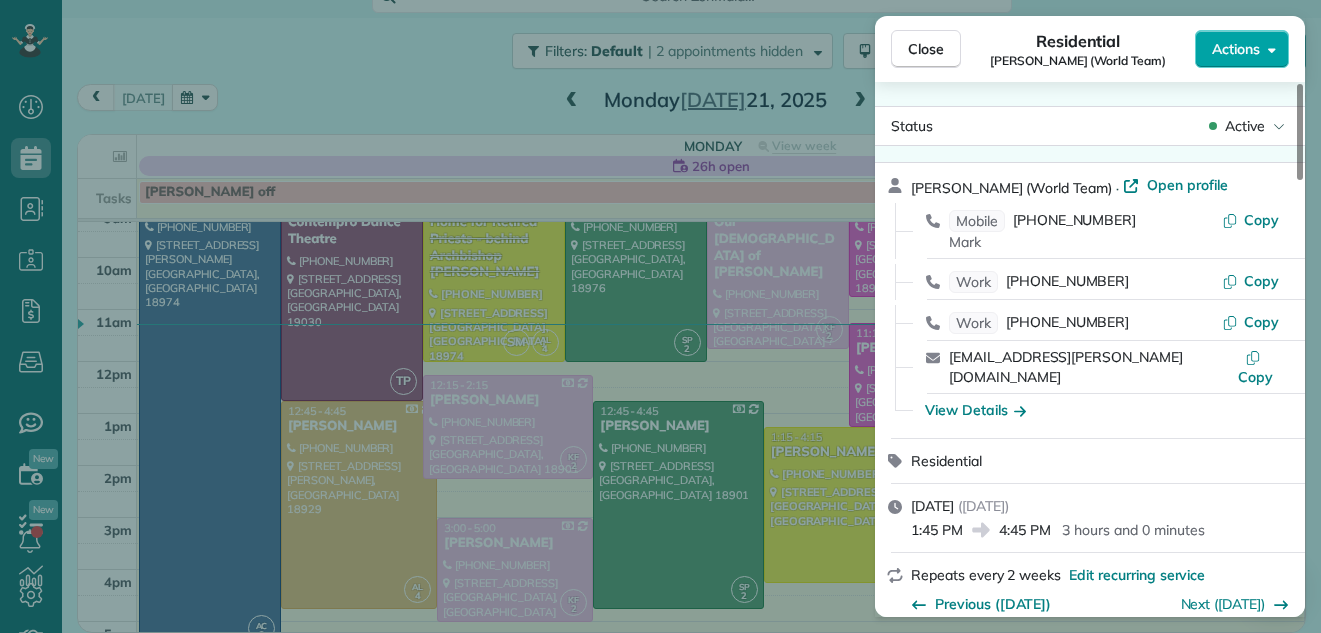 click on "Actions" at bounding box center (1236, 49) 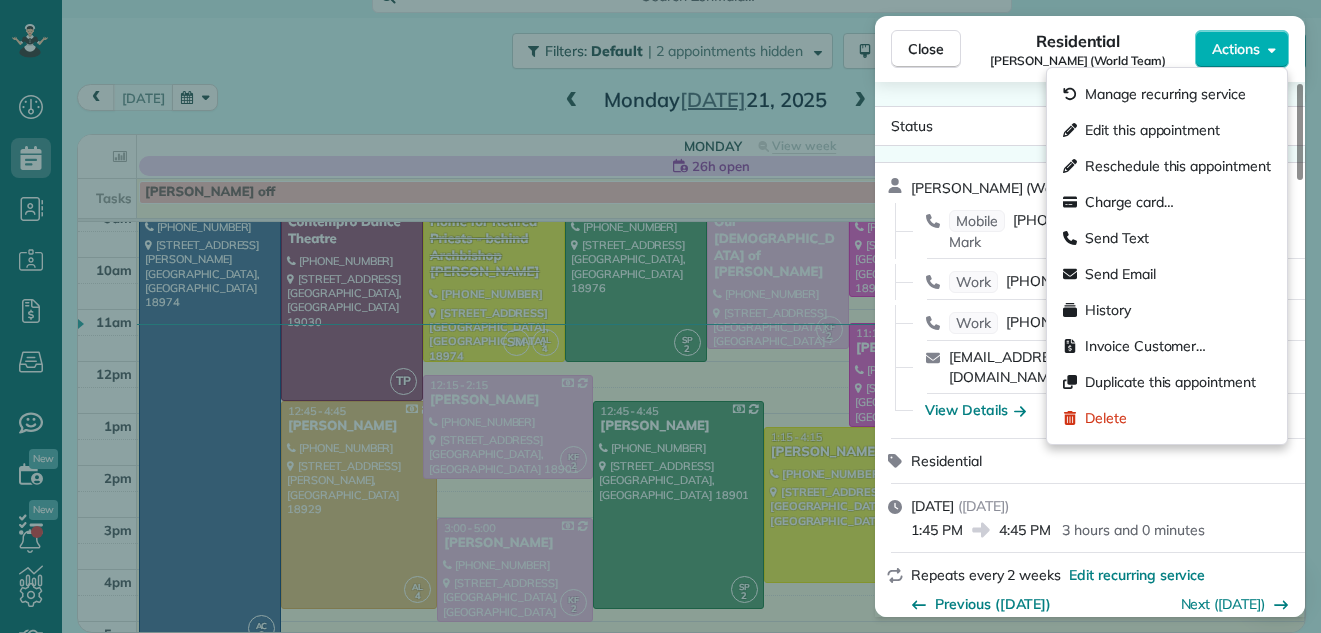 click on "Close Residential [PERSON_NAME] (World Team) Actions" at bounding box center [1090, 49] 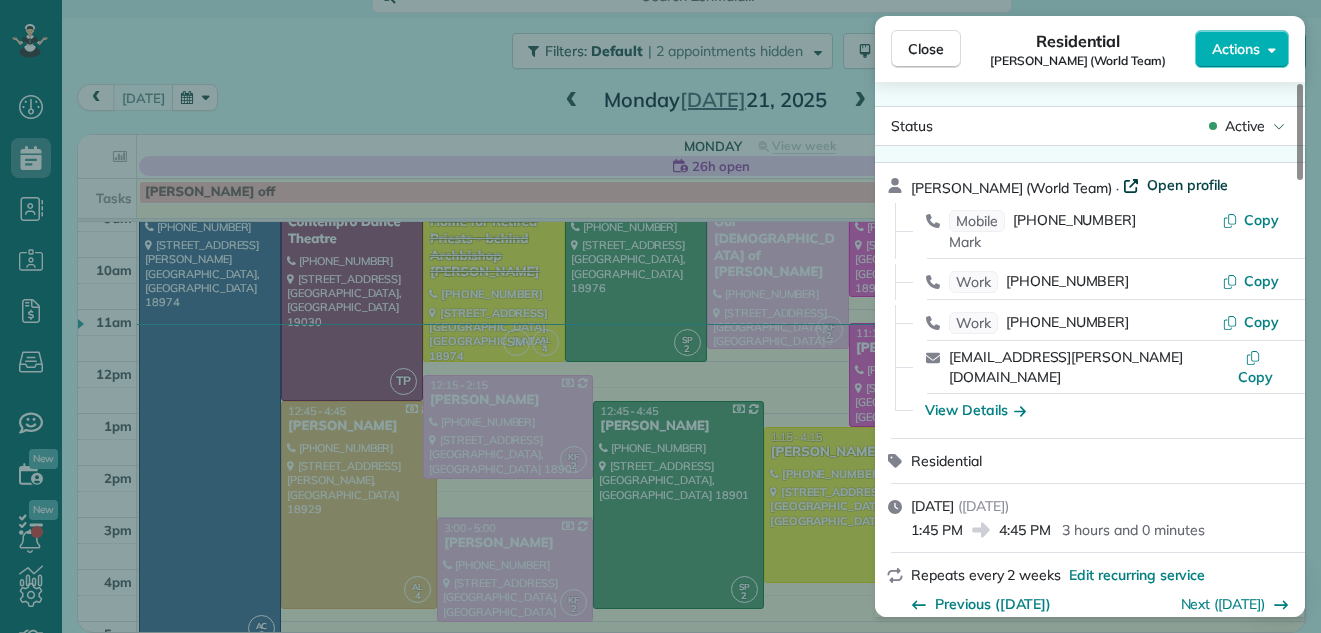 click on "Open profile" at bounding box center [1187, 185] 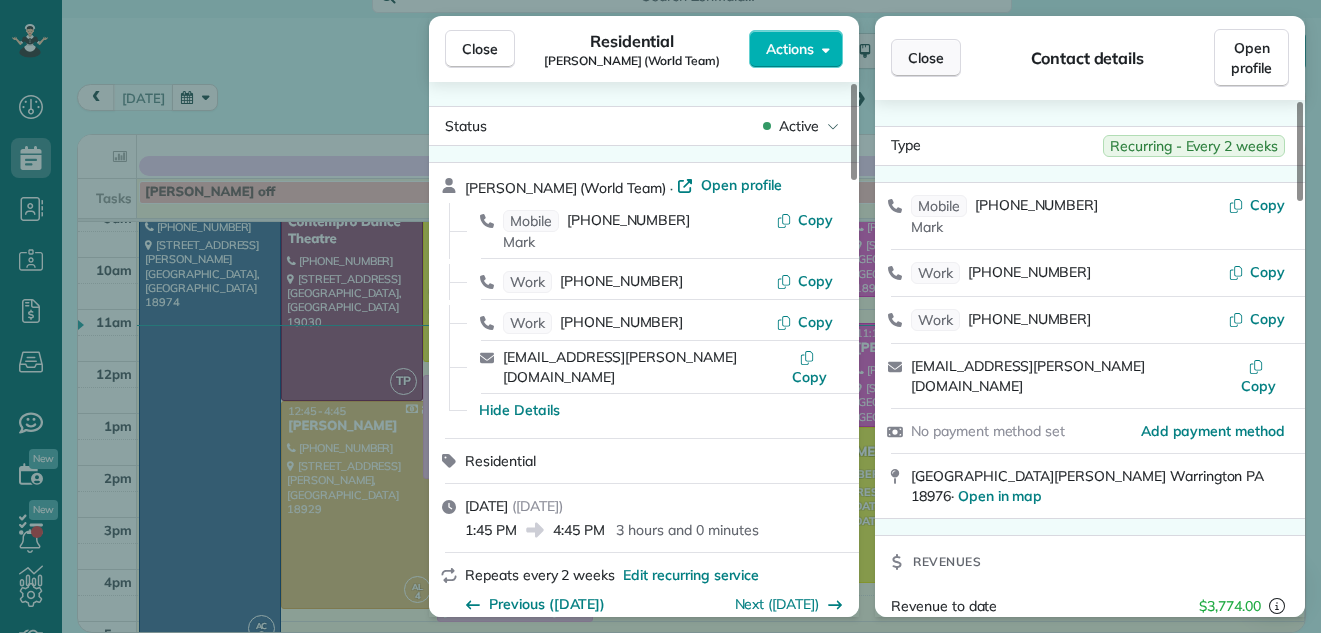click on "Close" at bounding box center [926, 58] 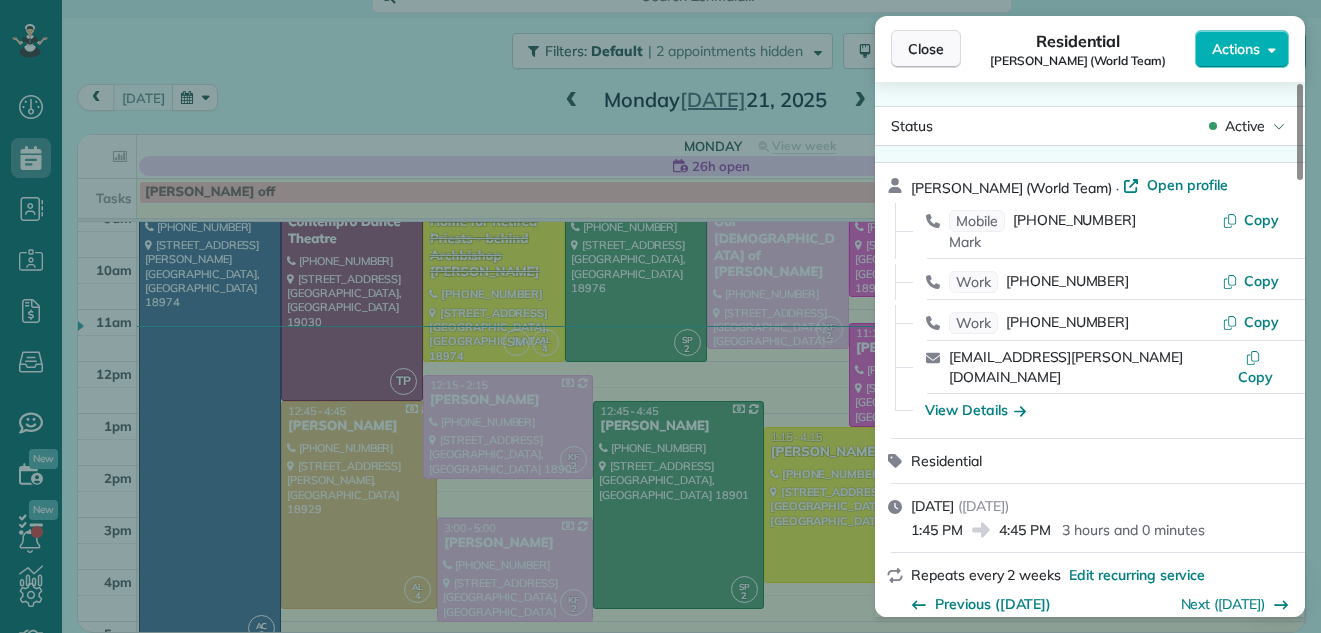 click on "Close" at bounding box center (926, 49) 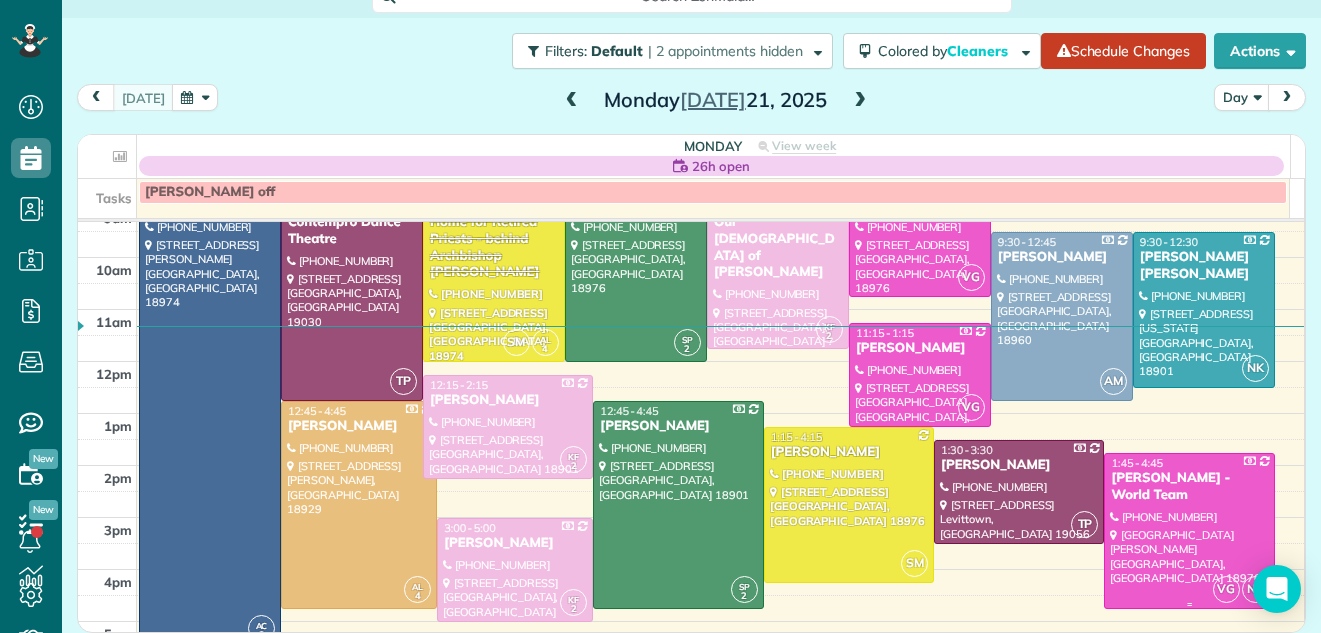 click on "Mark Kuhns - World Team" at bounding box center (1189, 487) 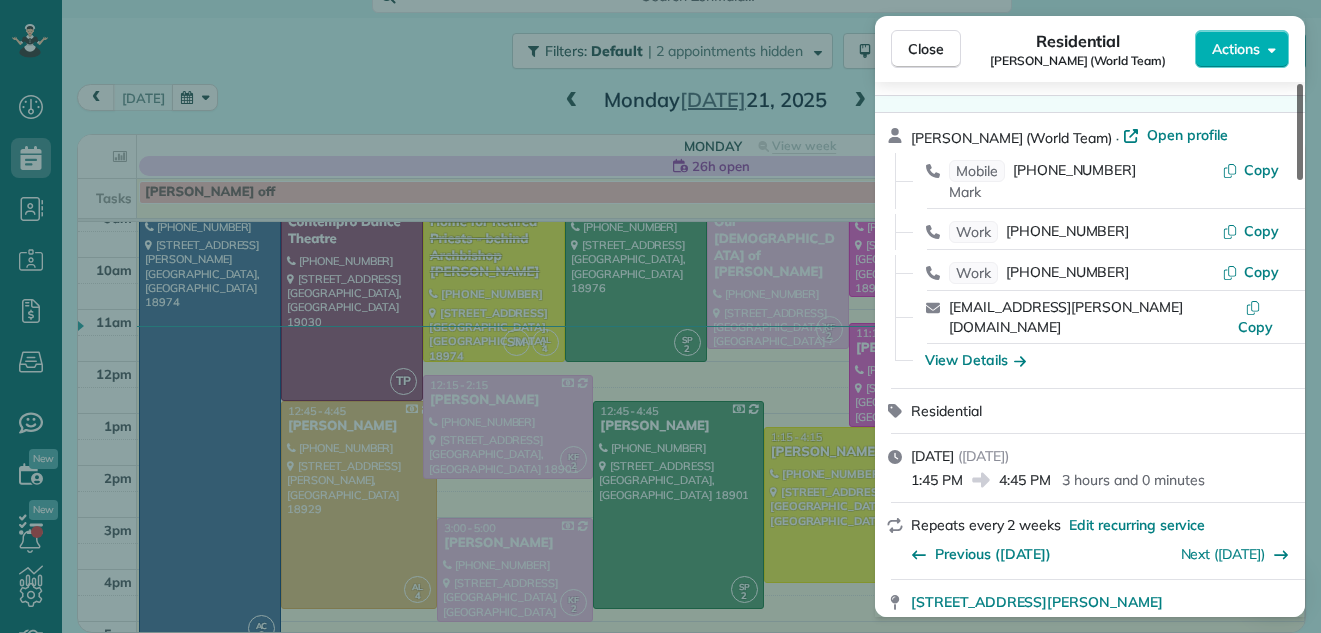scroll, scrollTop: 0, scrollLeft: 0, axis: both 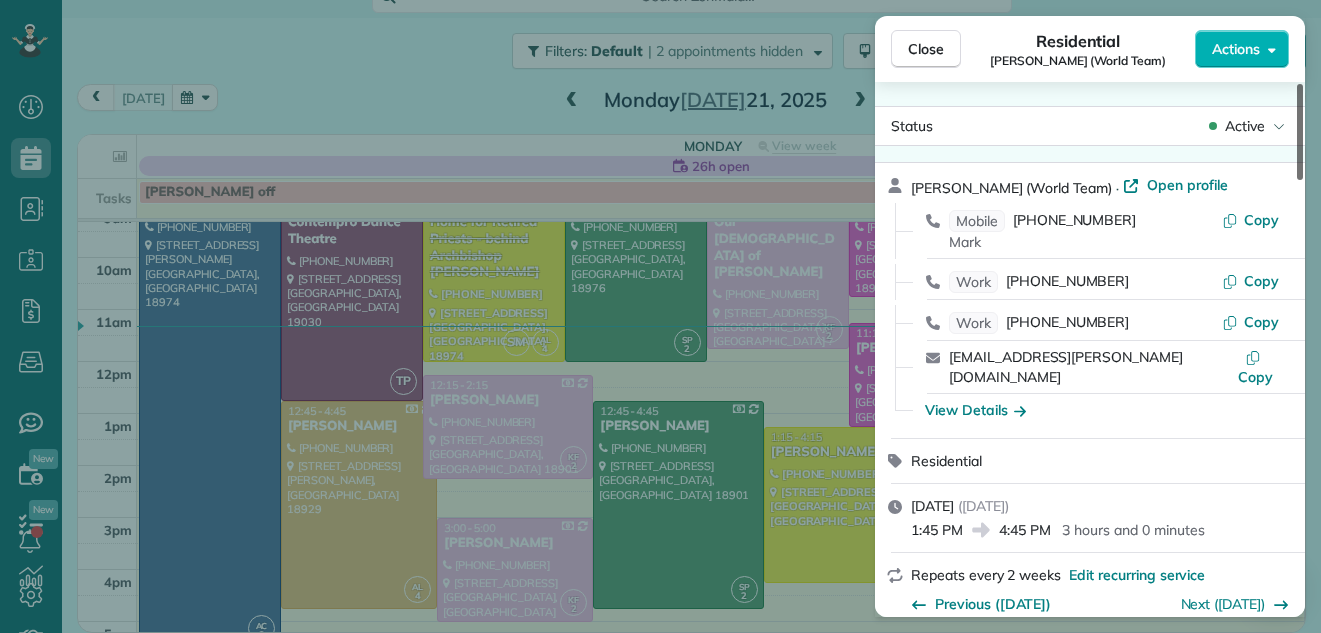 drag, startPoint x: 1297, startPoint y: 147, endPoint x: 1295, endPoint y: 119, distance: 28.071337 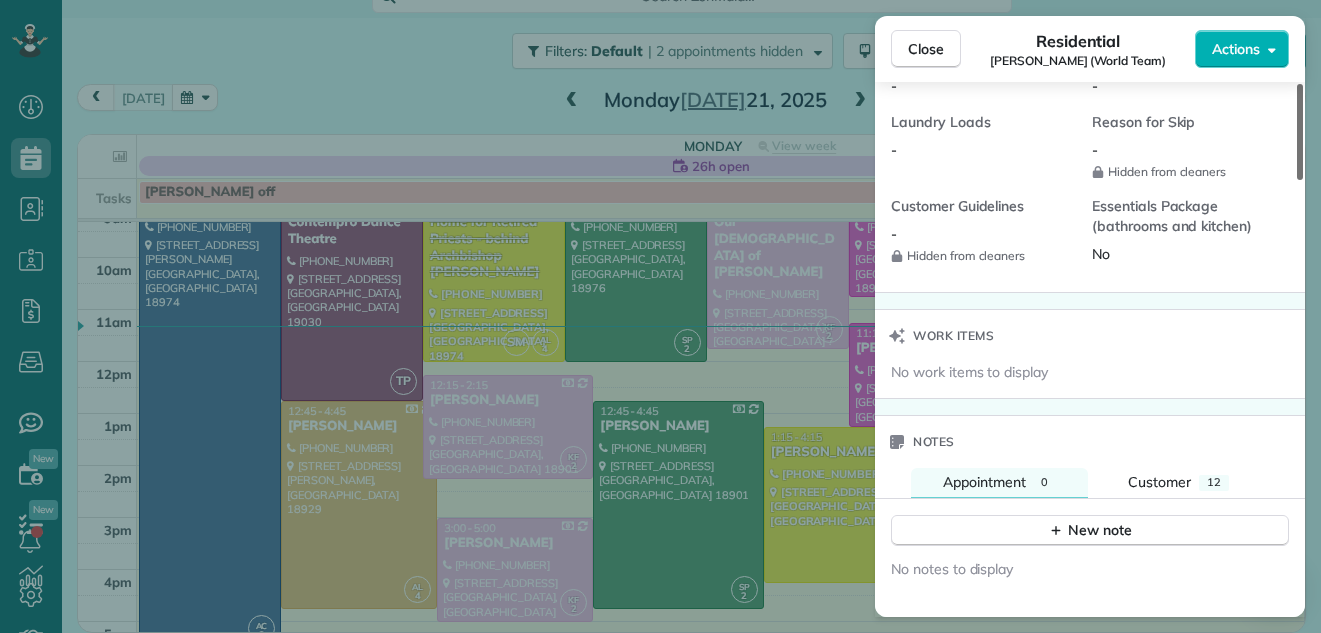 scroll, scrollTop: 1906, scrollLeft: 0, axis: vertical 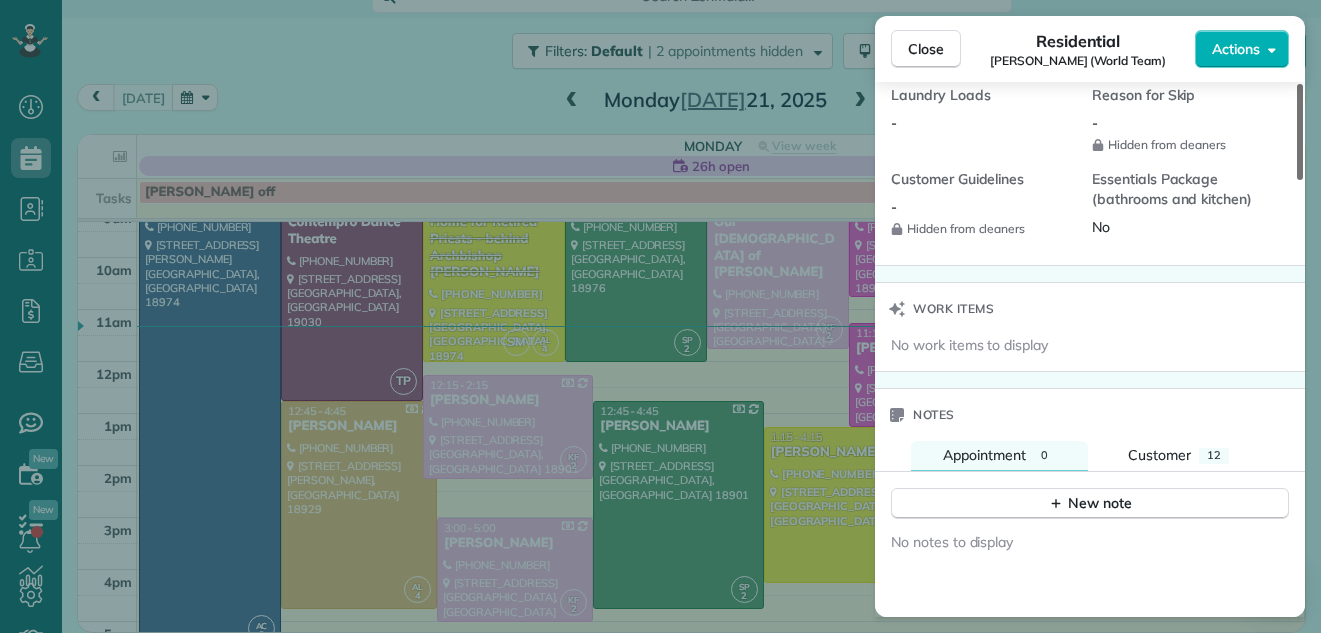 drag, startPoint x: 1297, startPoint y: 110, endPoint x: 1280, endPoint y: 451, distance: 341.4235 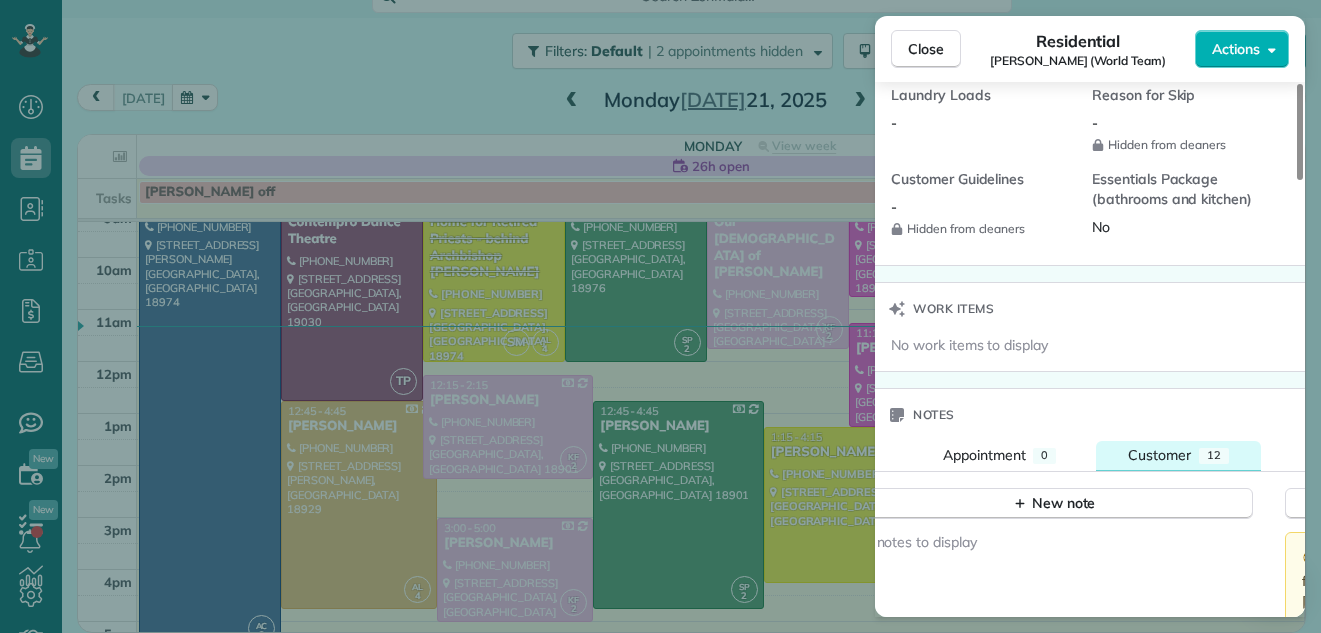 click on "Customer" at bounding box center (1159, 455) 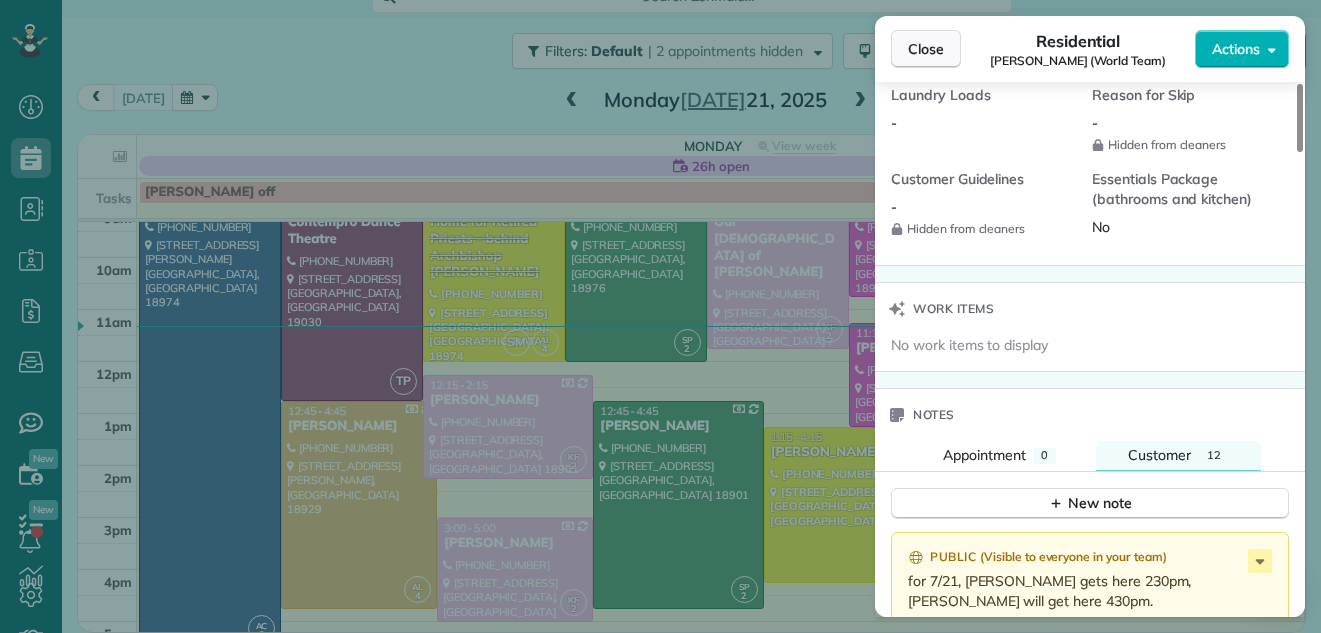 click on "Close" at bounding box center [926, 49] 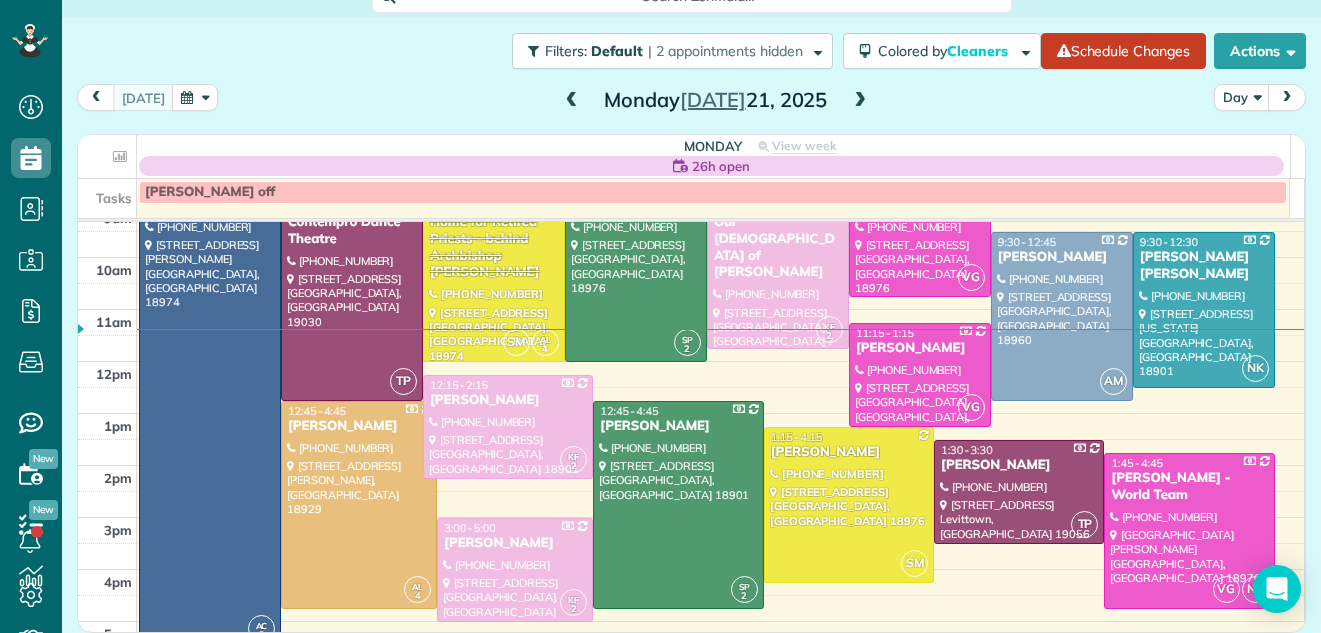 click at bounding box center [860, 101] 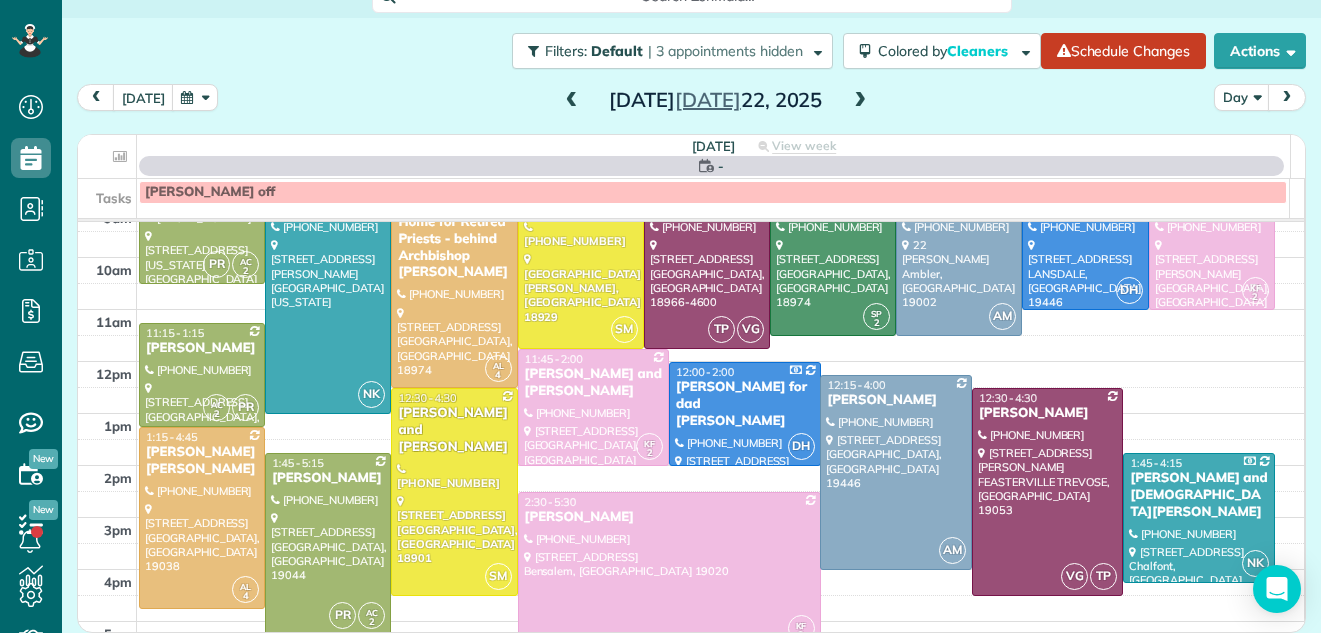 scroll, scrollTop: 0, scrollLeft: 0, axis: both 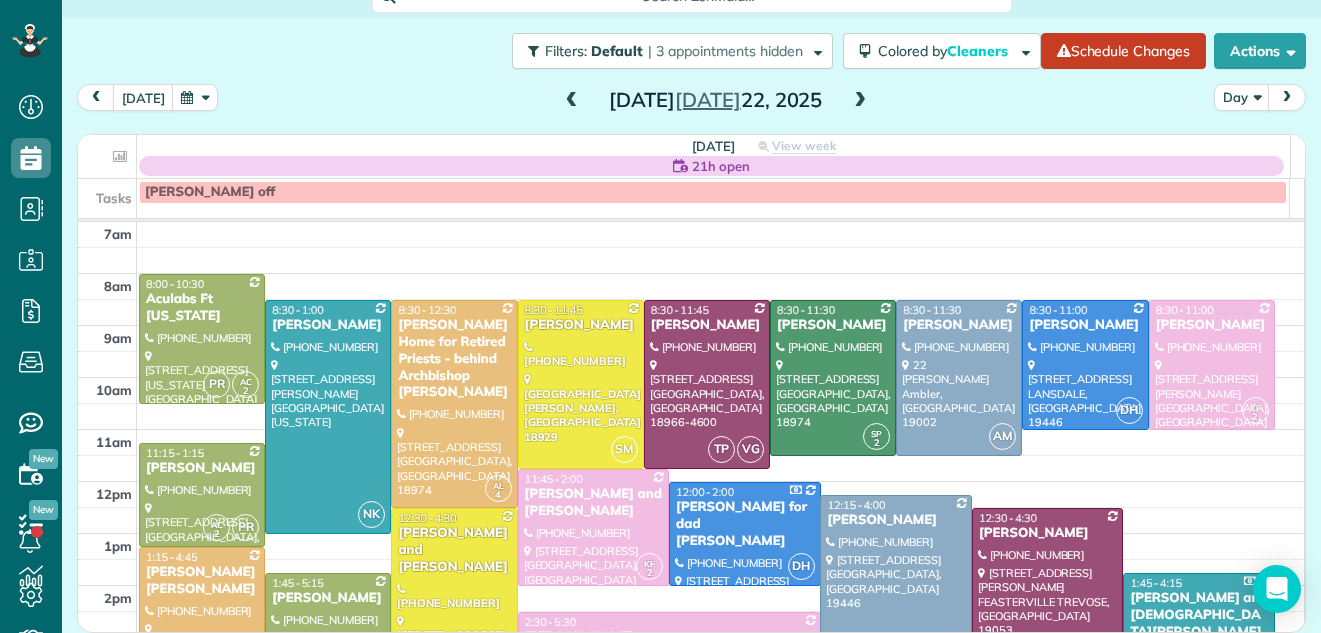 click on "Tasks   McCaela off" at bounding box center [691, 198] 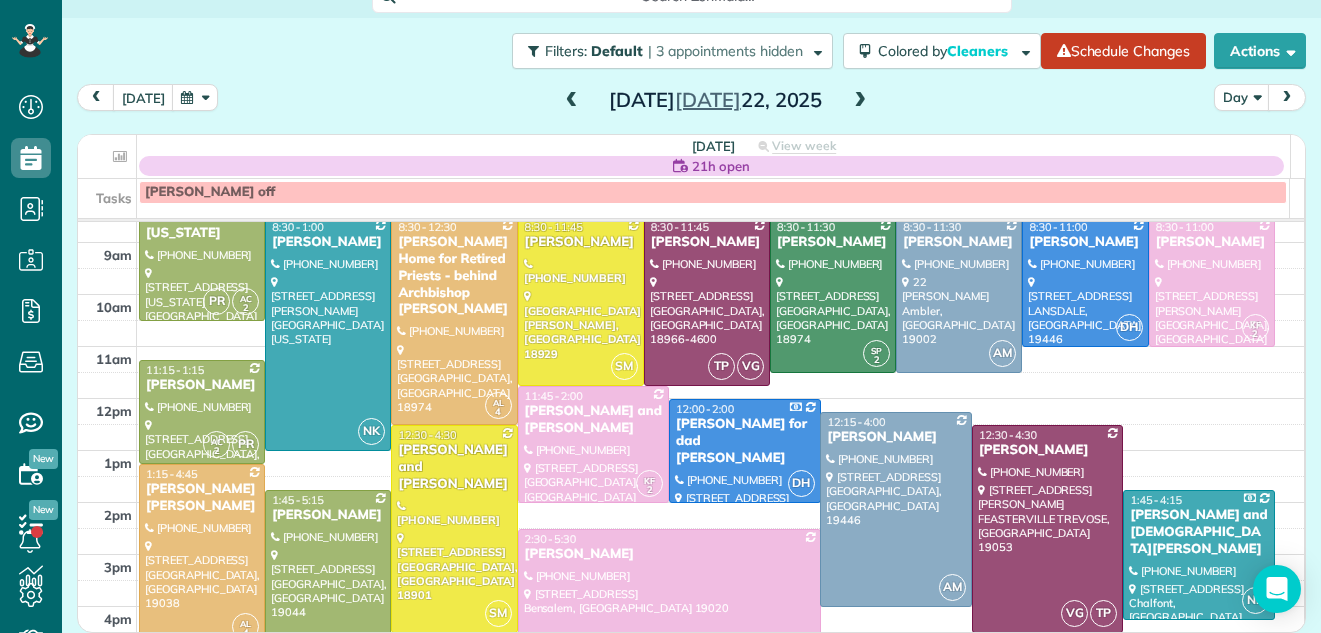 scroll, scrollTop: 70, scrollLeft: 0, axis: vertical 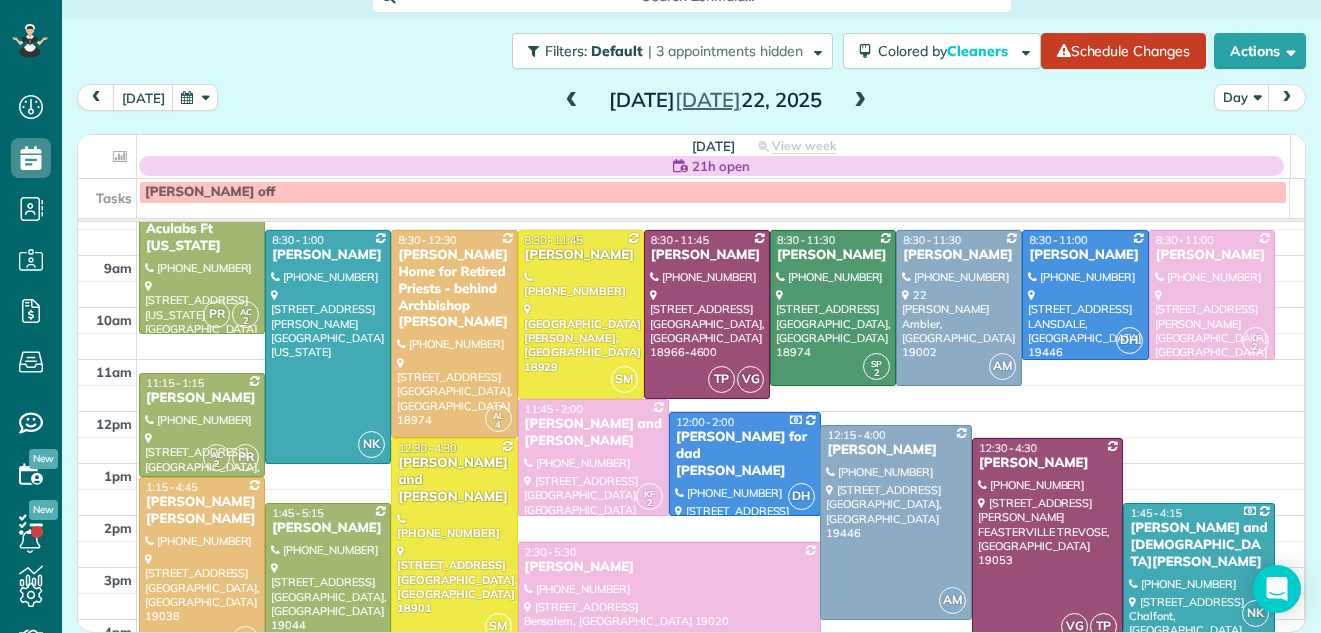 click at bounding box center (721, 295) 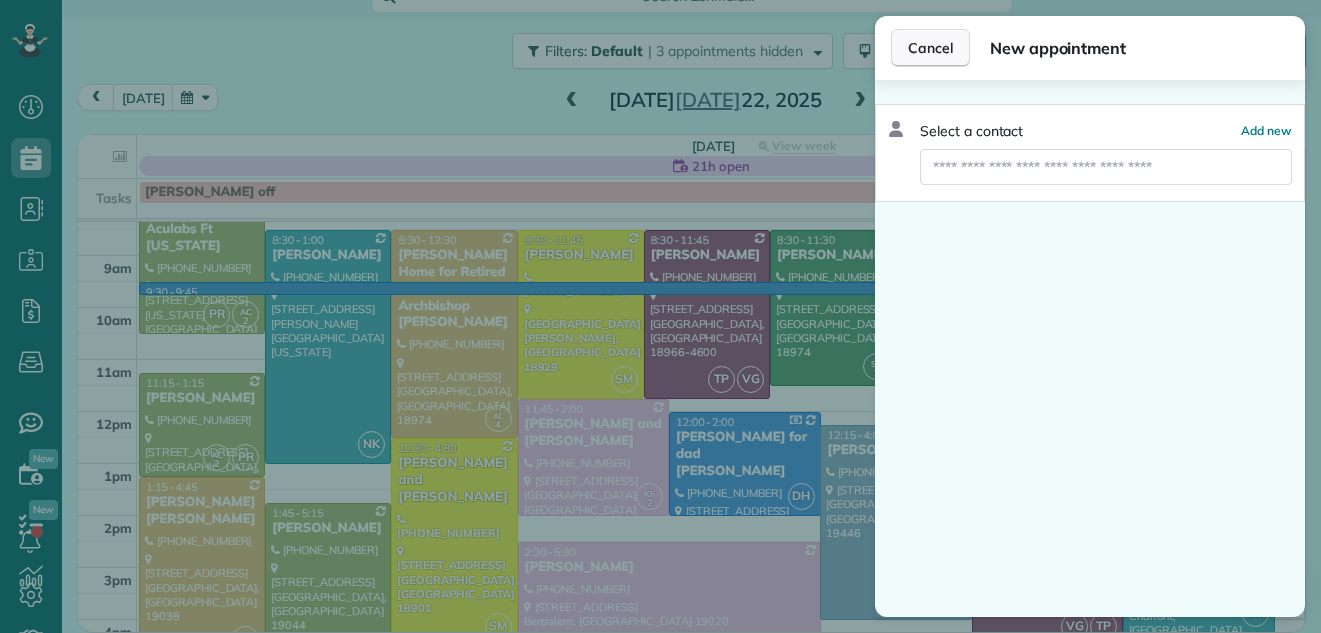 click on "Cancel" at bounding box center [930, 48] 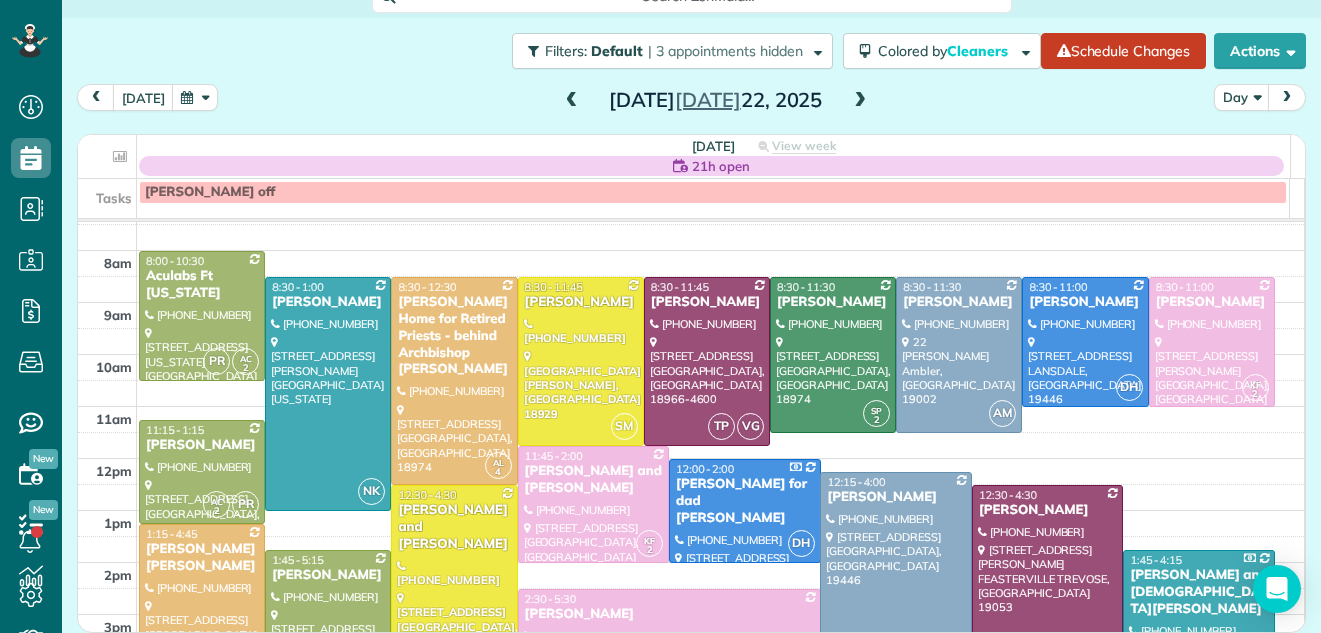 scroll, scrollTop: 54, scrollLeft: 0, axis: vertical 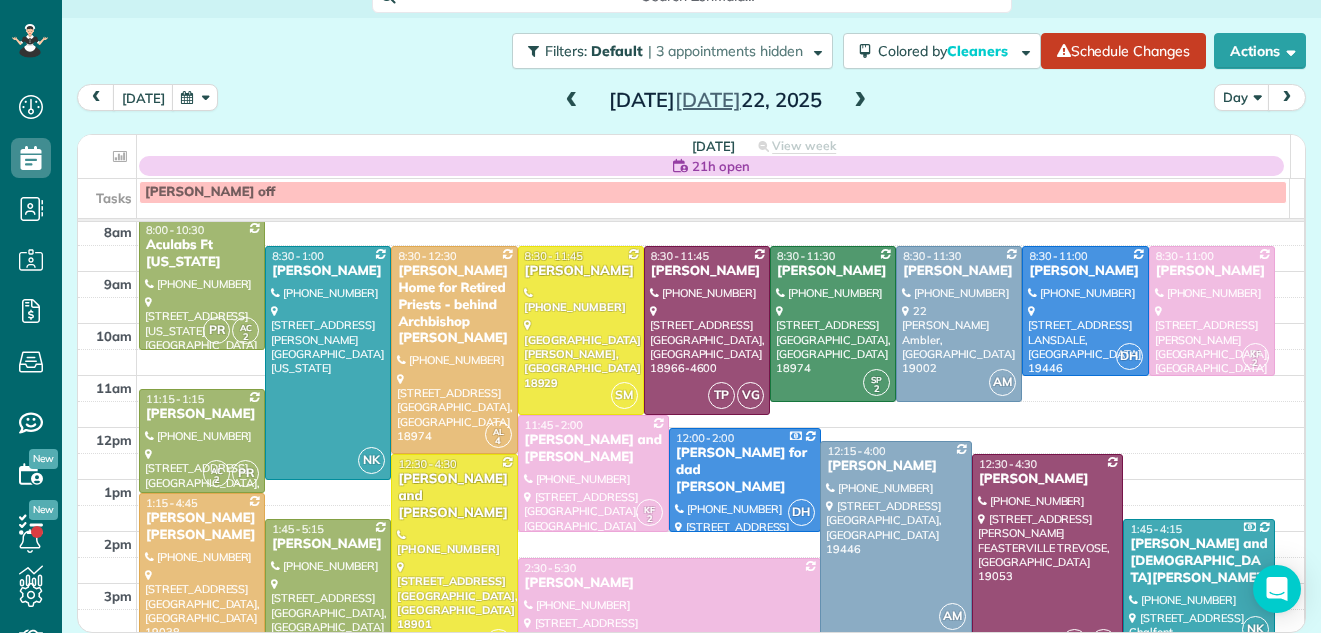 click at bounding box center (572, 101) 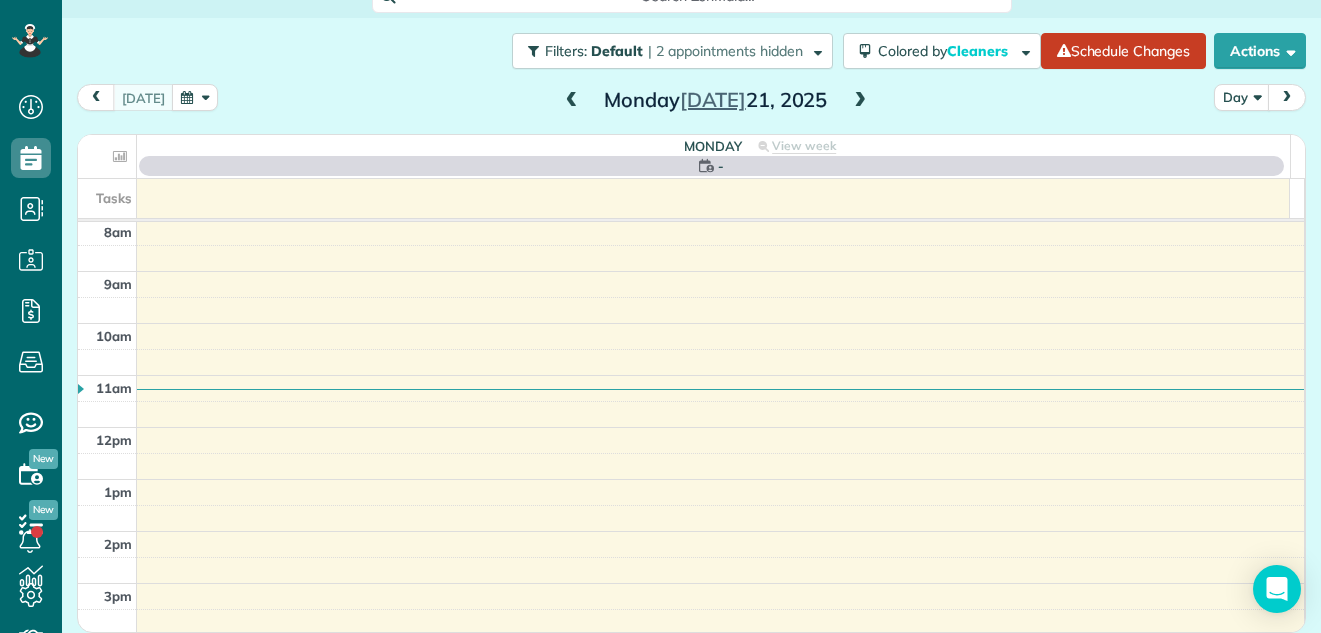 scroll, scrollTop: 0, scrollLeft: 0, axis: both 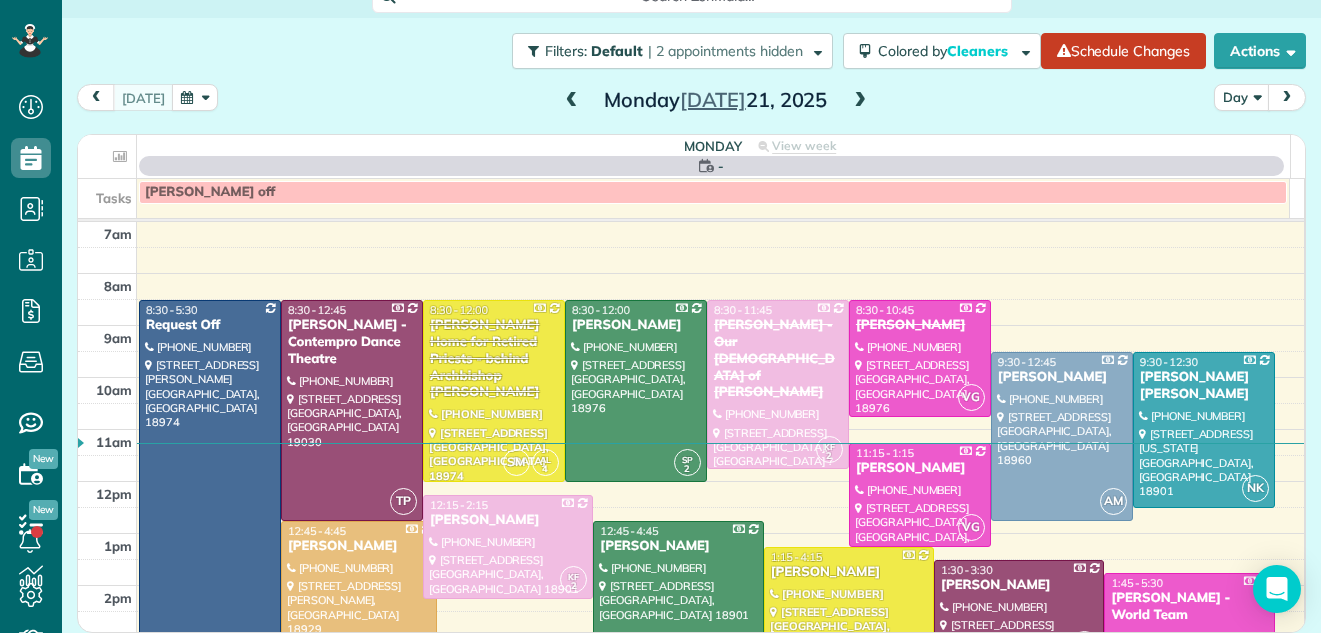 click at bounding box center [572, 101] 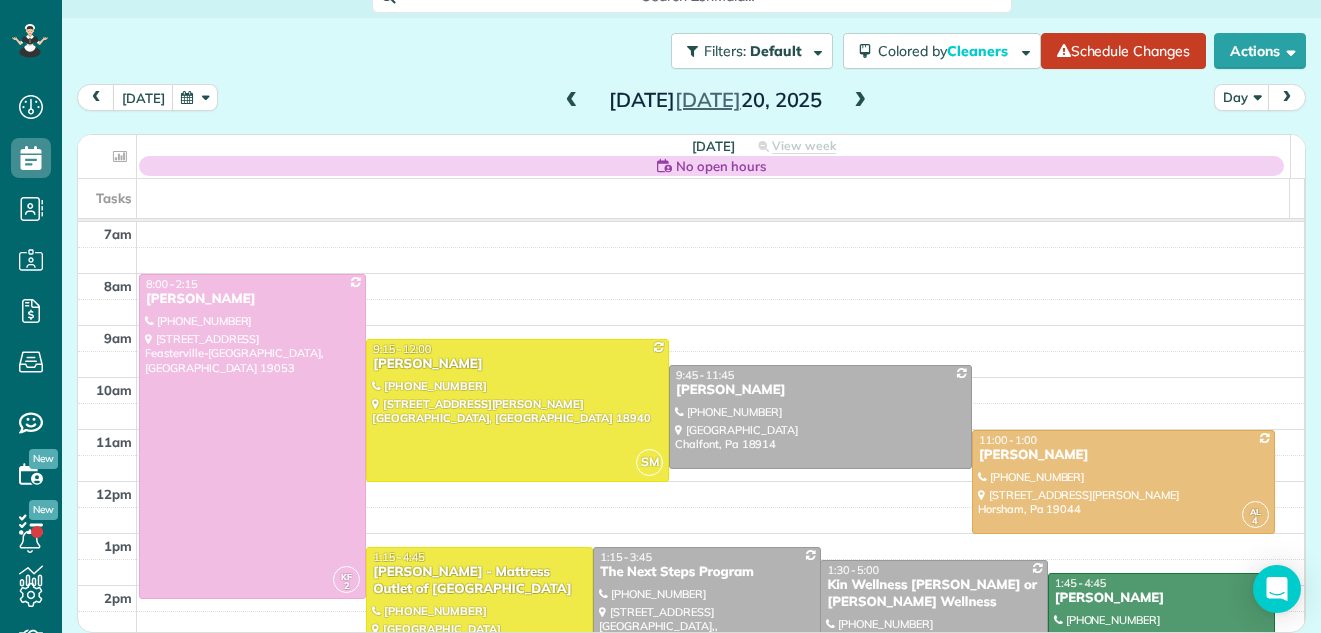 click at bounding box center [860, 101] 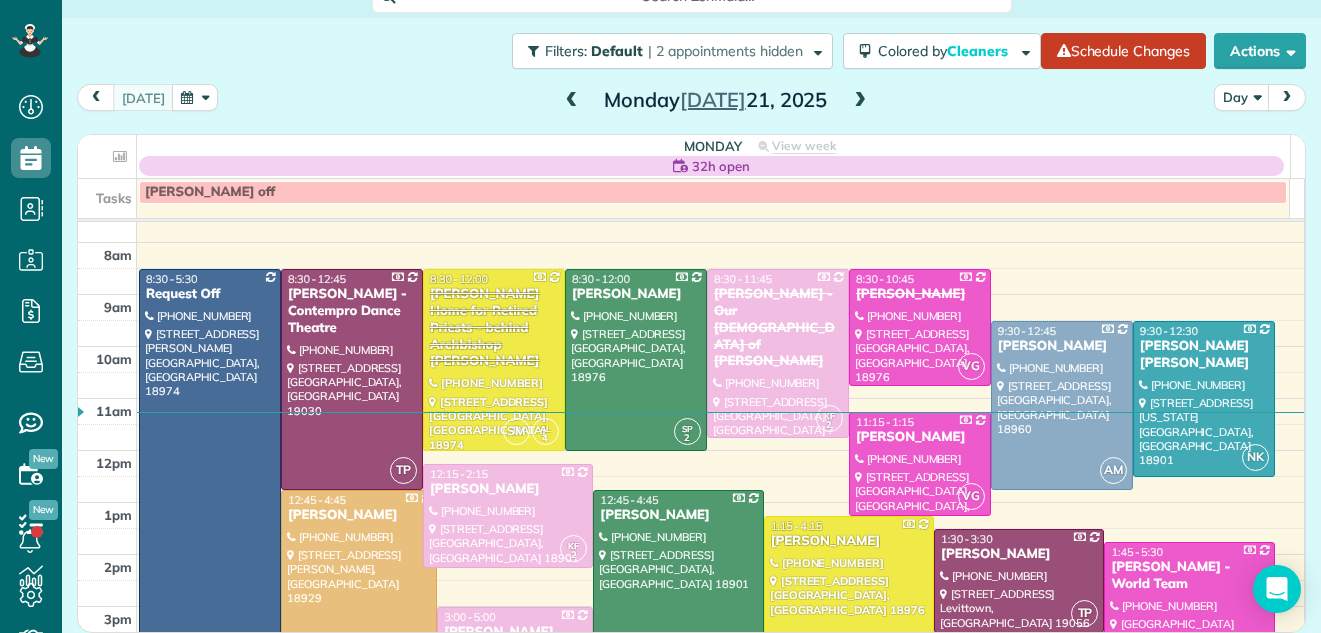 scroll, scrollTop: 0, scrollLeft: 0, axis: both 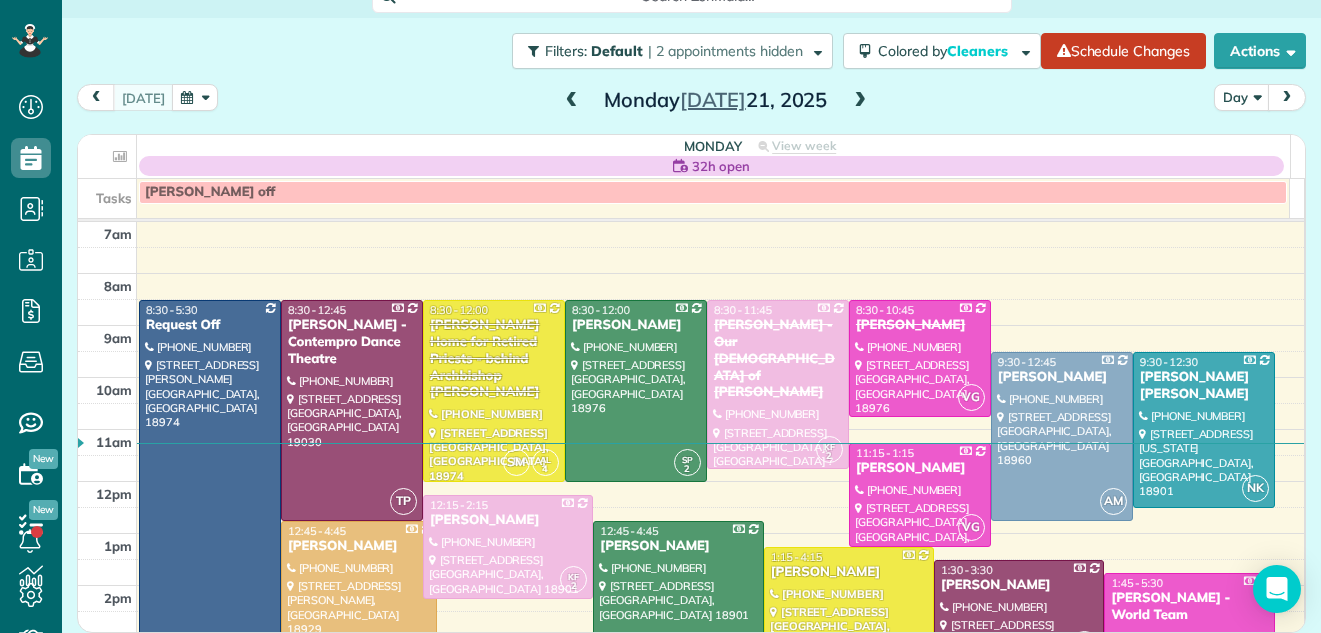 click at bounding box center (860, 101) 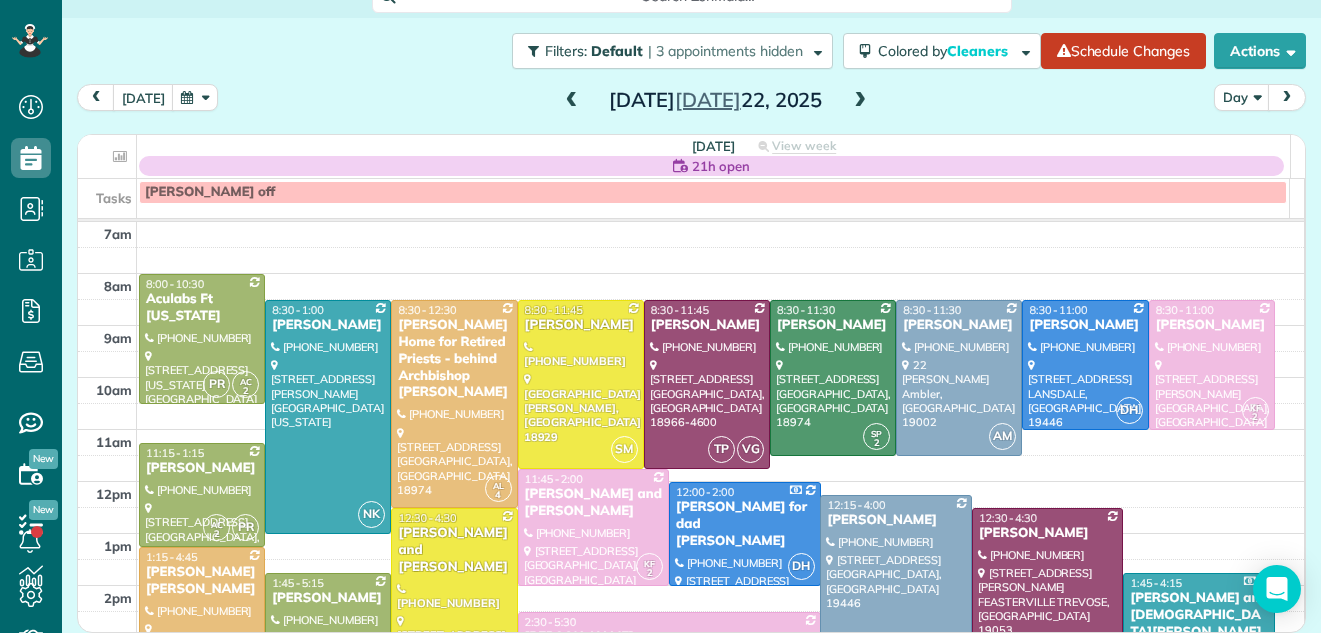 click at bounding box center [572, 101] 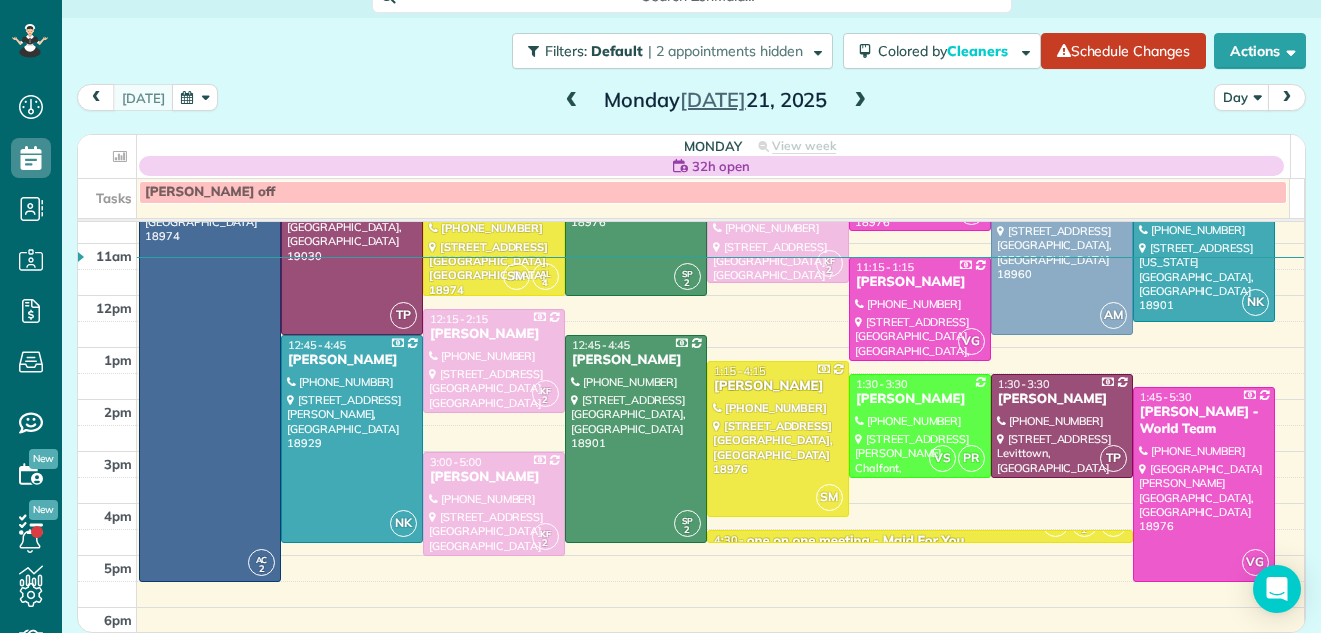 scroll, scrollTop: 207, scrollLeft: 0, axis: vertical 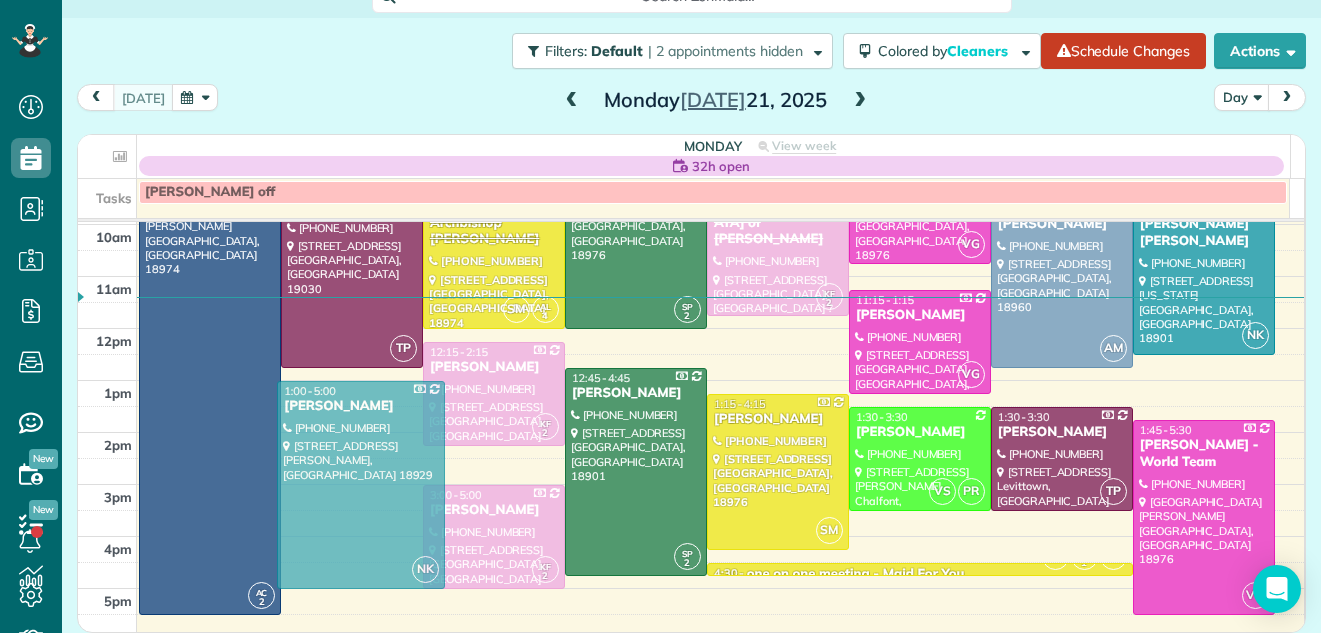 drag, startPoint x: 301, startPoint y: 408, endPoint x: 300, endPoint y: 427, distance: 19.026299 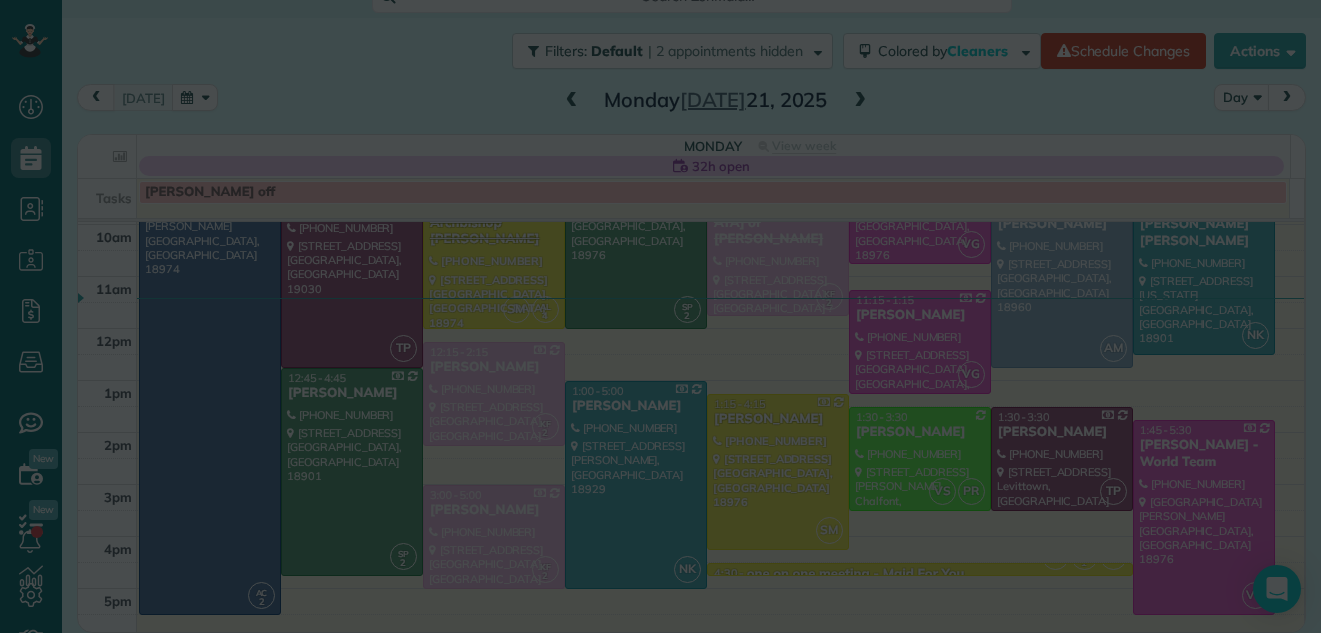 scroll, scrollTop: 24, scrollLeft: 0, axis: vertical 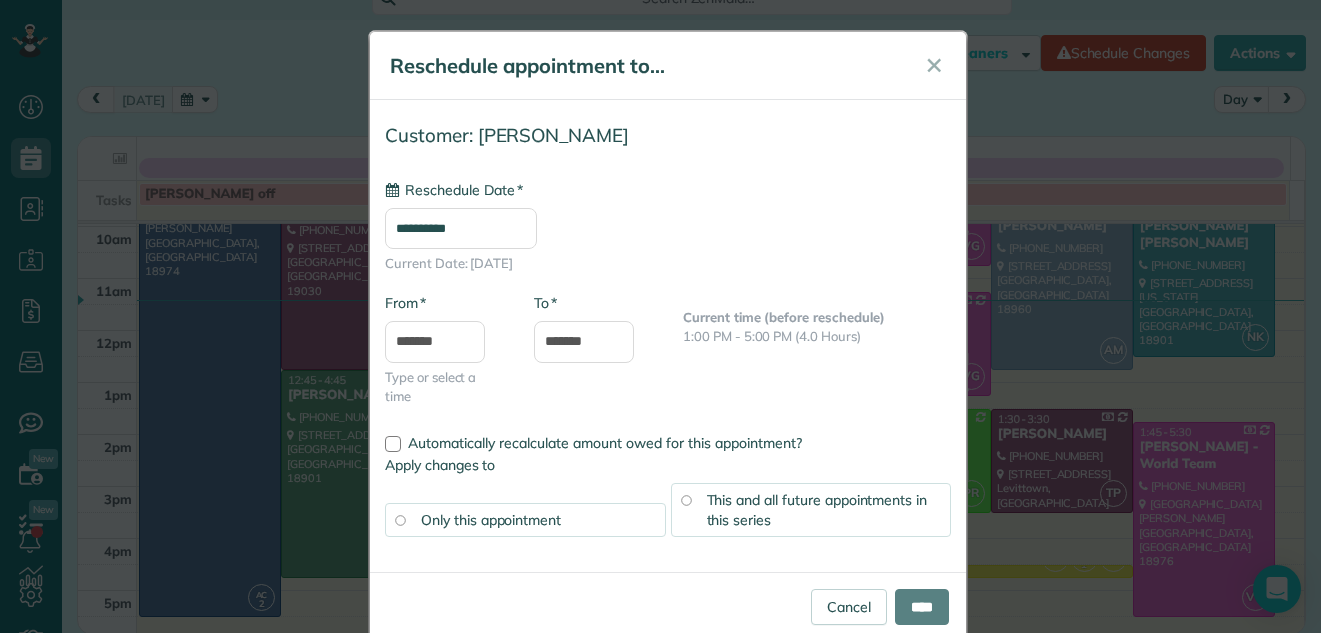 type on "**********" 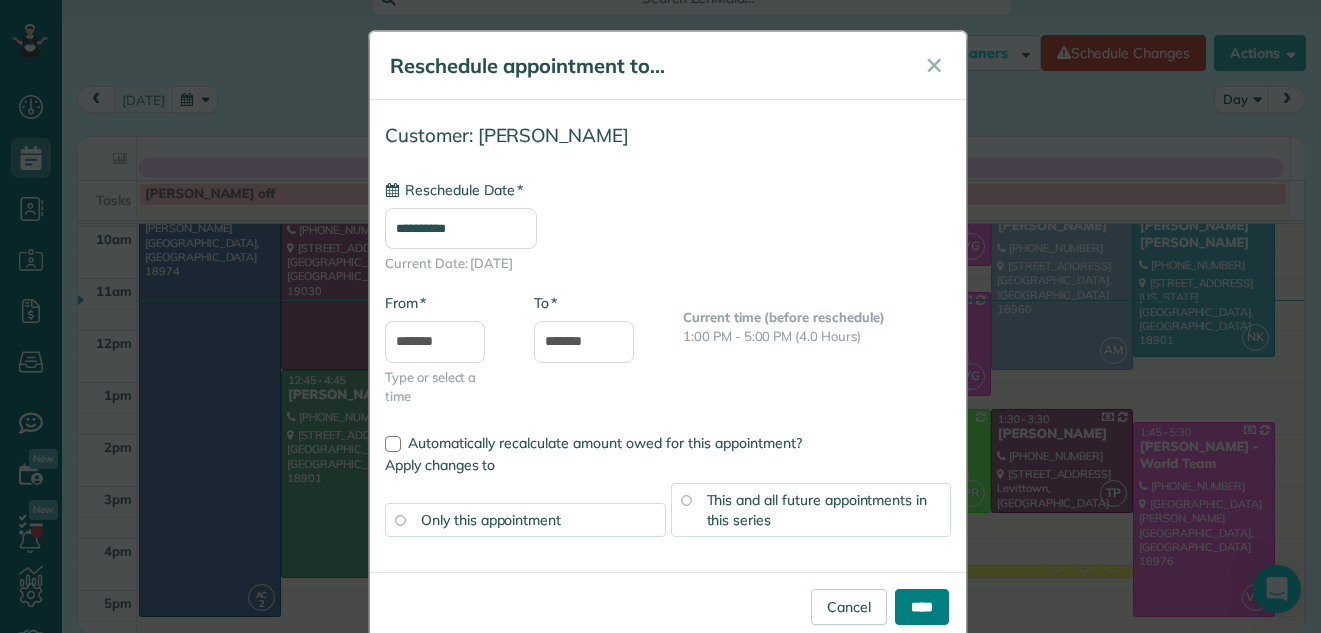 click on "****" at bounding box center (922, 607) 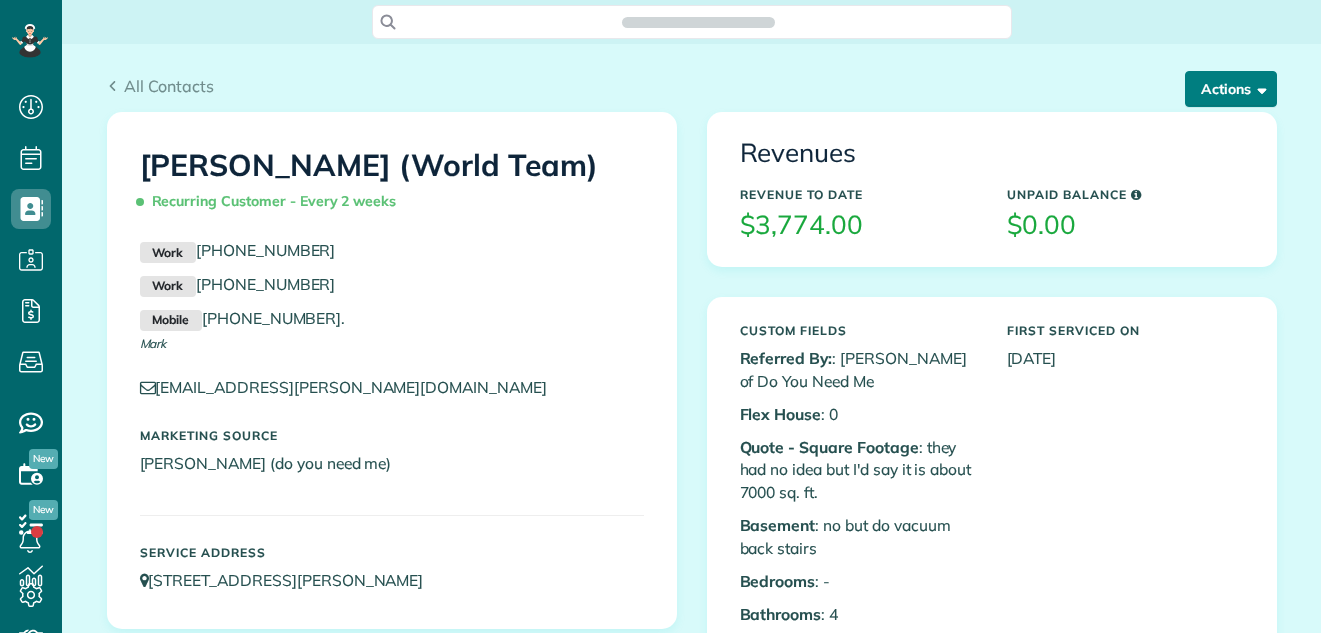 scroll, scrollTop: 0, scrollLeft: 0, axis: both 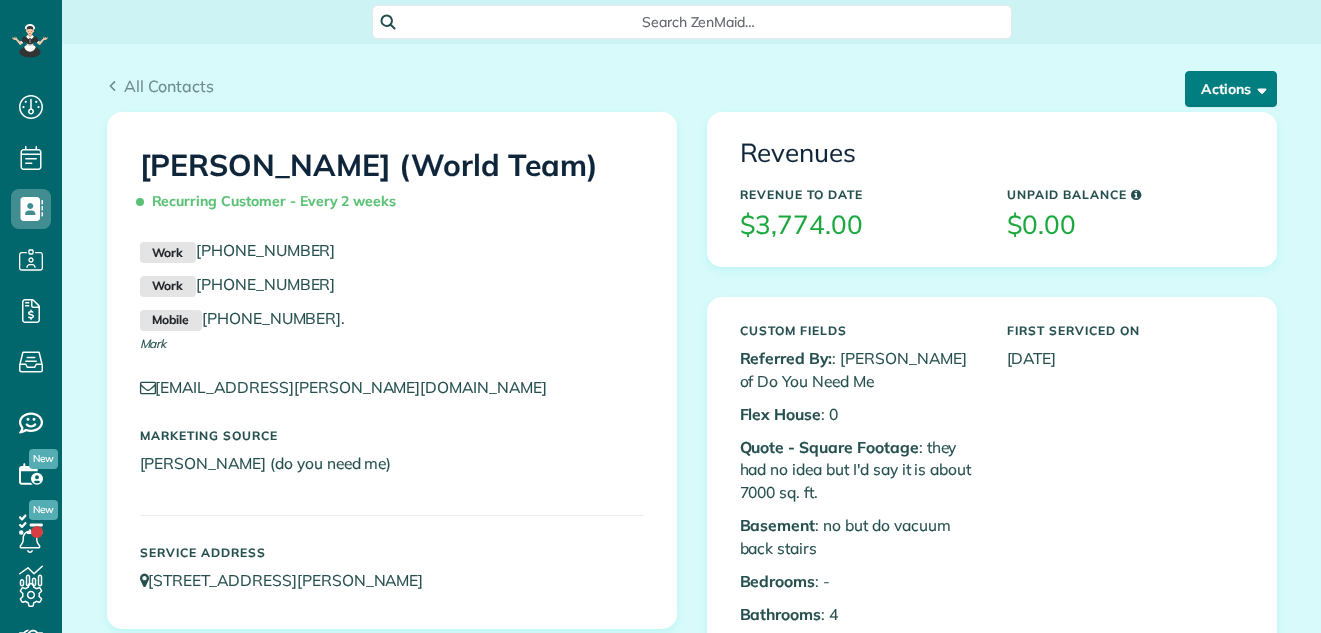 click on "Actions" at bounding box center (1231, 89) 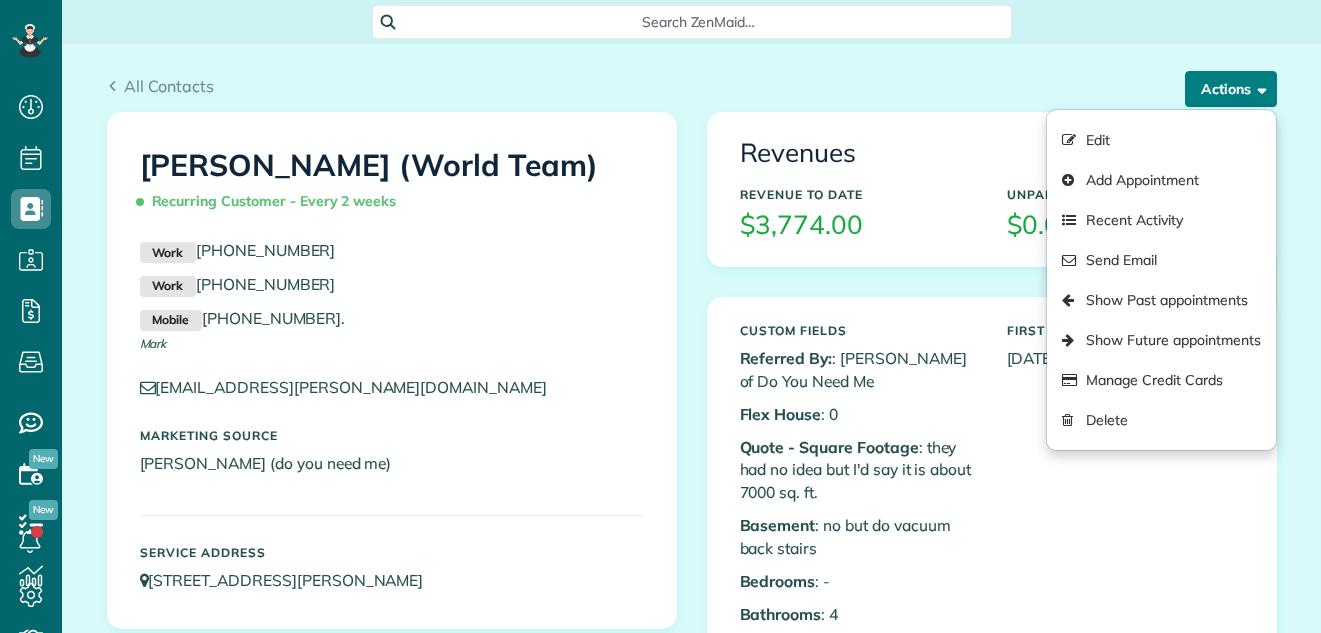 scroll, scrollTop: 633, scrollLeft: 62, axis: both 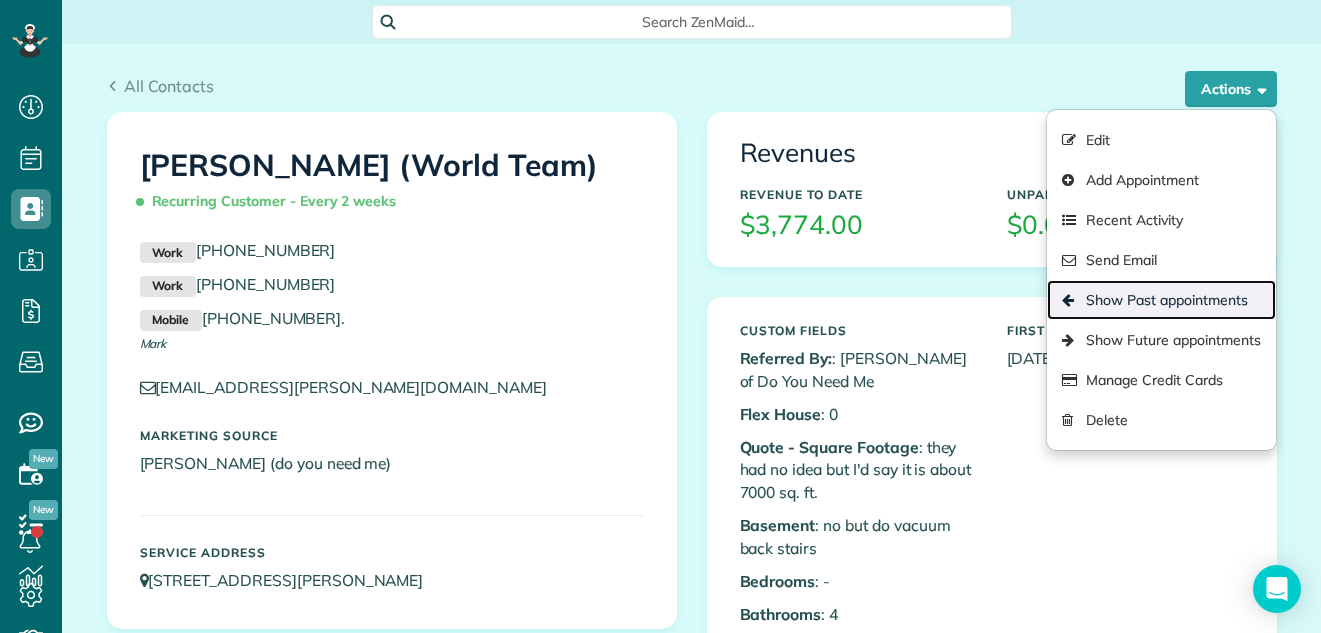 click on "Show Past appointments" at bounding box center [1161, 300] 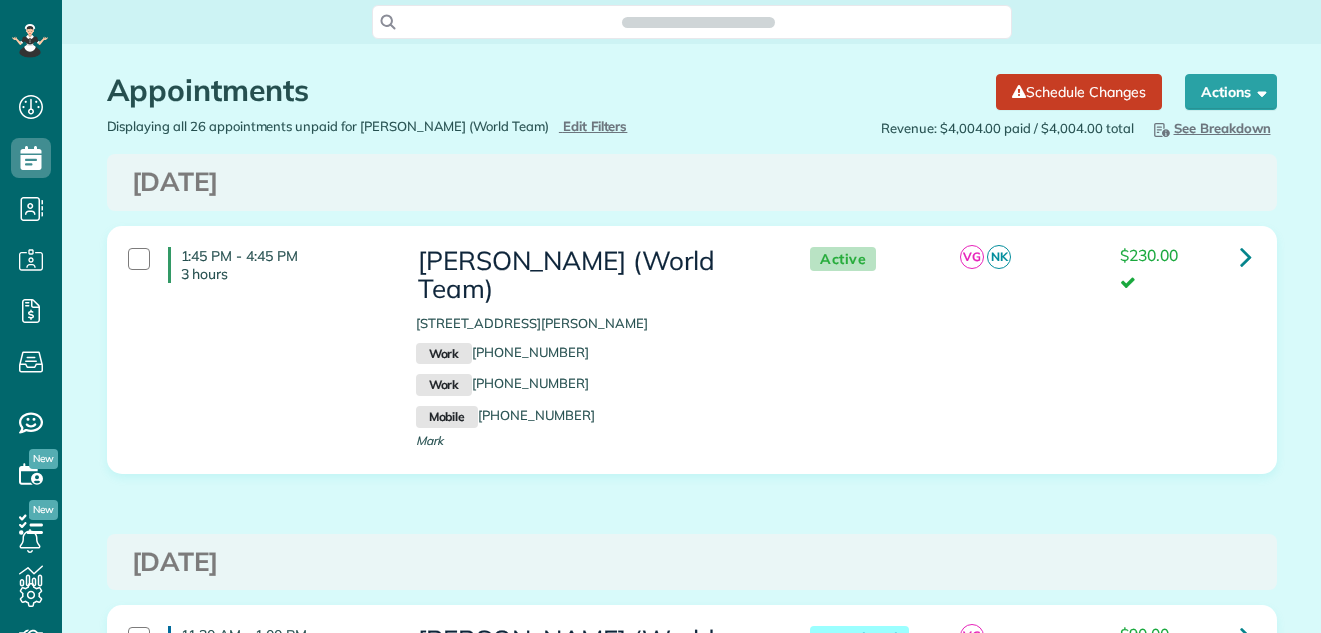 scroll, scrollTop: 0, scrollLeft: 0, axis: both 